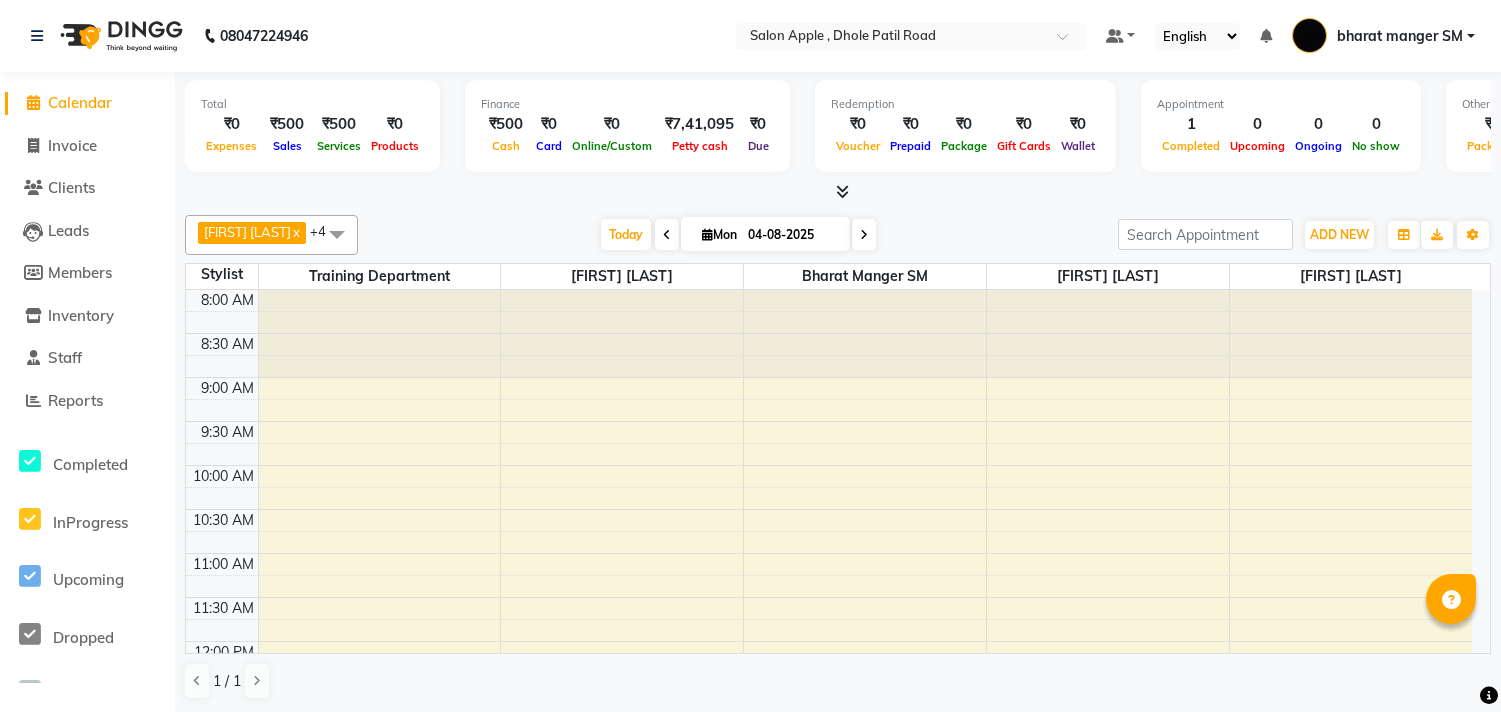 scroll, scrollTop: 0, scrollLeft: 0, axis: both 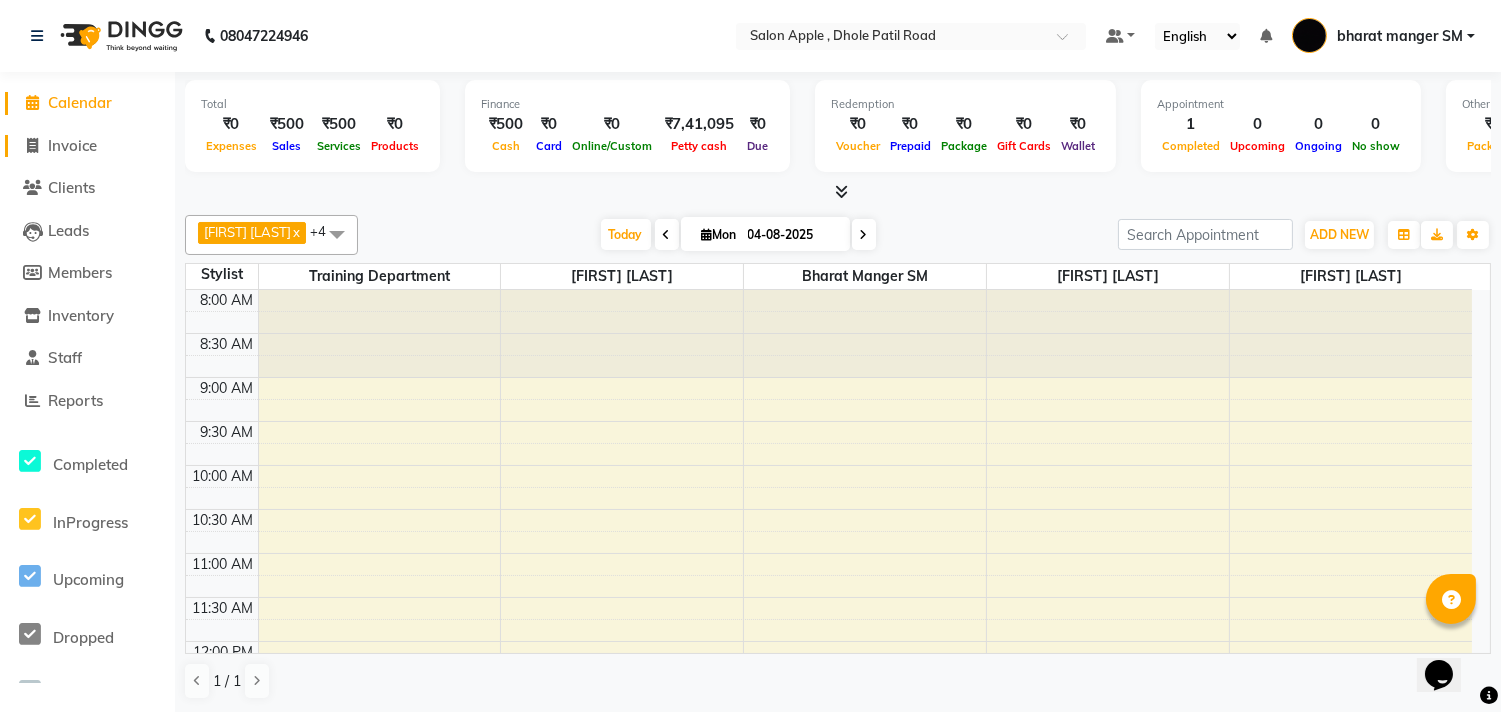 click on "Invoice" 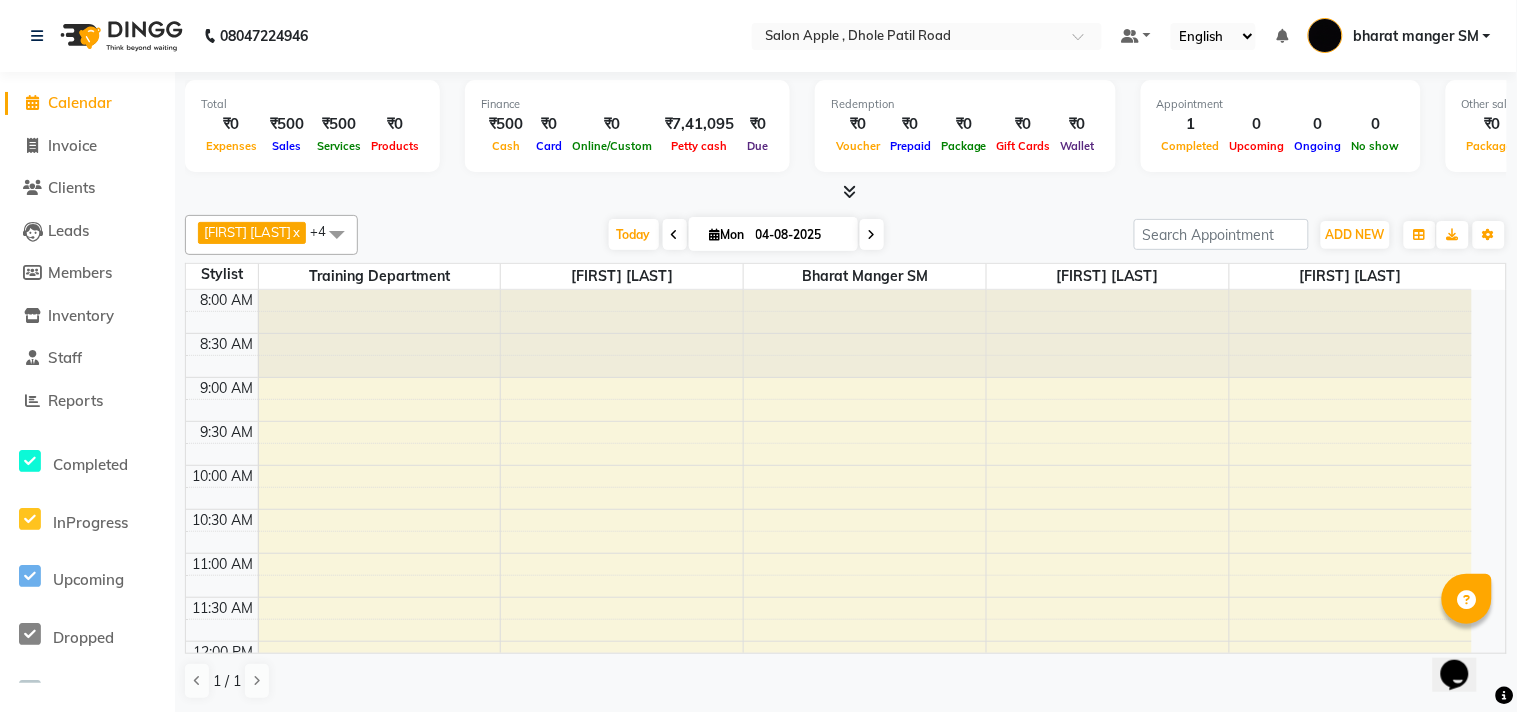 select on "521" 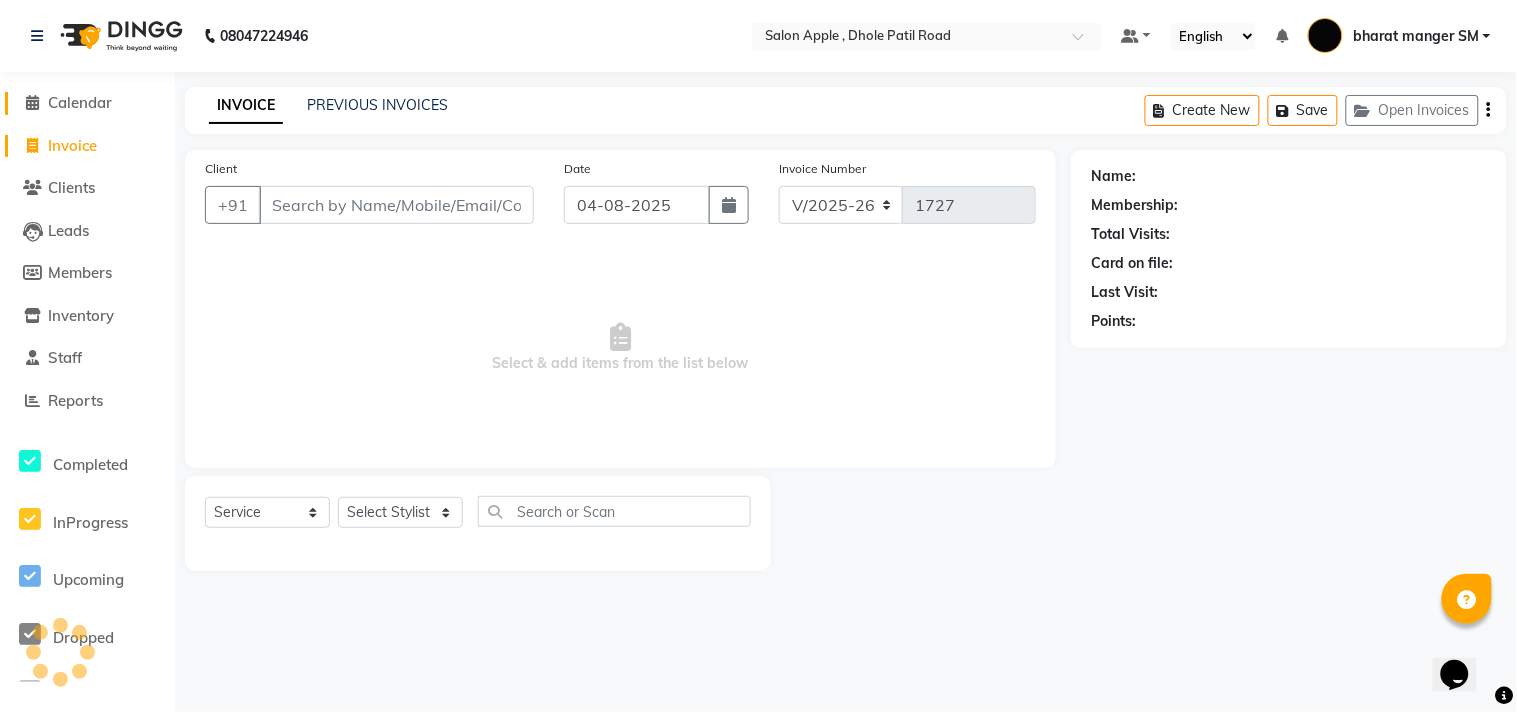 click on "Calendar" 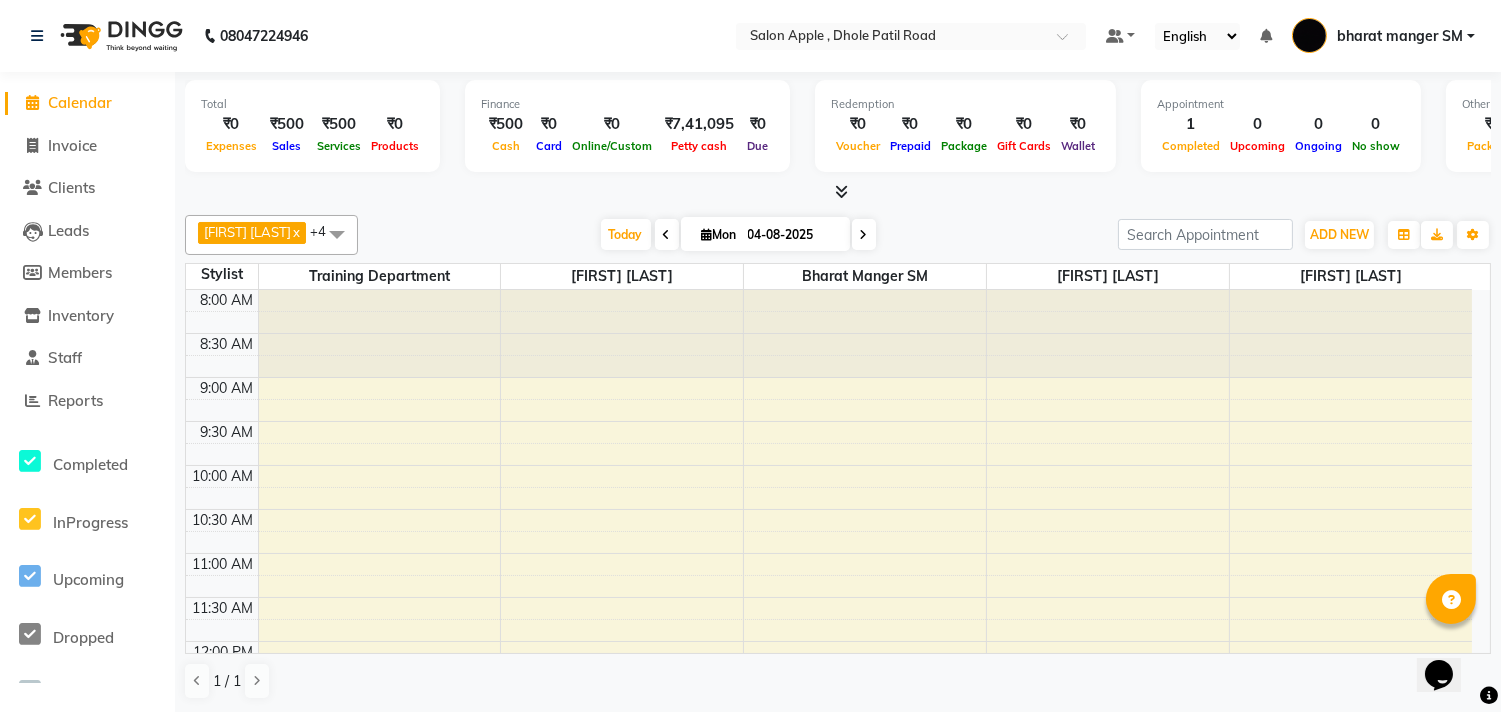 scroll, scrollTop: 0, scrollLeft: 0, axis: both 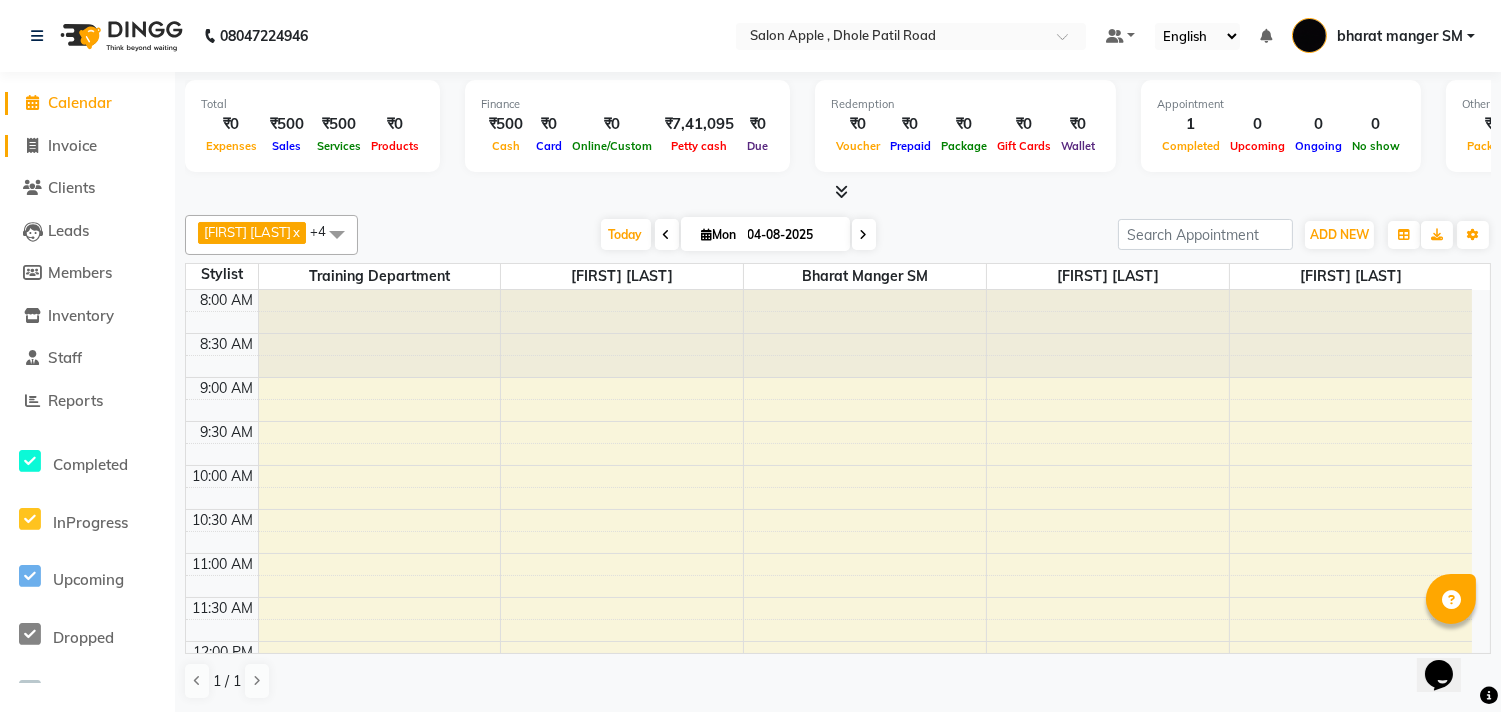drag, startPoint x: 70, startPoint y: 140, endPoint x: 150, endPoint y: 161, distance: 82.710335 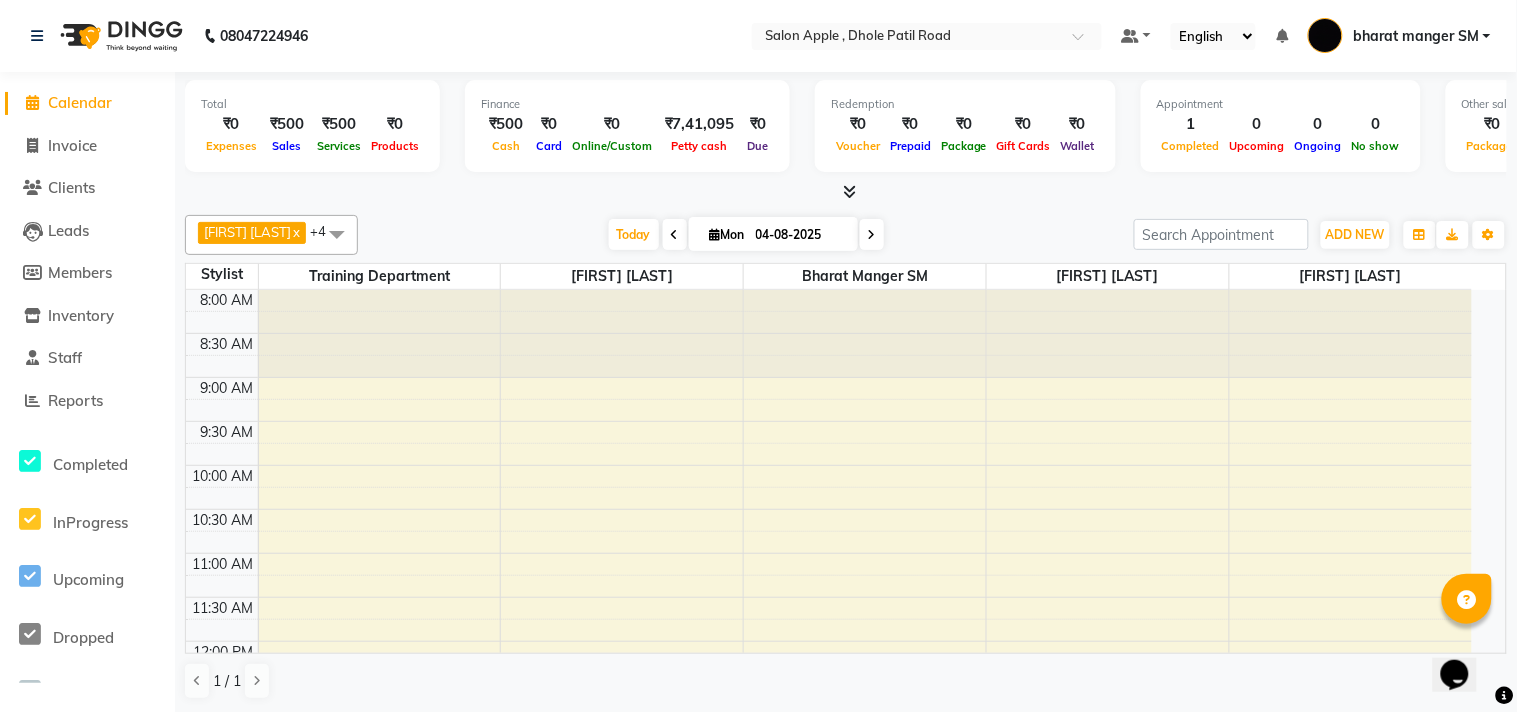 select on "service" 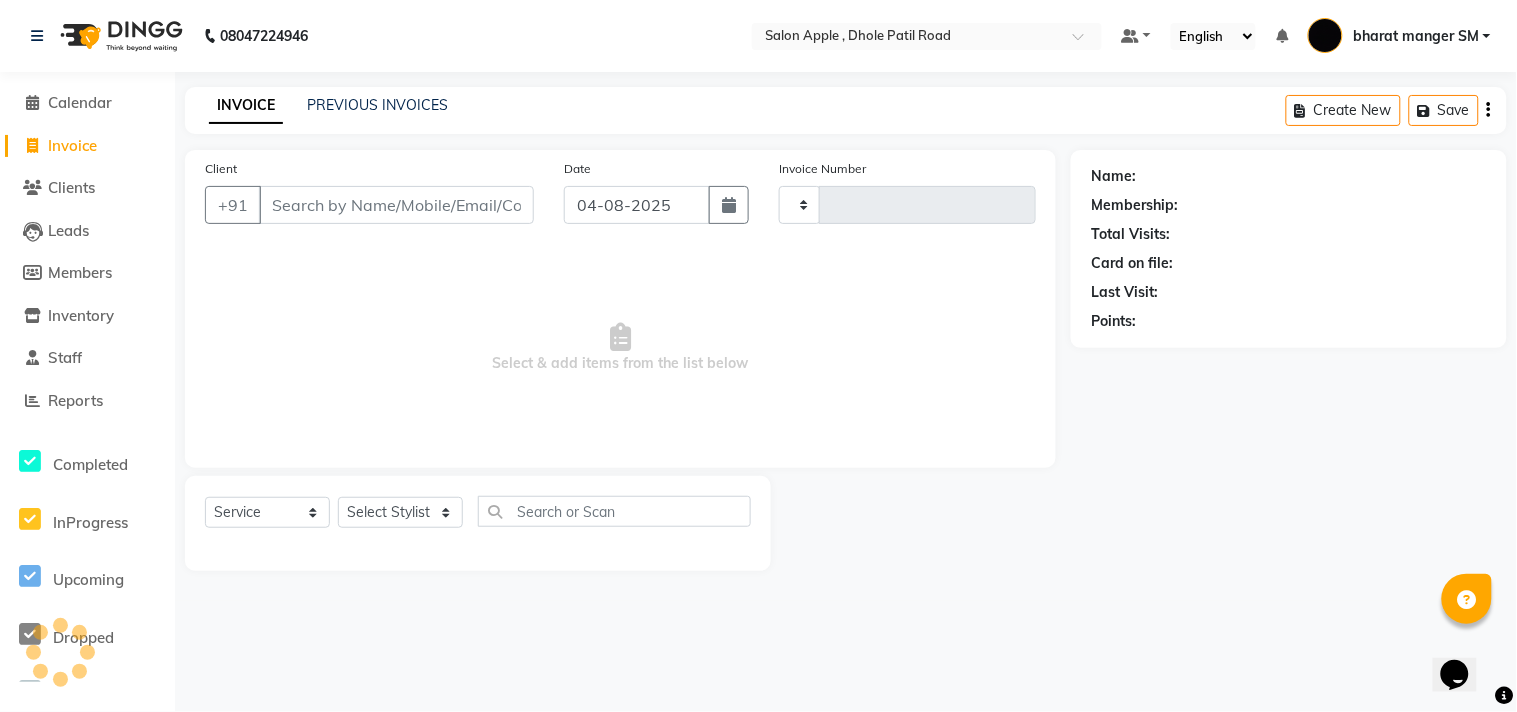 type on "1727" 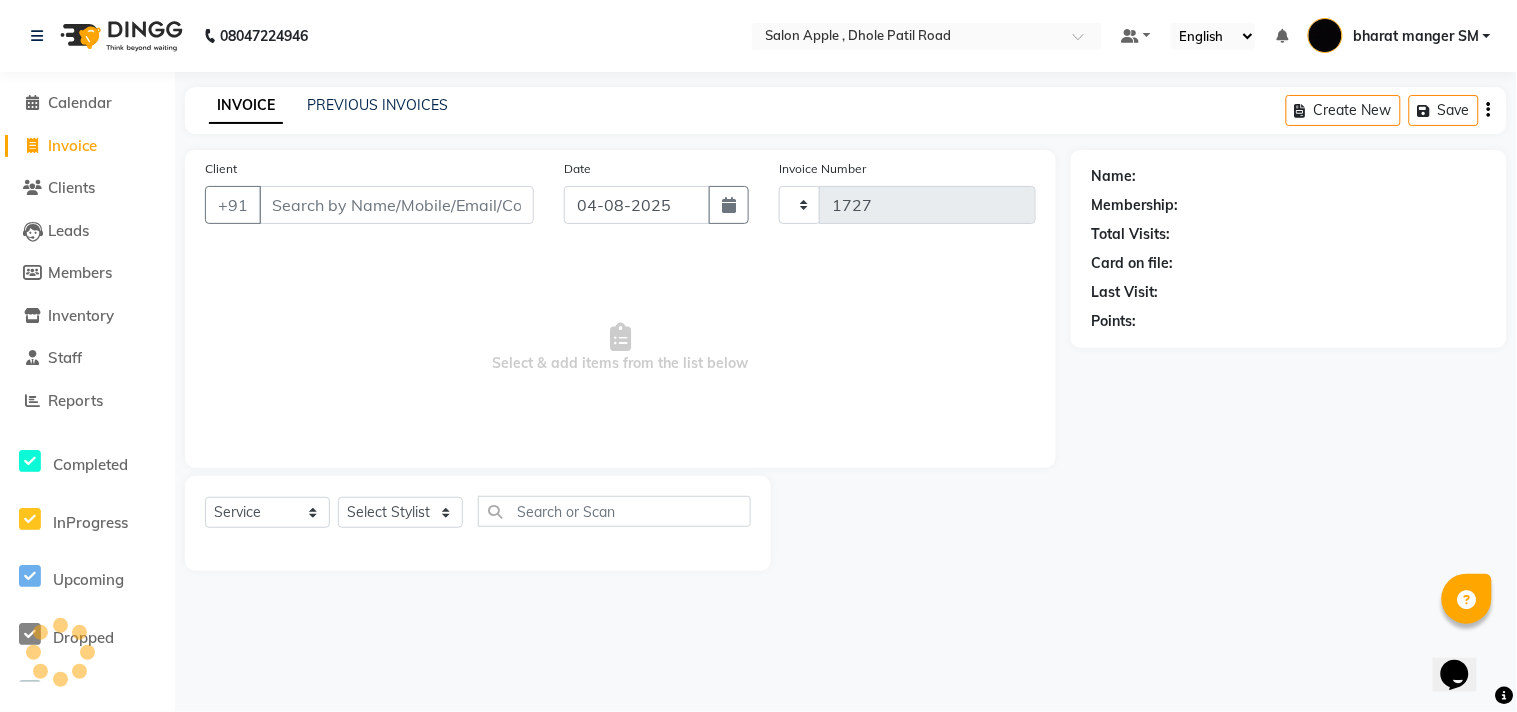 select on "521" 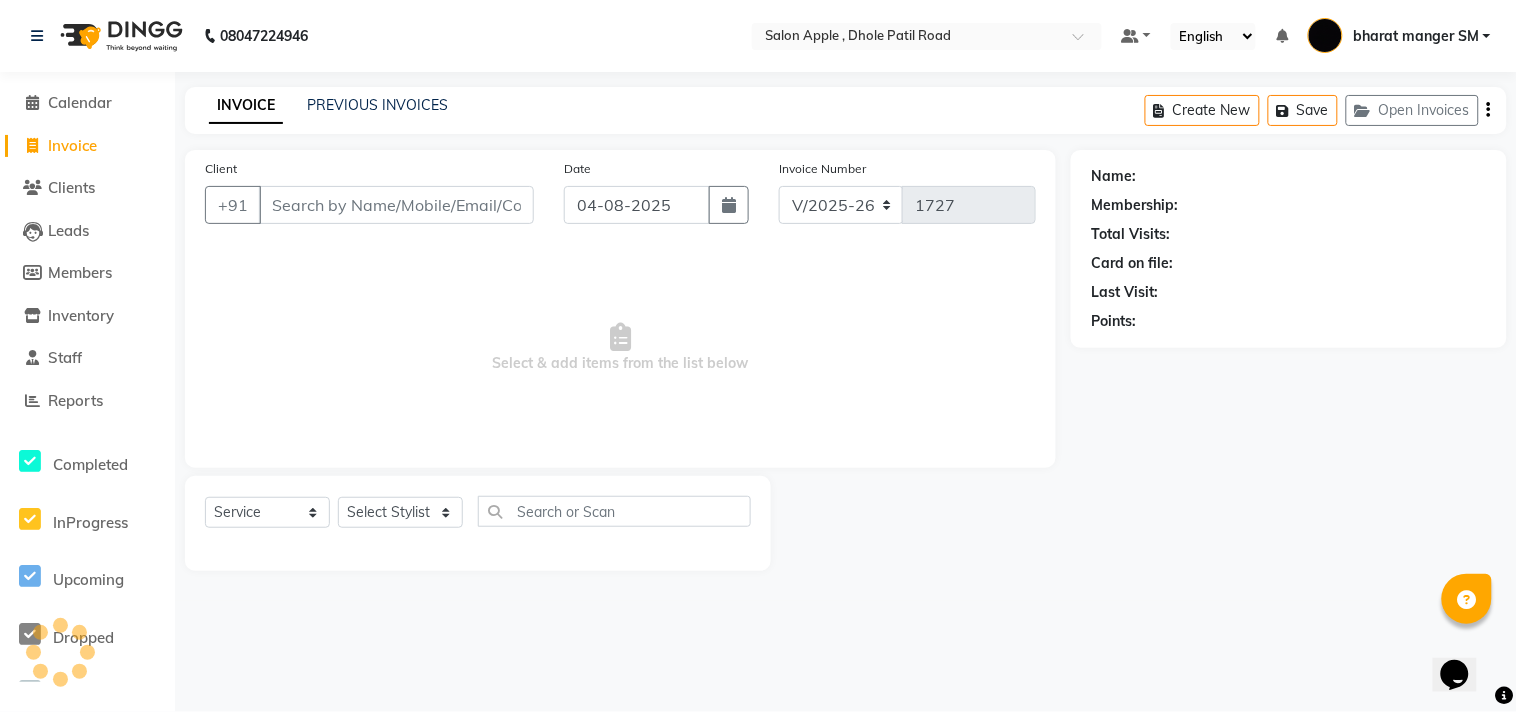 drag, startPoint x: 324, startPoint y: 211, endPoint x: 200, endPoint y: 10, distance: 236.17155 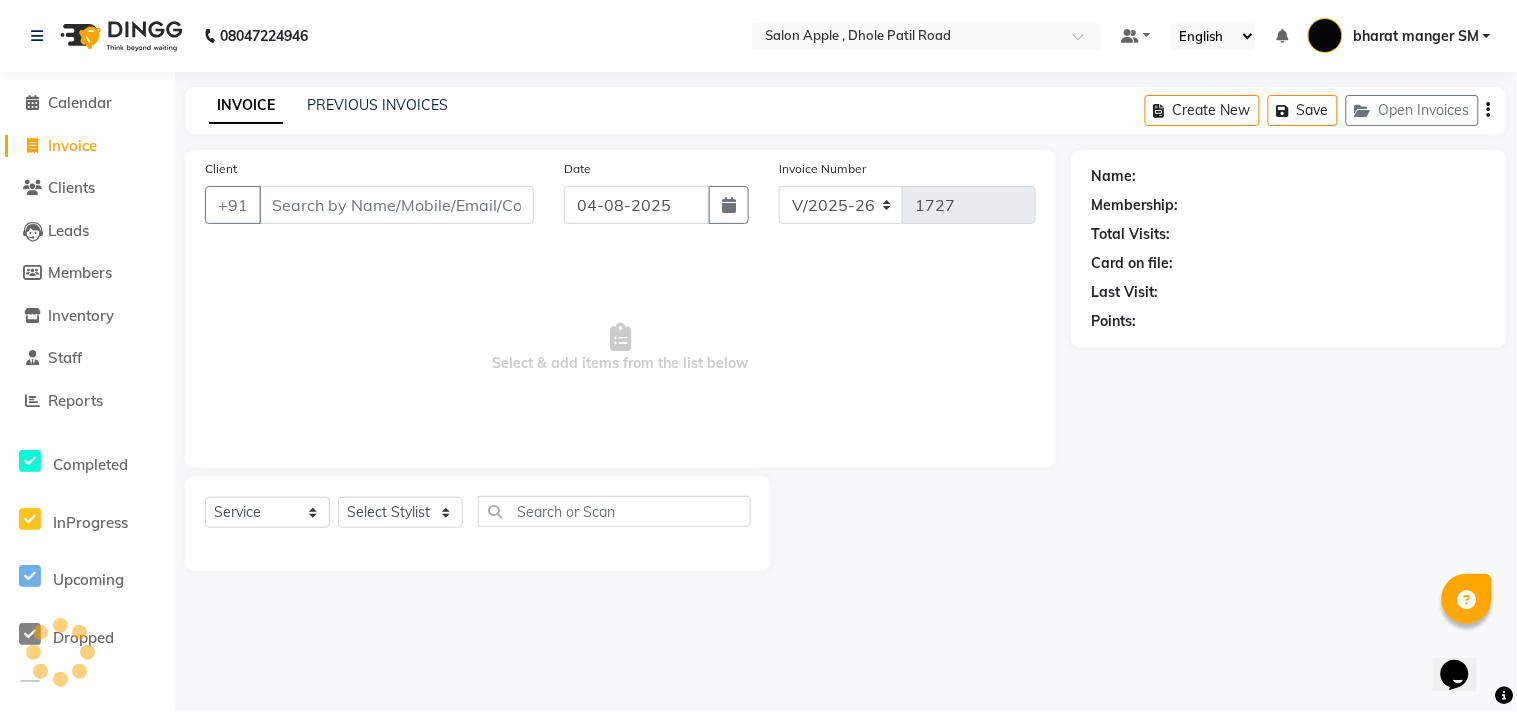 click on "Client" at bounding box center (396, 205) 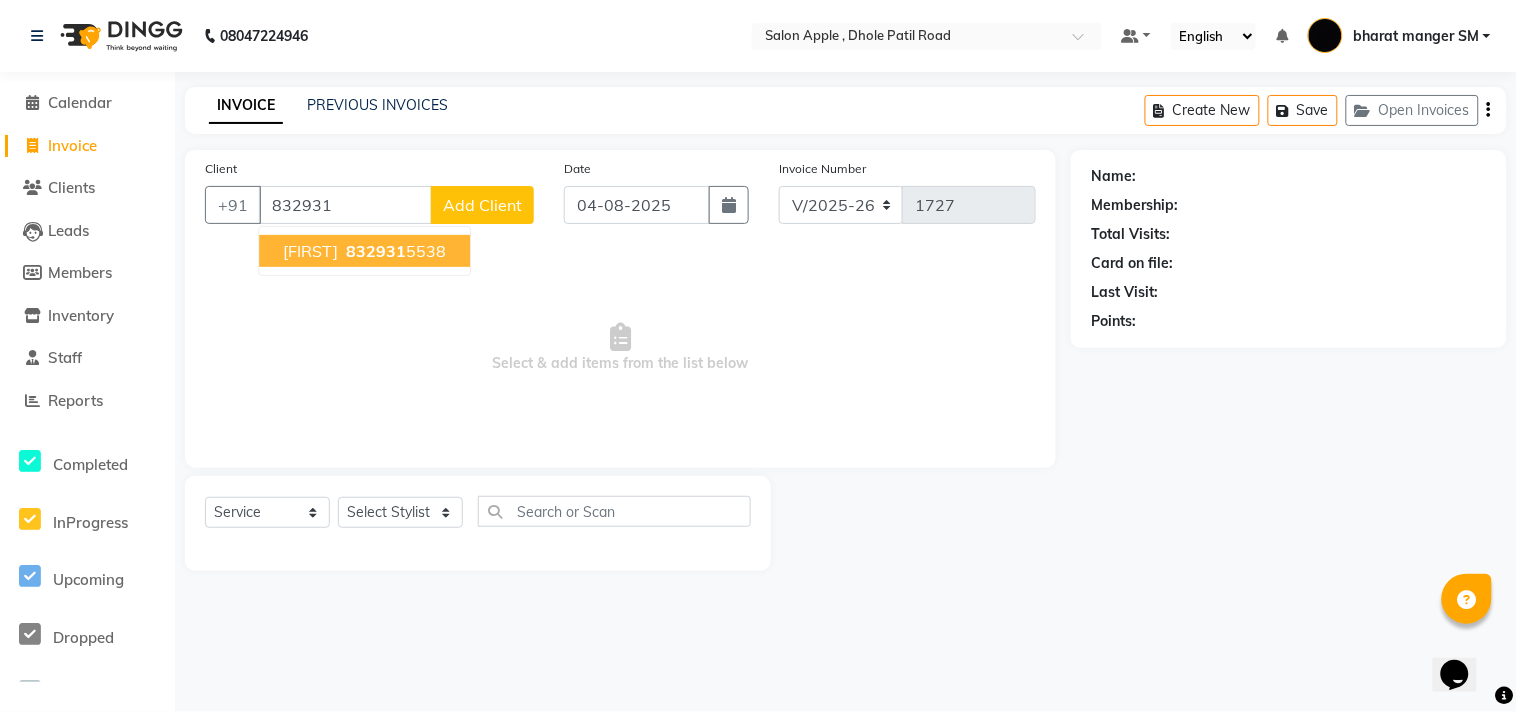 click on "[FIRST]   [PHONE]" at bounding box center [364, 251] 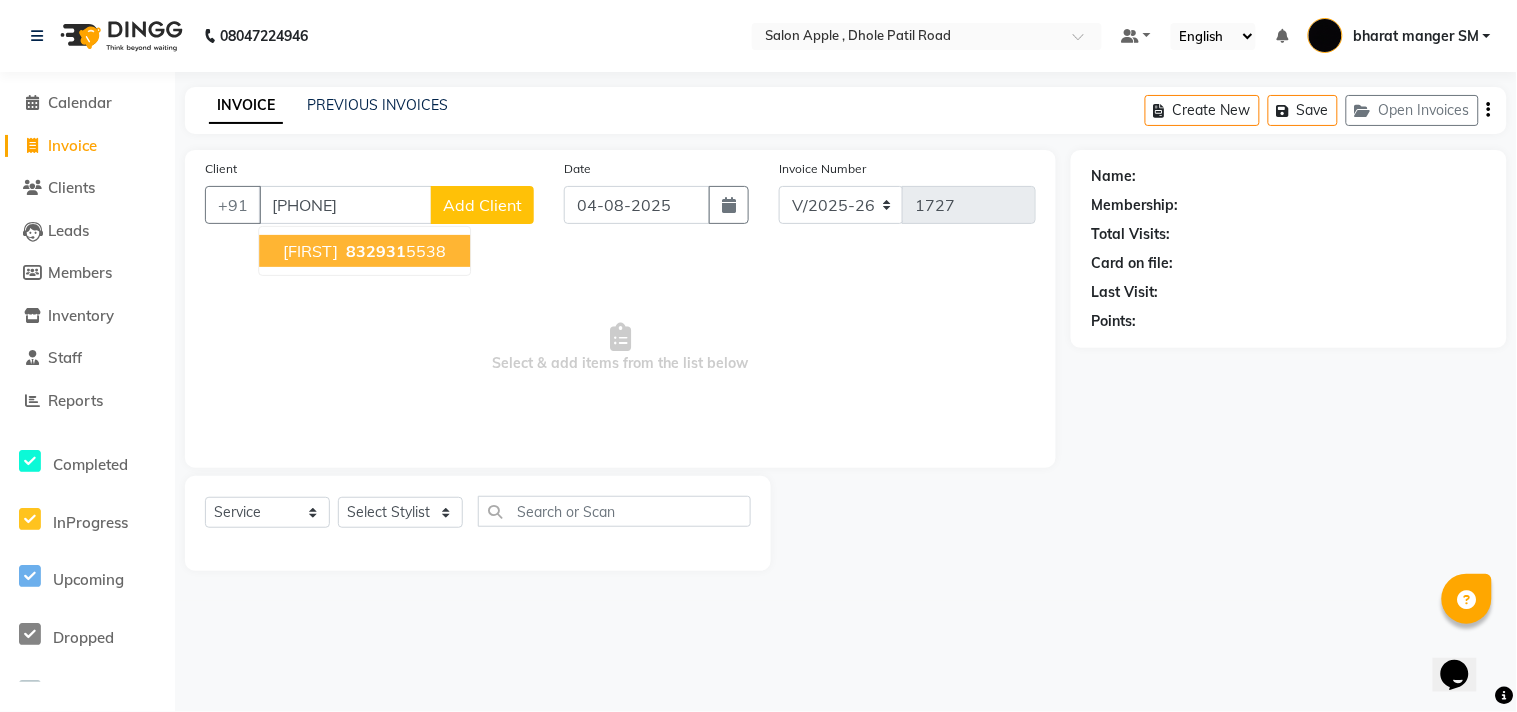 type on "[PHONE]" 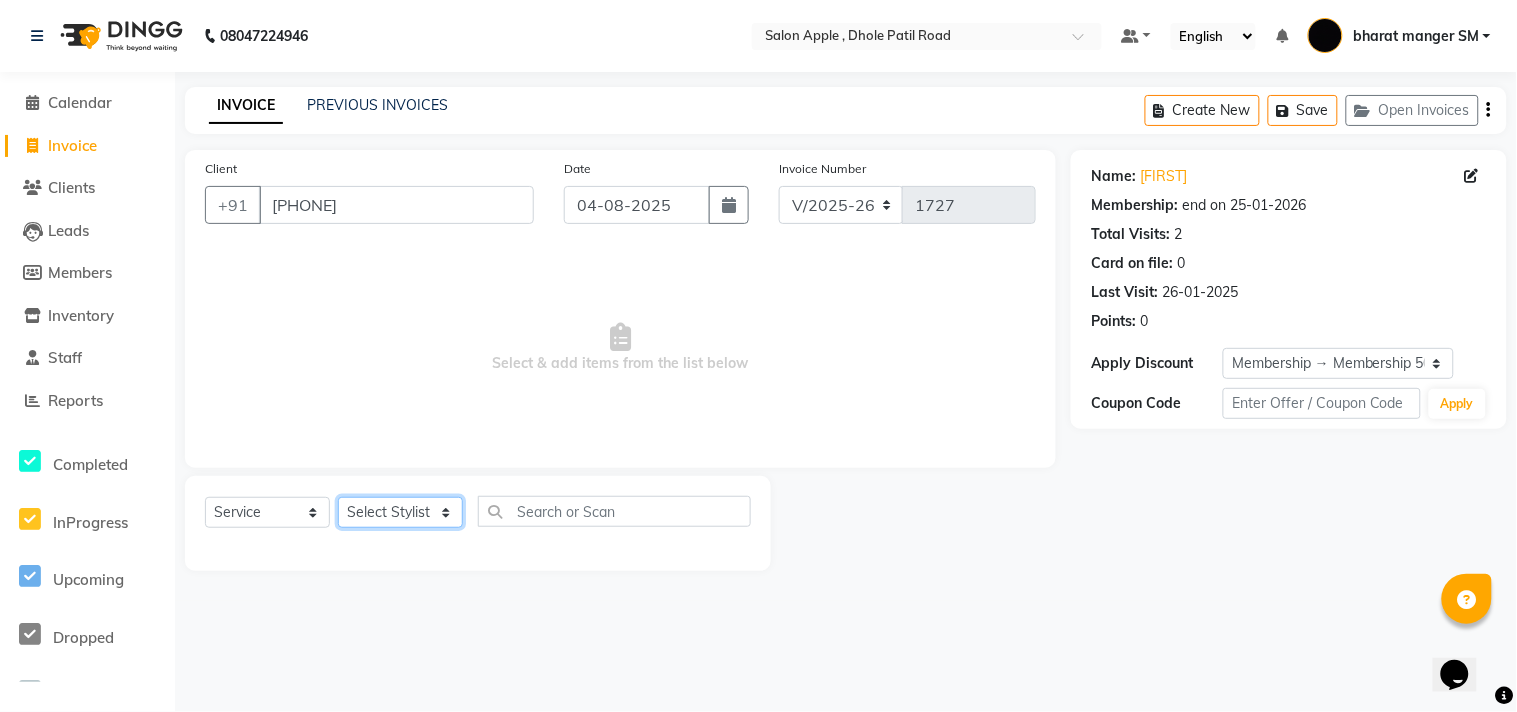 click on "Select Stylist [FIRST] [LAST] [FIRST] [LAST] [FIRST] [LAST] [FIRST] [LAST] [FIRST] [LAST] [FIRST] [LAST] [FIRST] [LAST] [FIRST] [LAST]" 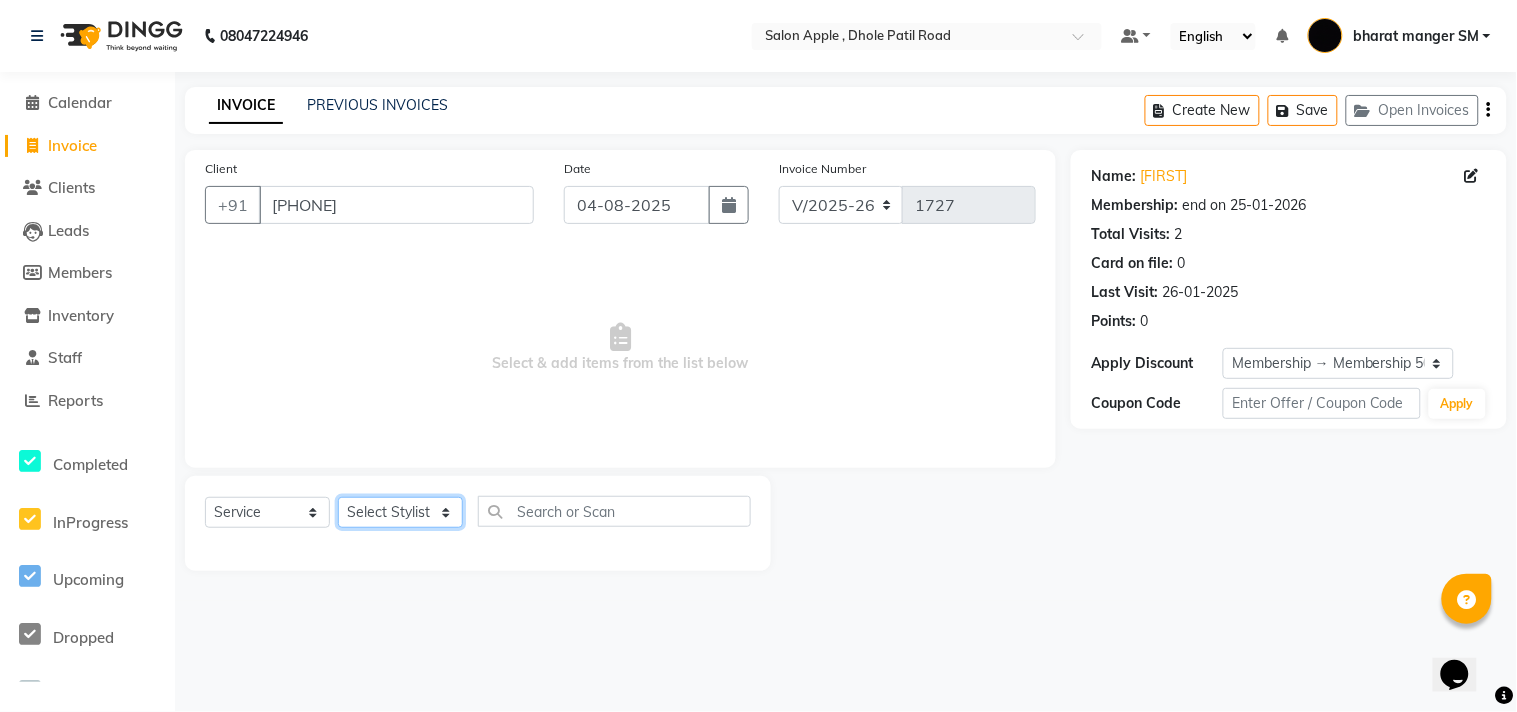 select on "85503" 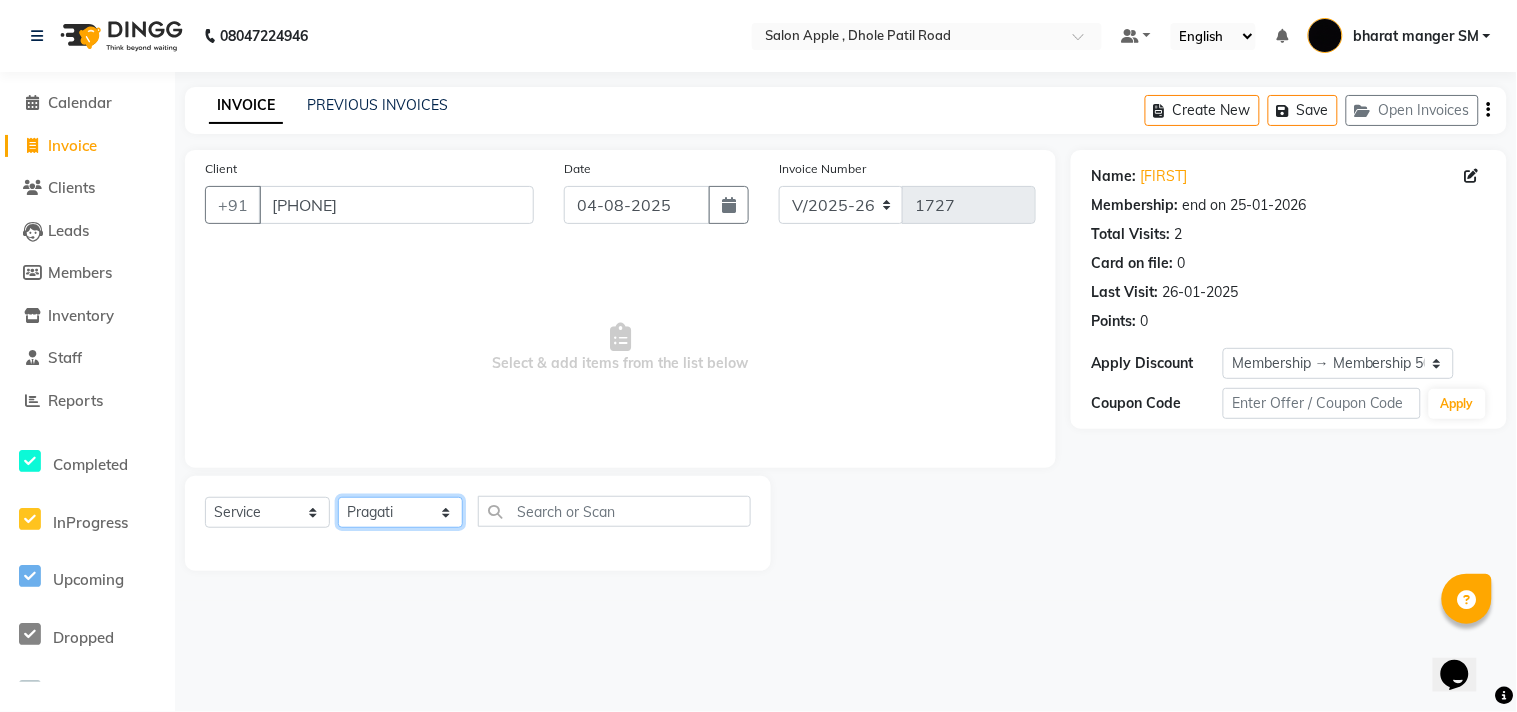 click on "Select Stylist [FIRST] [LAST] [FIRST] [LAST] [FIRST] [LAST] [FIRST] [LAST] [FIRST] [LAST] [FIRST] [LAST] [FIRST] [LAST] [FIRST] [LAST]" 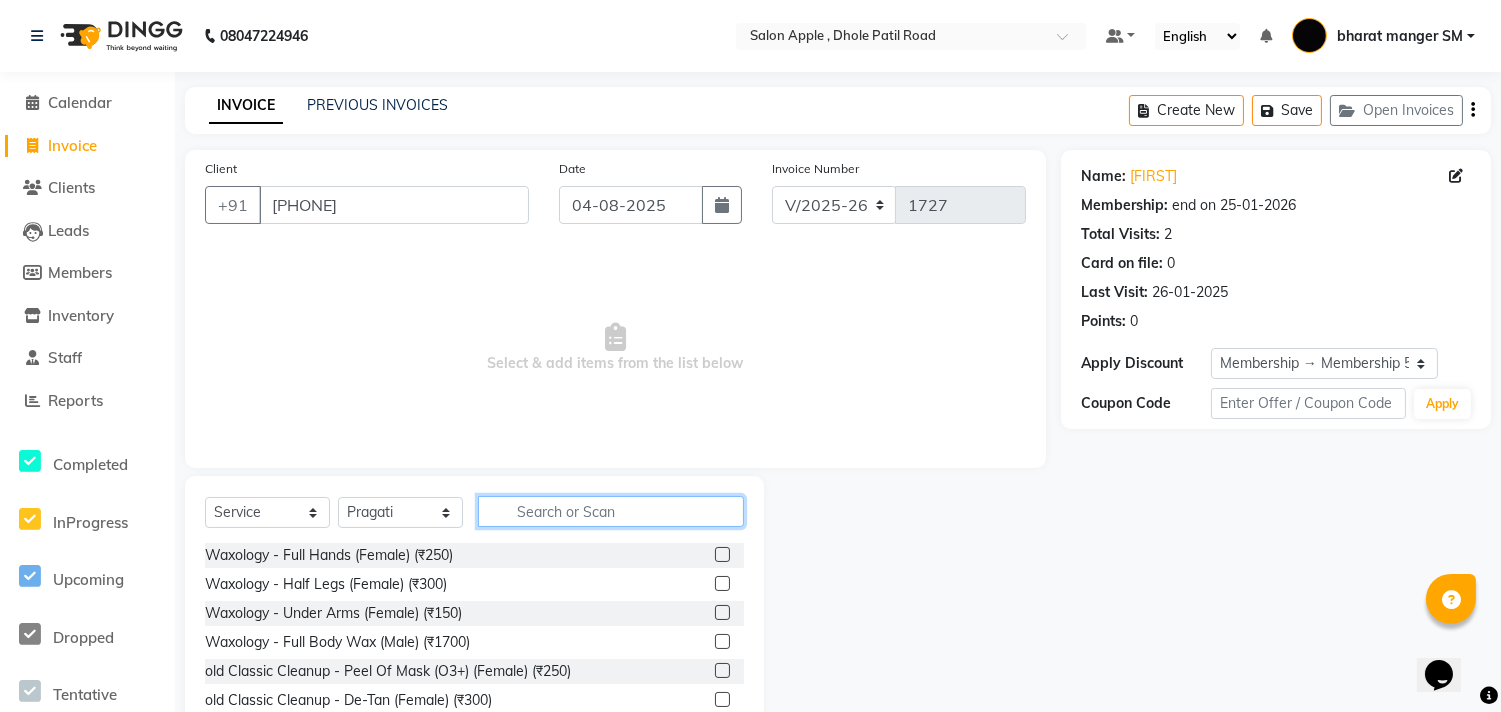 click 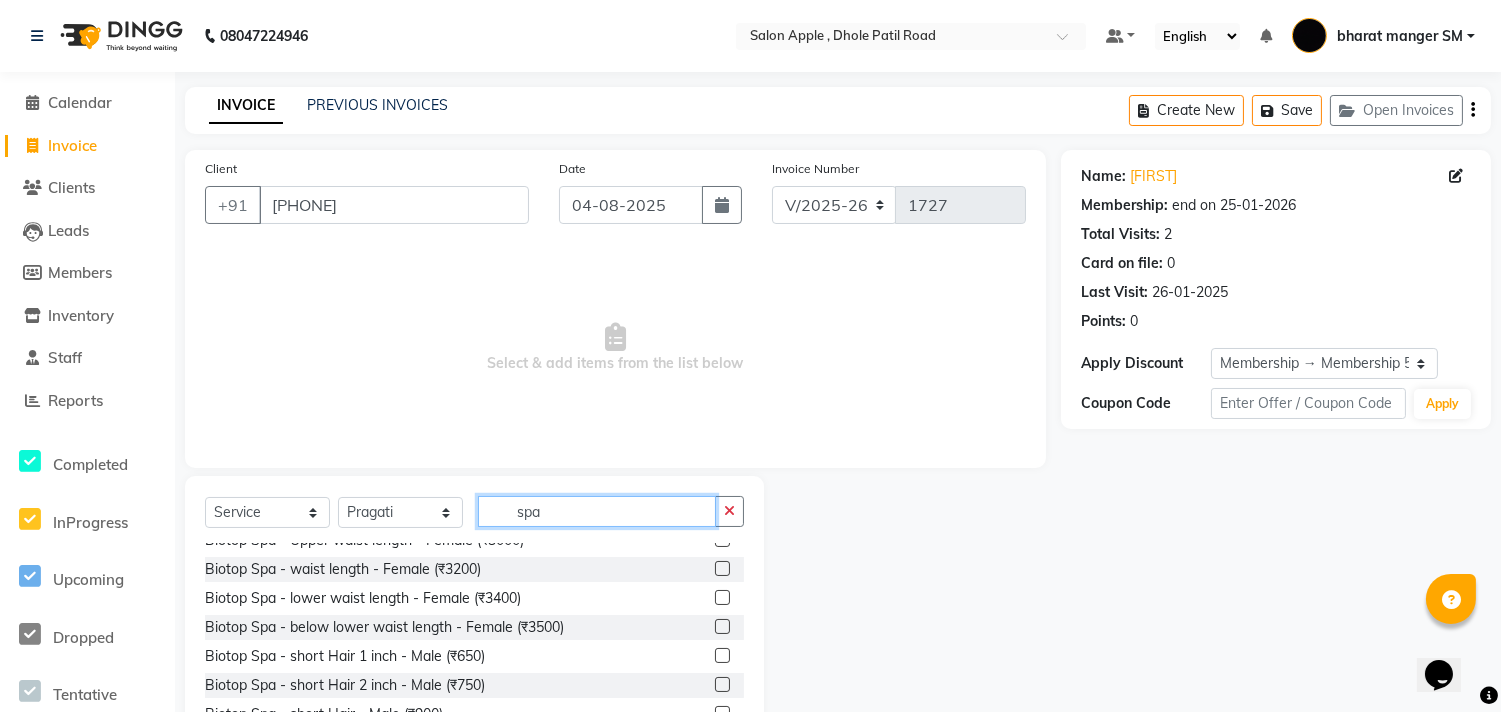 scroll, scrollTop: 444, scrollLeft: 0, axis: vertical 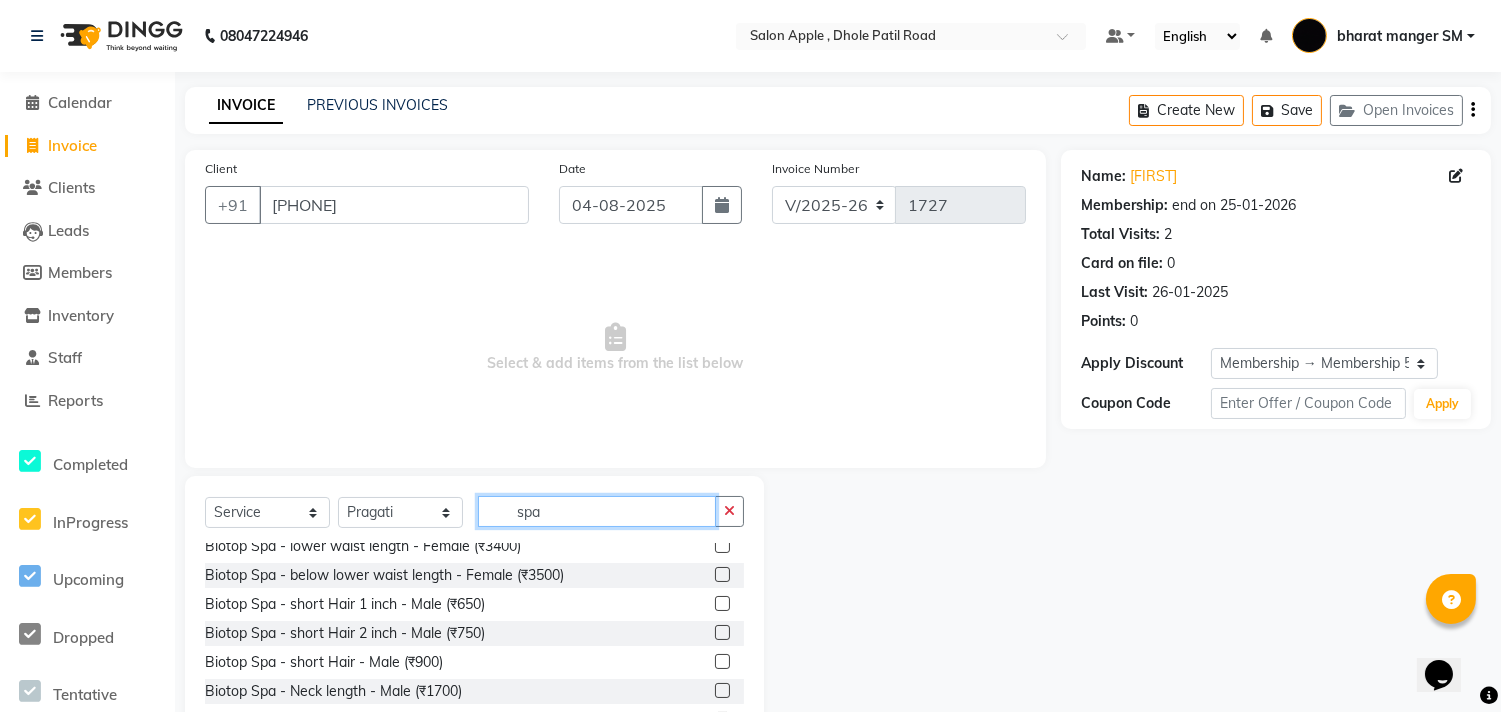 click on "spa" 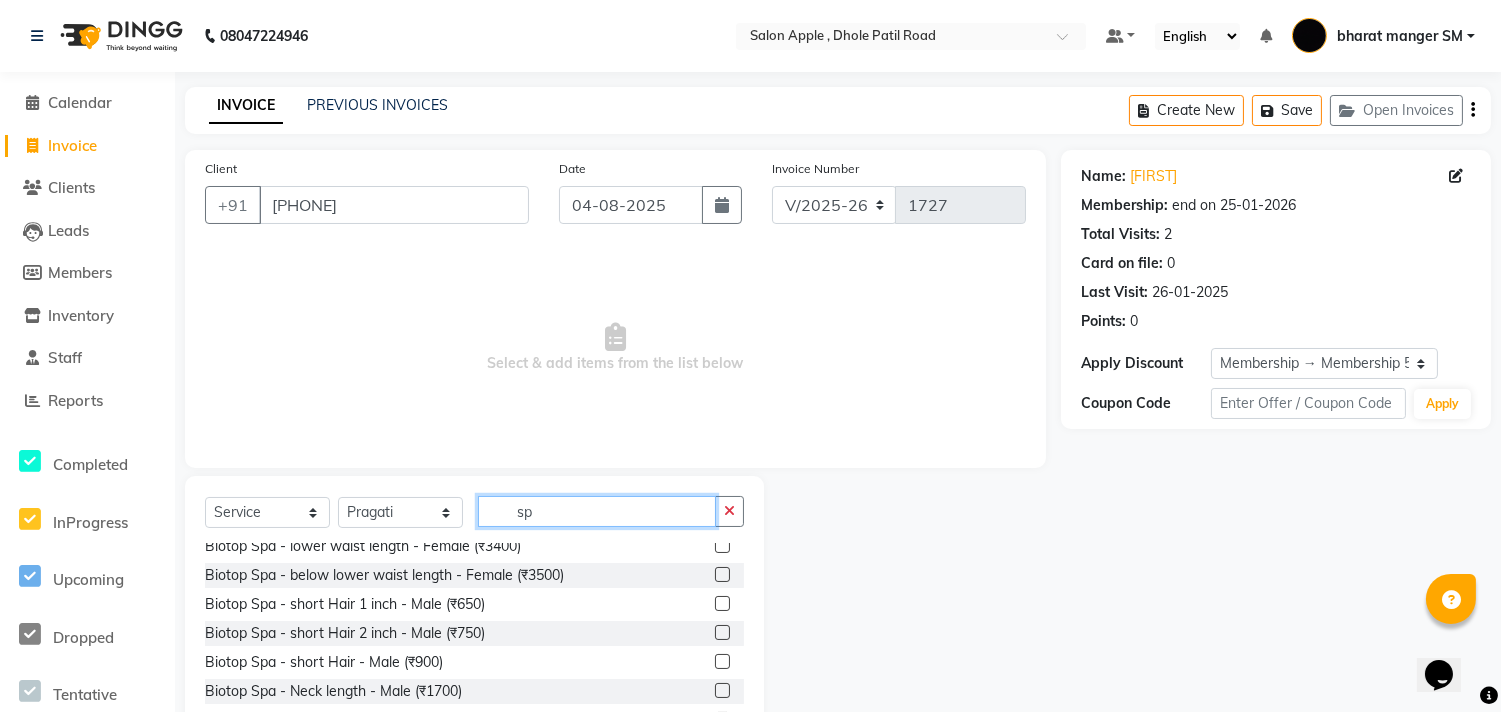 type on "s" 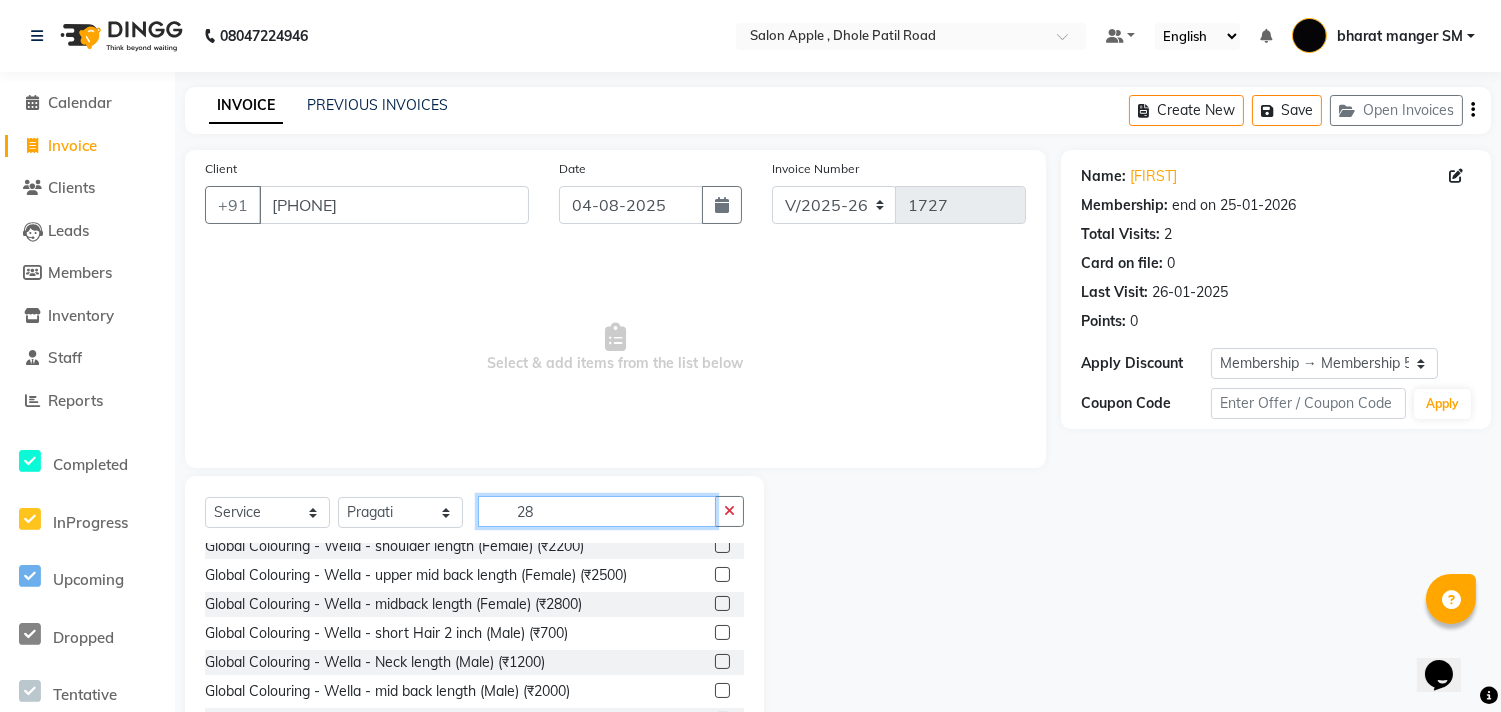 scroll, scrollTop: 8, scrollLeft: 0, axis: vertical 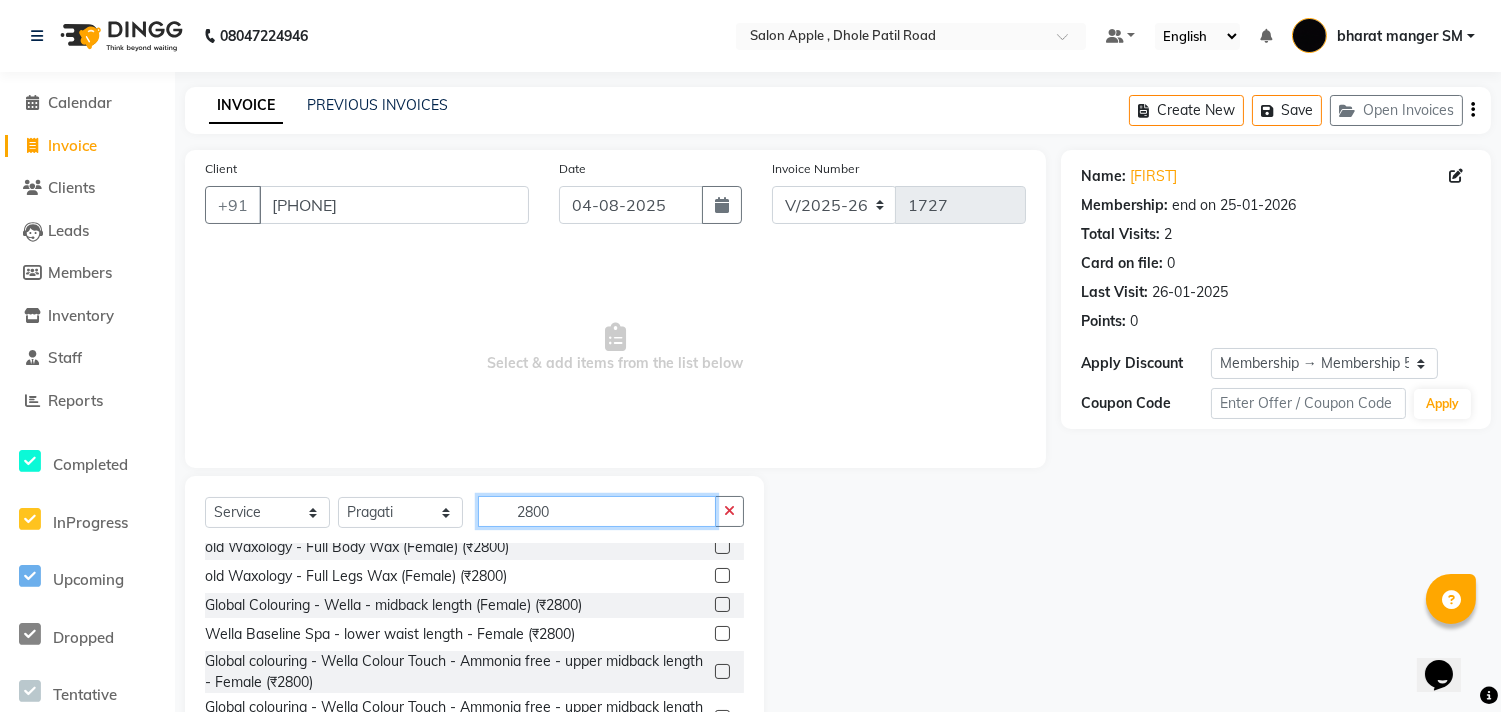 type on "2800" 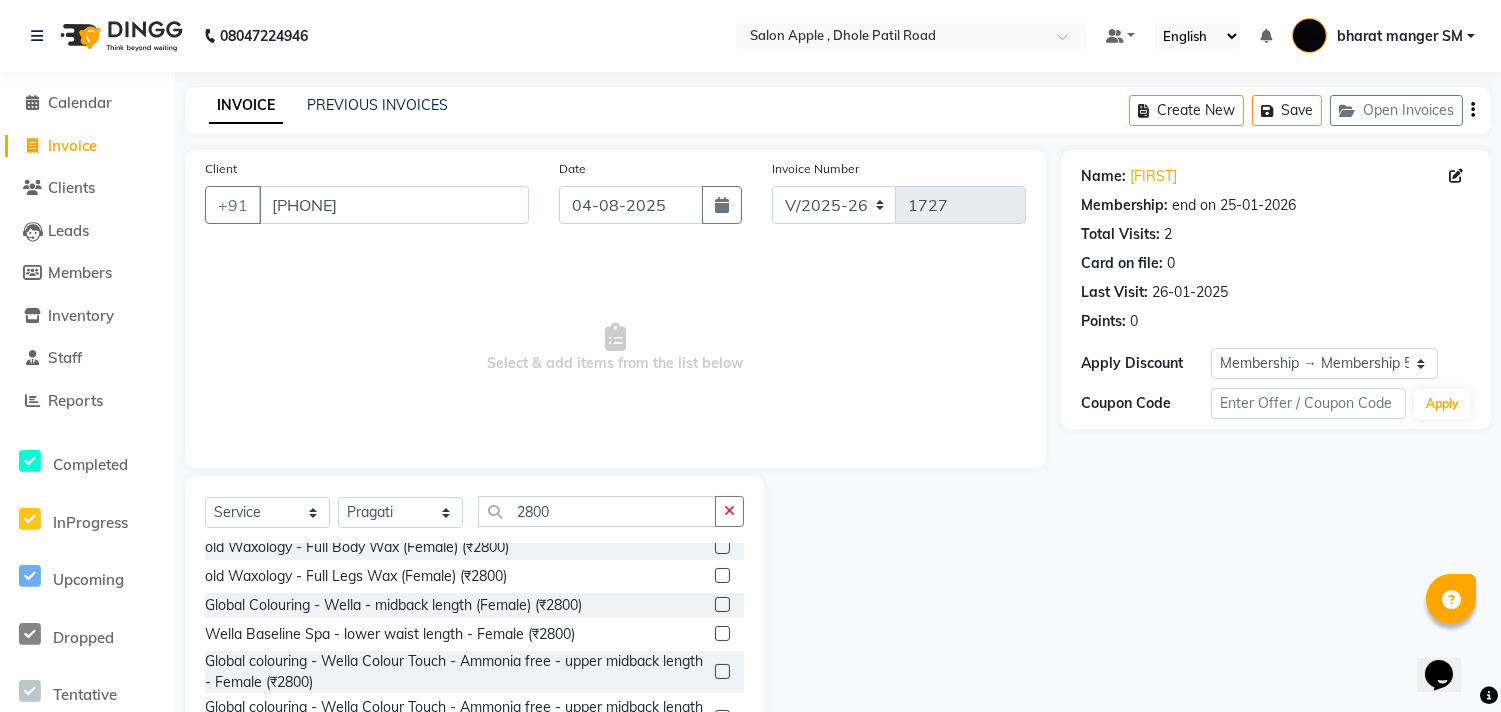 click 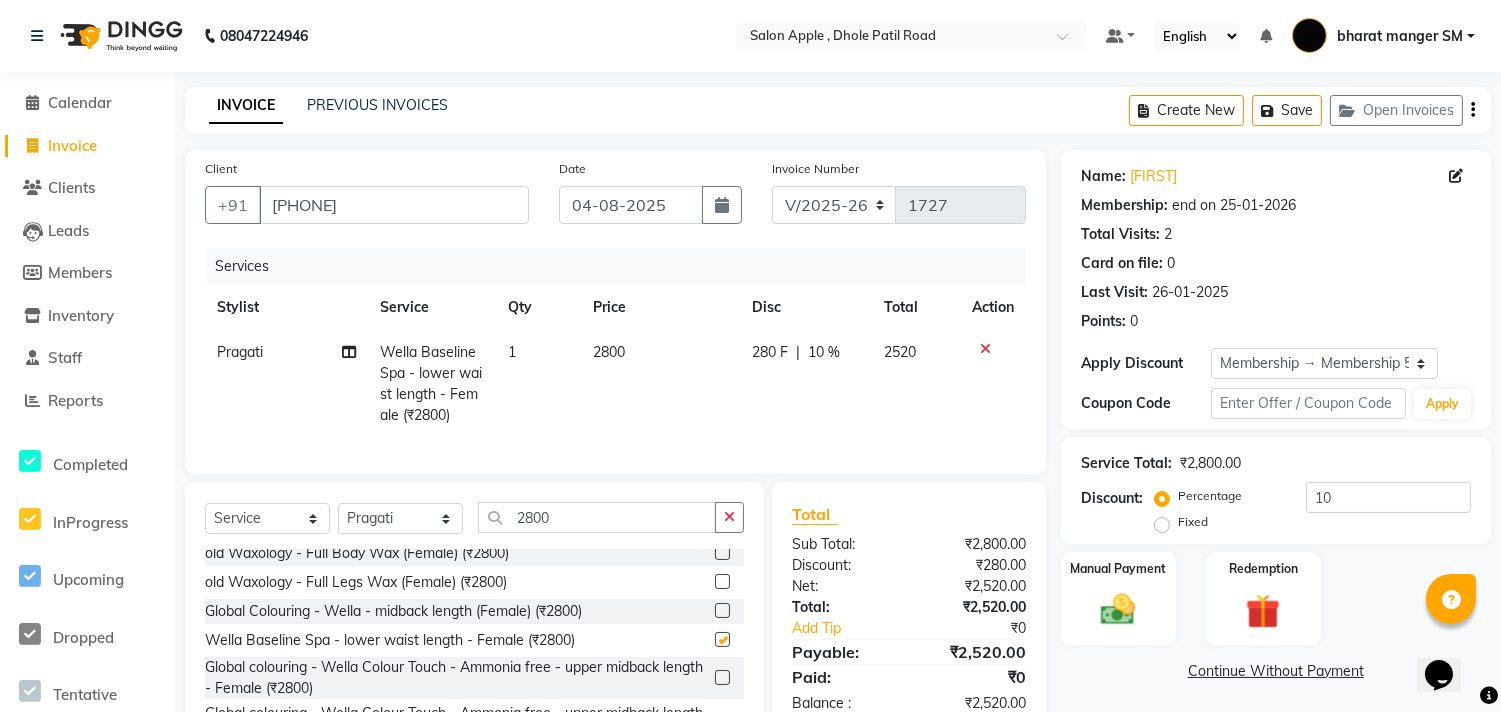 checkbox on "false" 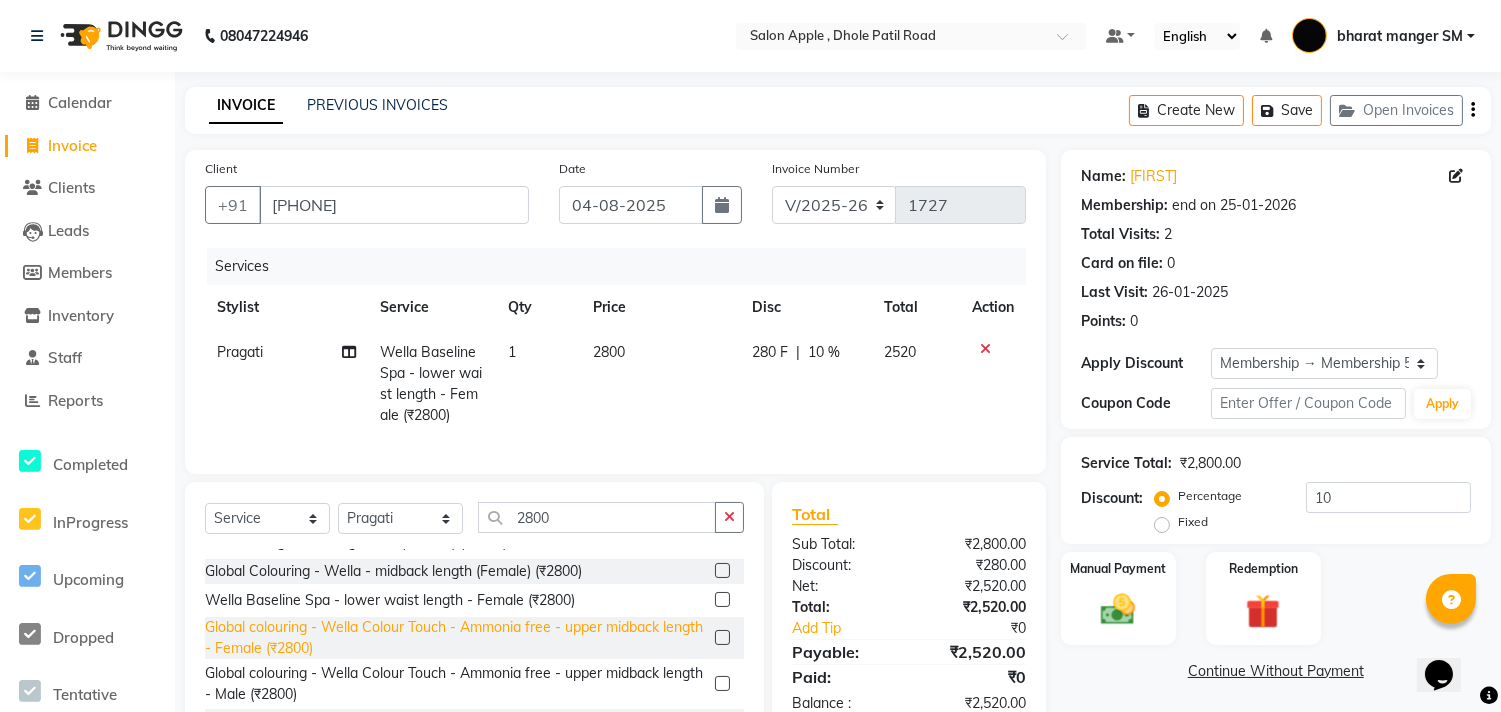 scroll, scrollTop: 83, scrollLeft: 0, axis: vertical 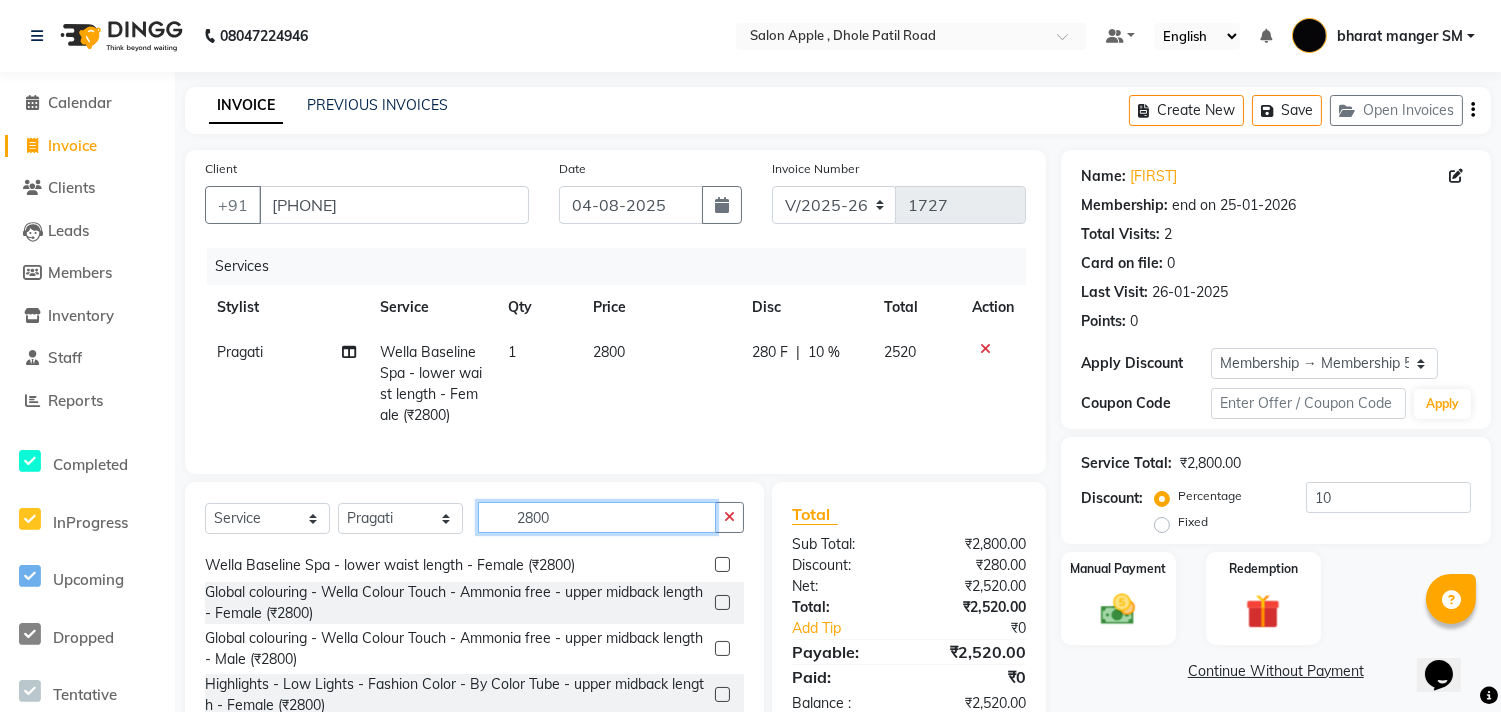 click on "2800" 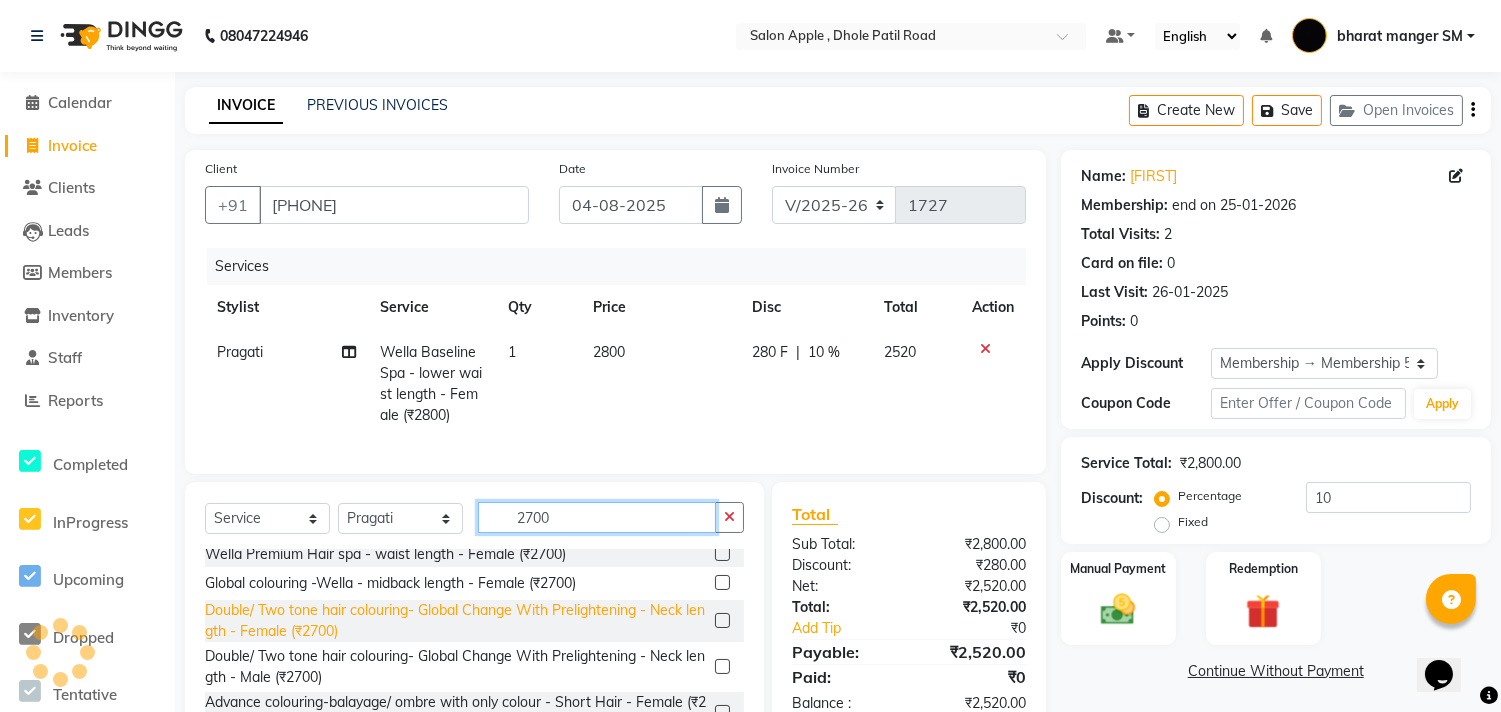 scroll, scrollTop: 157, scrollLeft: 0, axis: vertical 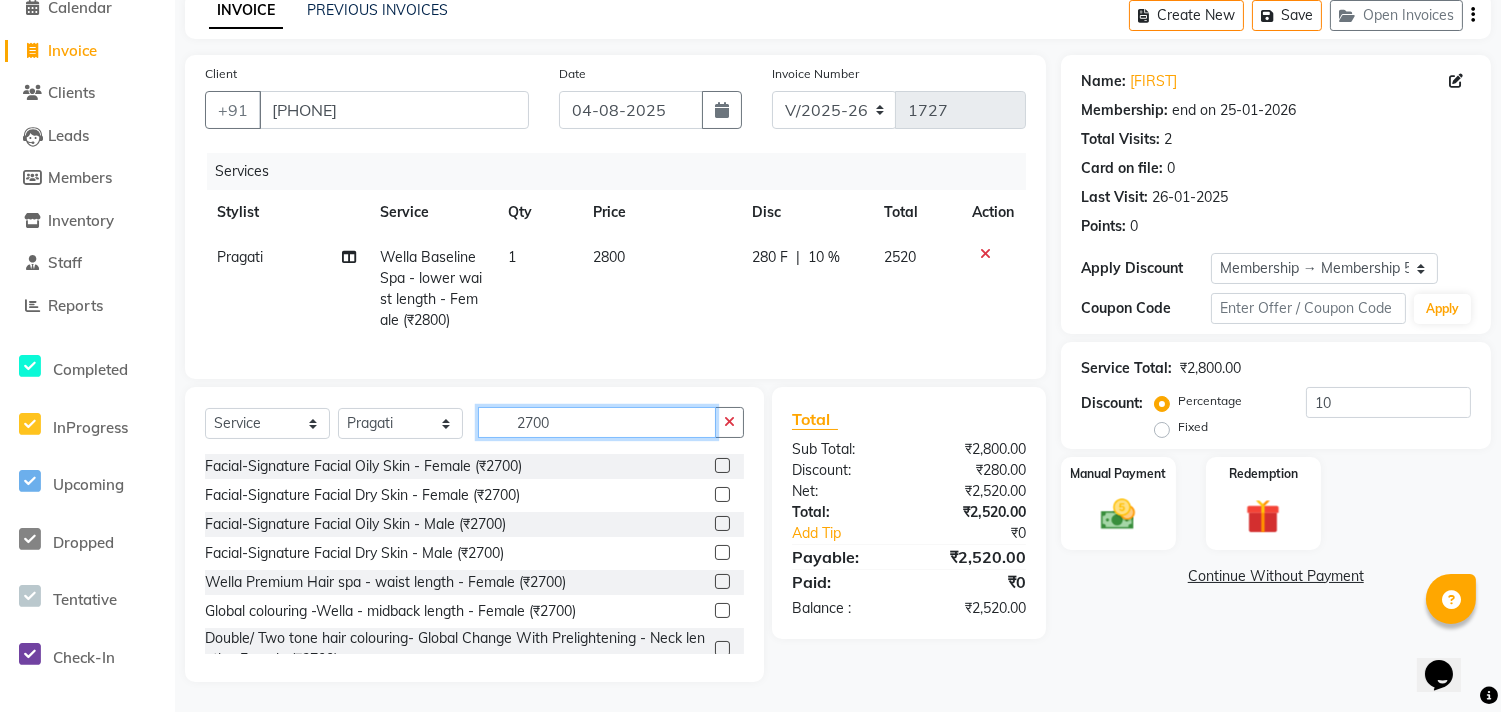 type on "2700" 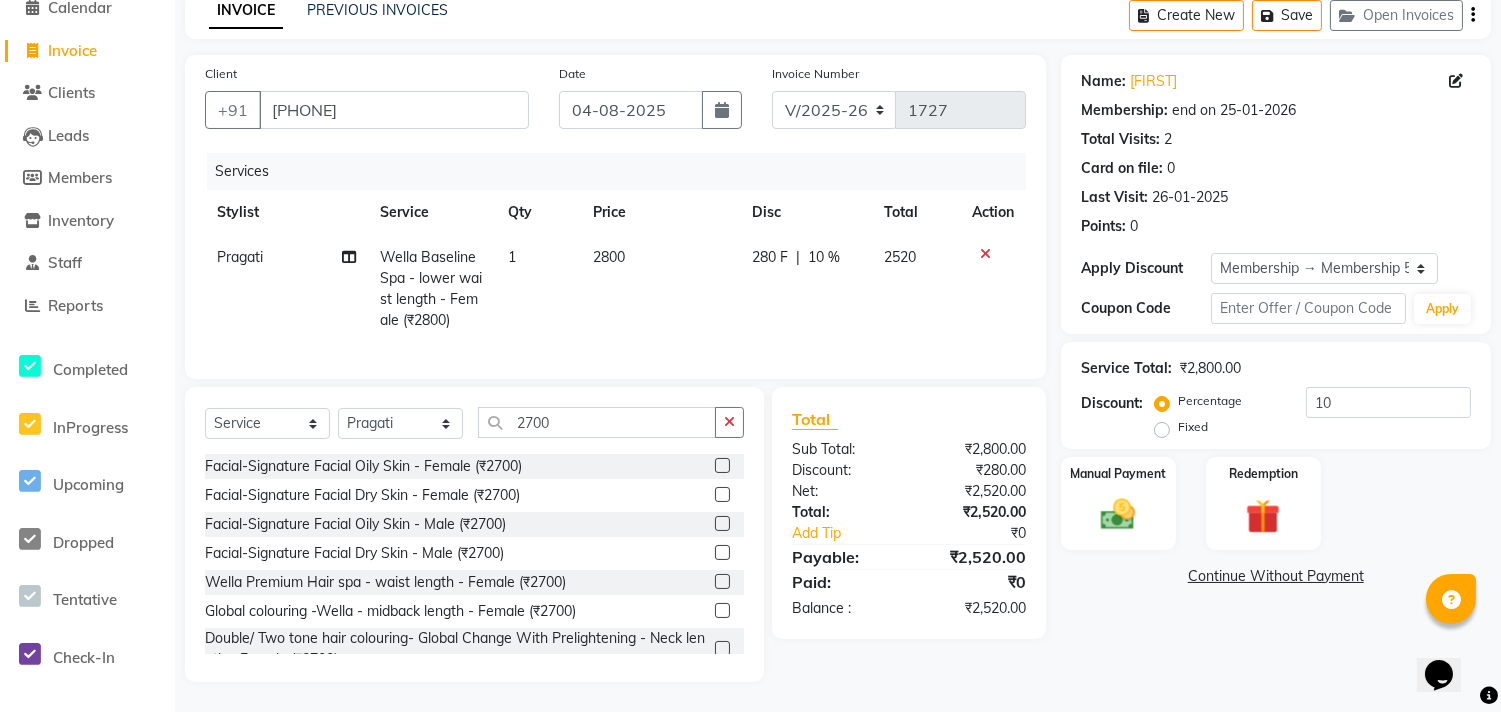 click 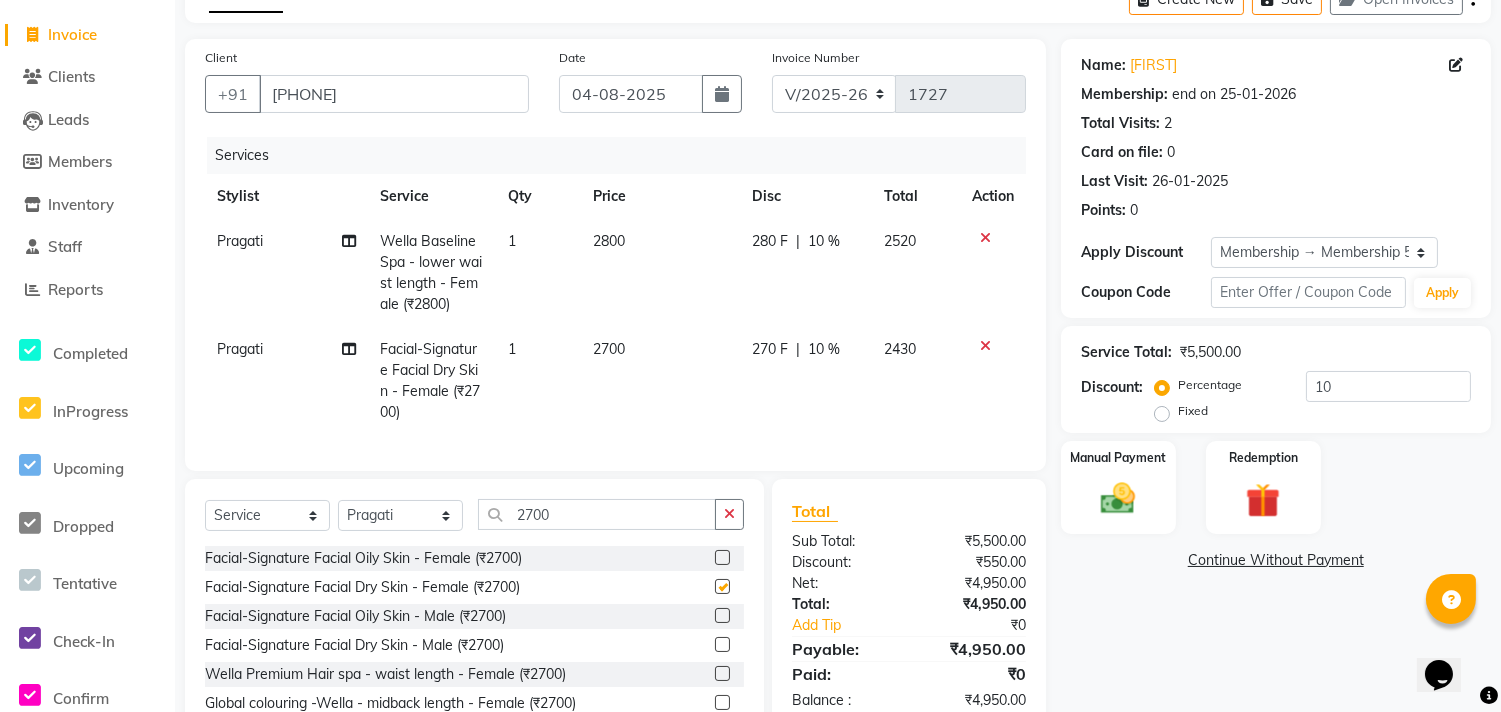 checkbox on "false" 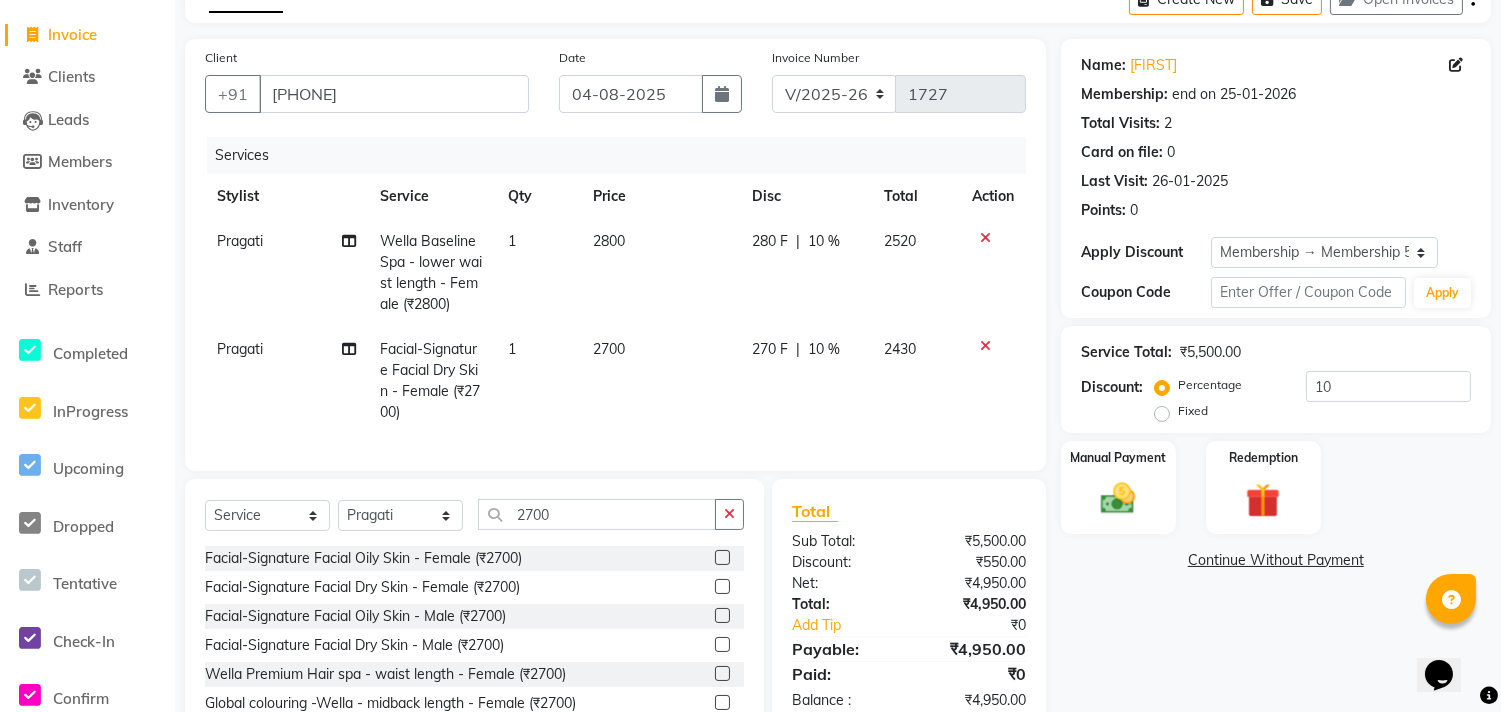 click on "Pragati" 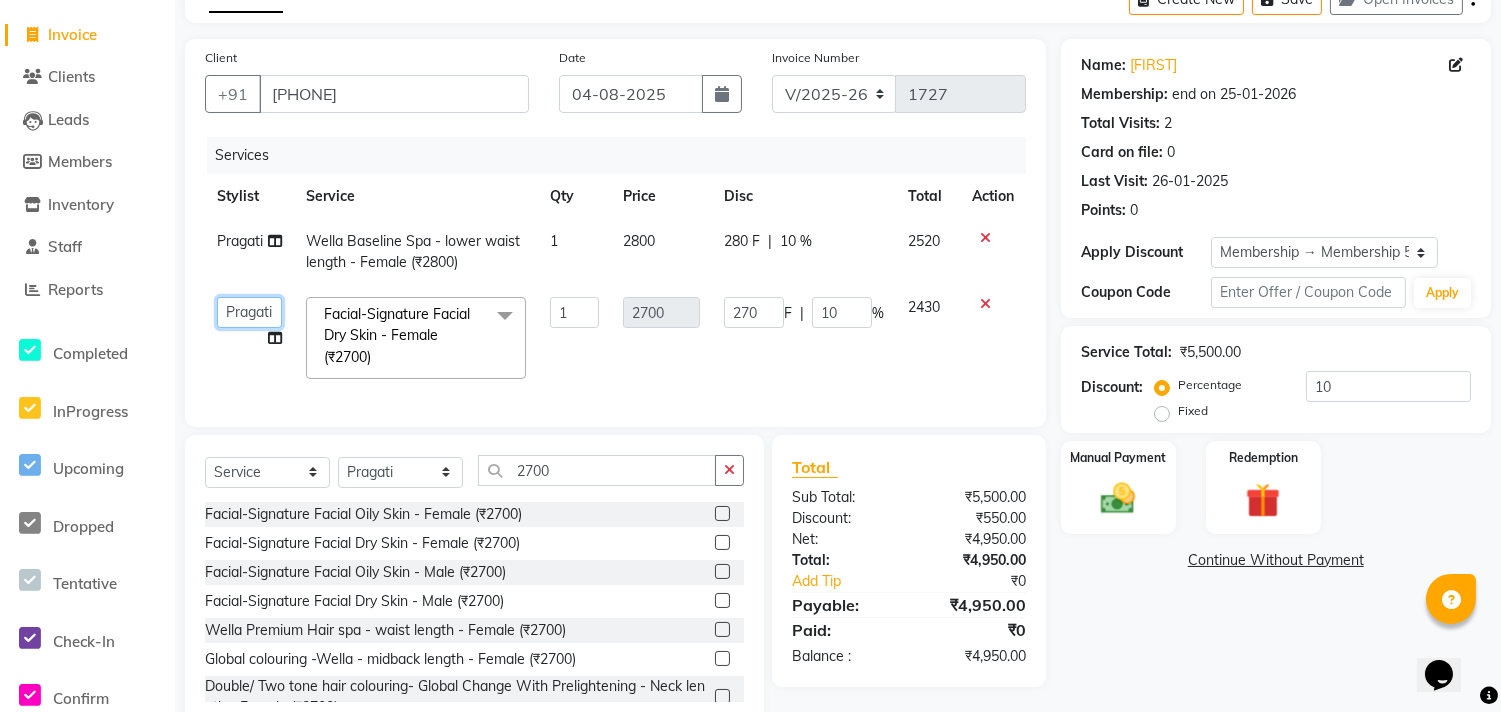 click on "[FIRST] [LAST]   [FIRST] [LAST]   [FIRST] [LAST]   [FIRST] [LAST]   [FIRST]   [FIRST]   [FIRST] [LAST]   [FIRST] [LAST]" 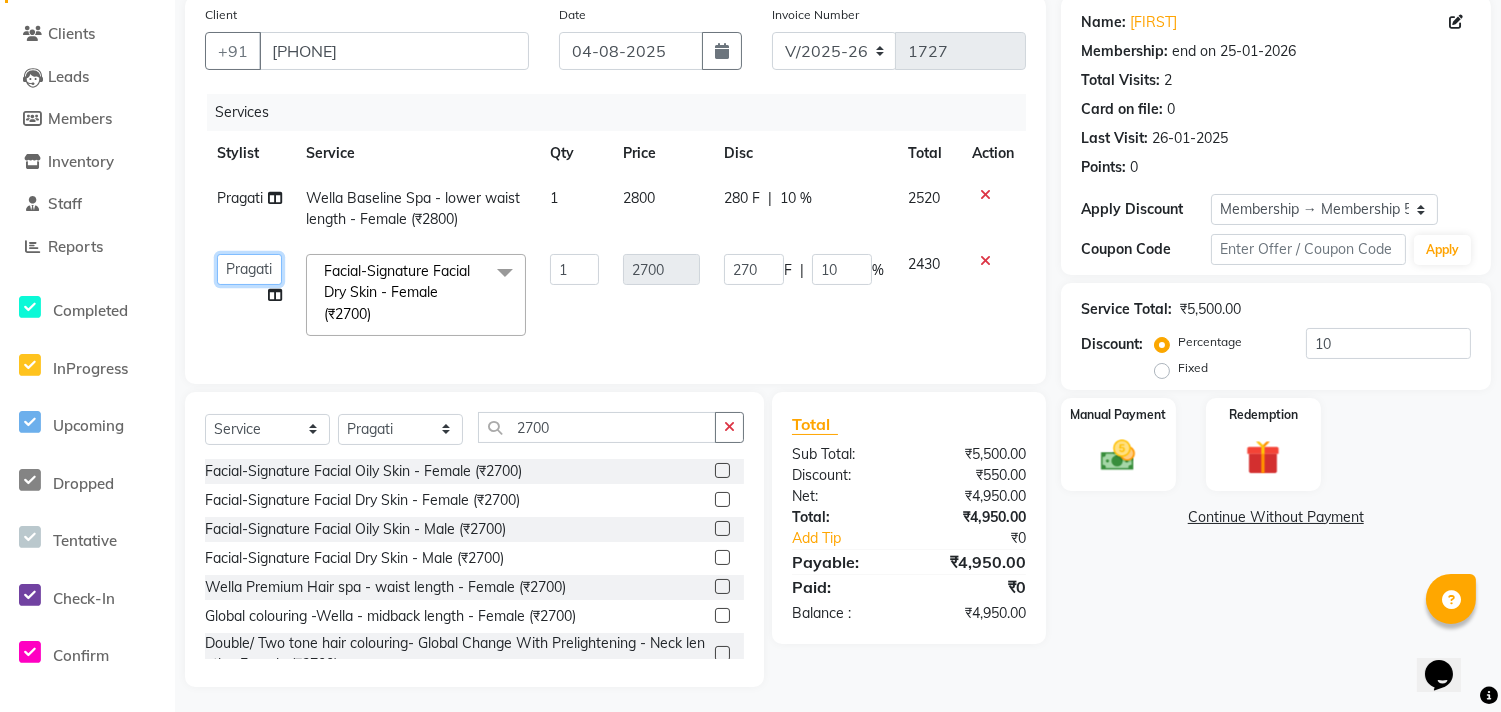 scroll, scrollTop: 176, scrollLeft: 0, axis: vertical 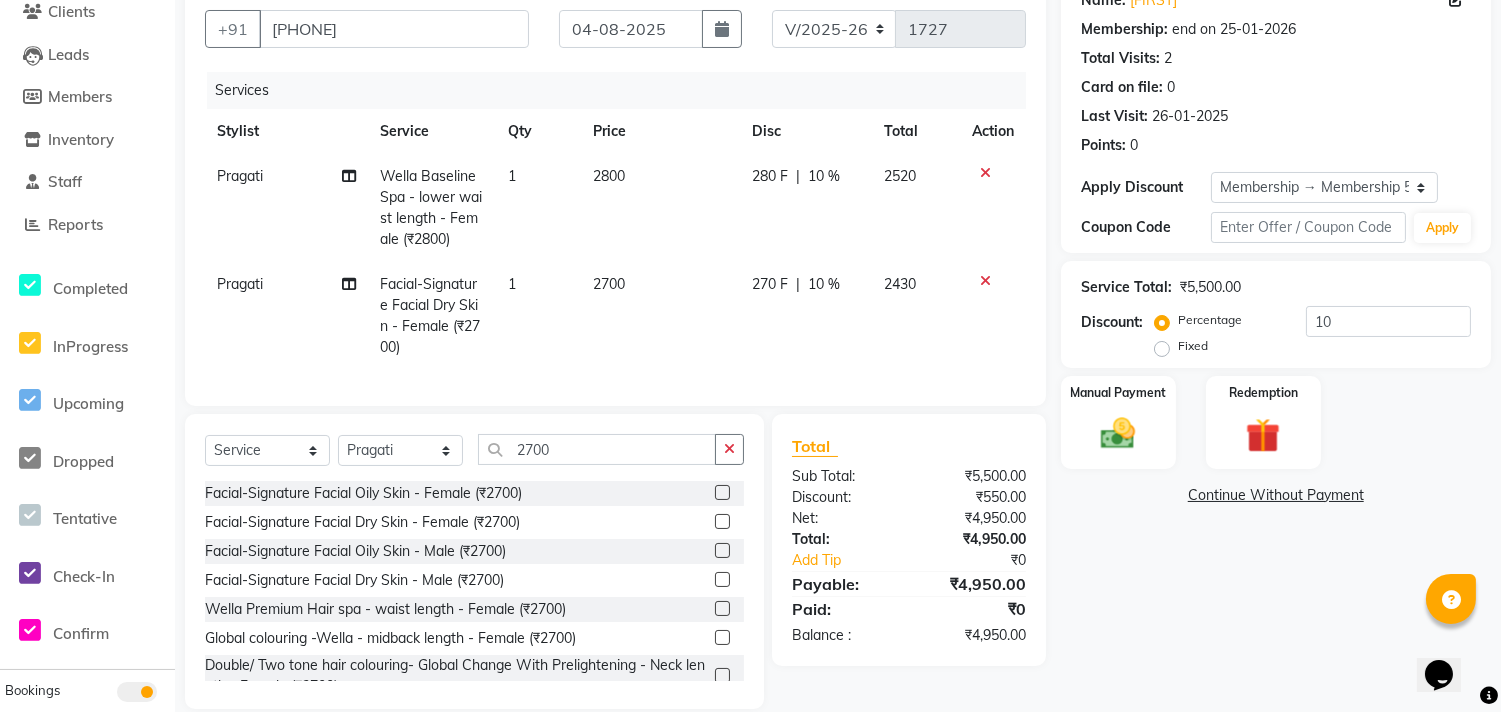click on "Name: [FIRST]  Membership: end on [DATE] Total Visits:  2 Card on file:  0 Last Visit:   [DATE] Points:   0  Apply Discount Select Membership → Membership 500 Coupon Code Apply Service Total:  ₹5,500.00  Discount:  Percentage   Fixed  10 Manual Payment Redemption  Continue Without Payment" 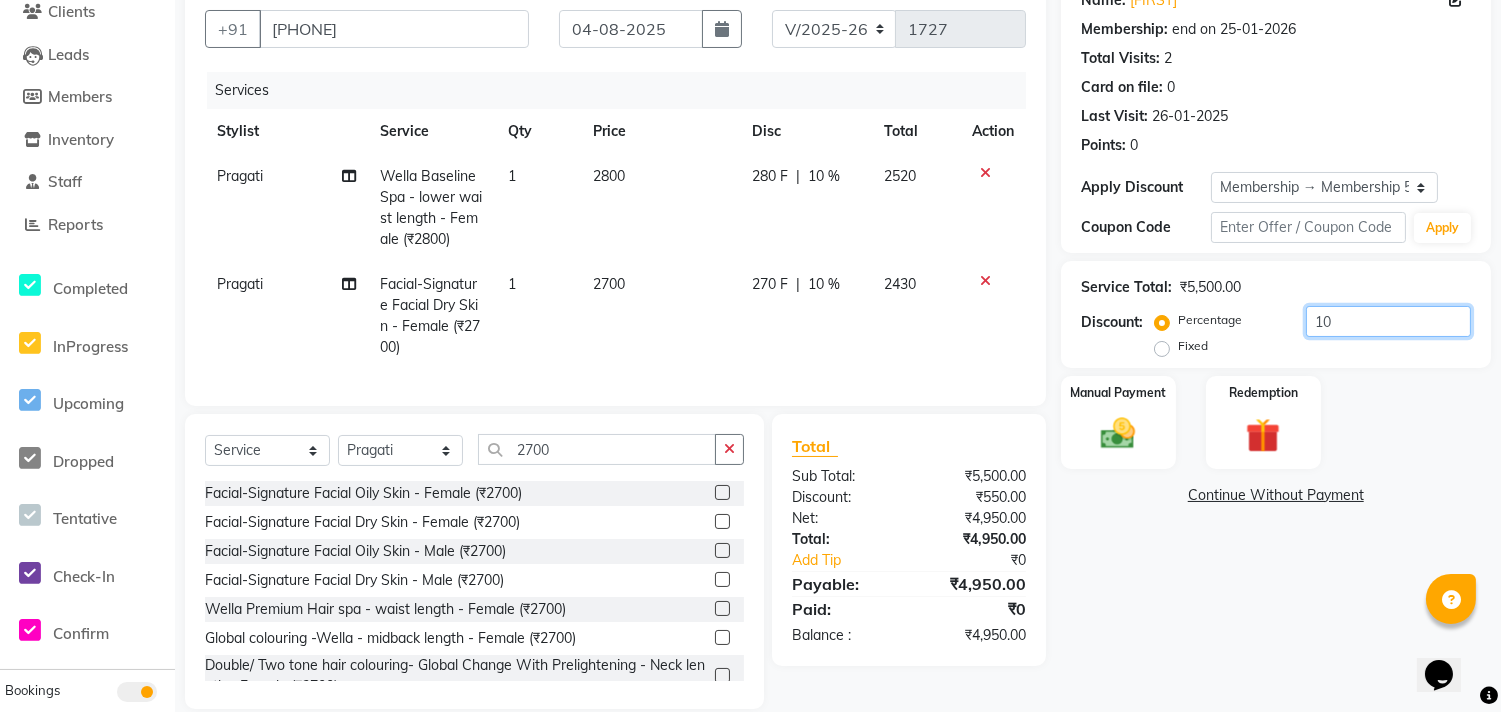 click on "10" 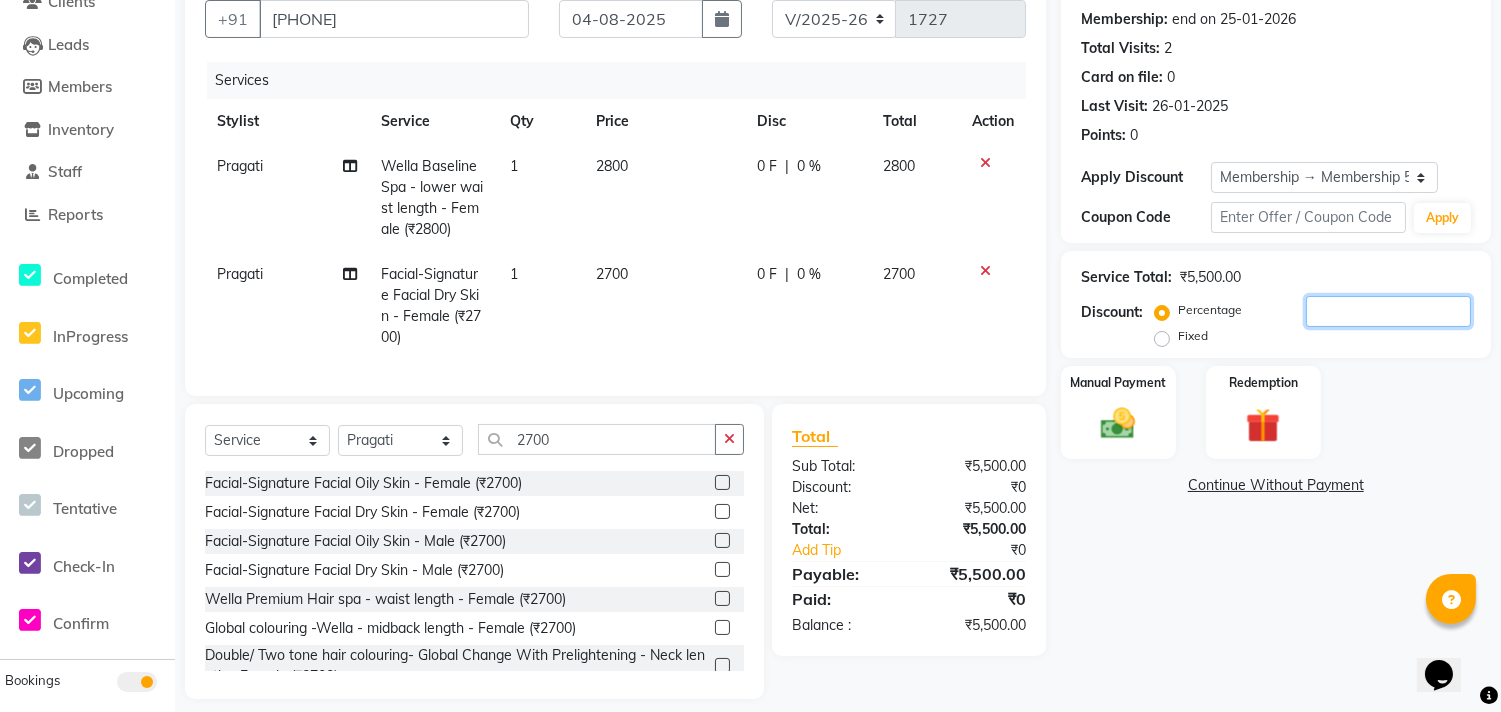 scroll, scrollTop: 220, scrollLeft: 0, axis: vertical 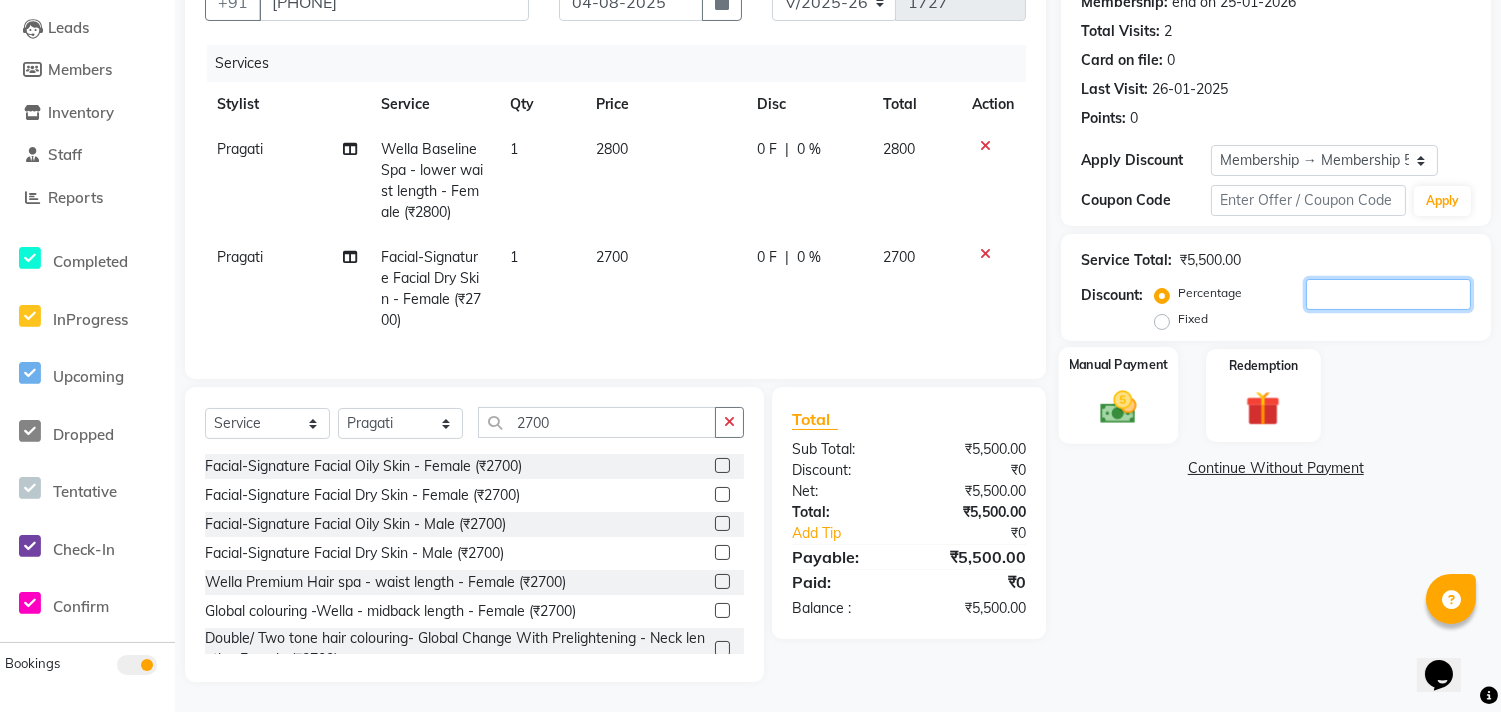 type 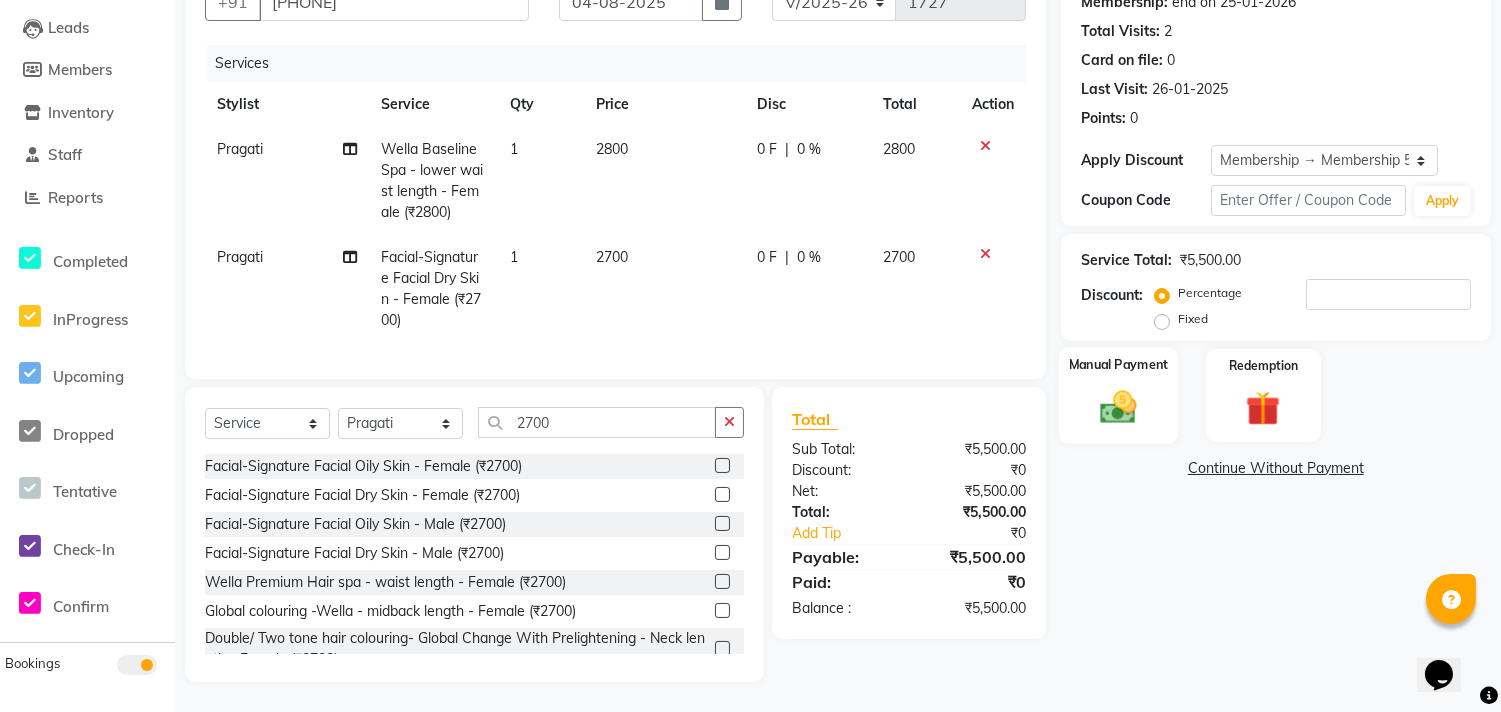 drag, startPoint x: 1112, startPoint y: 386, endPoint x: 1127, endPoint y: 393, distance: 16.552946 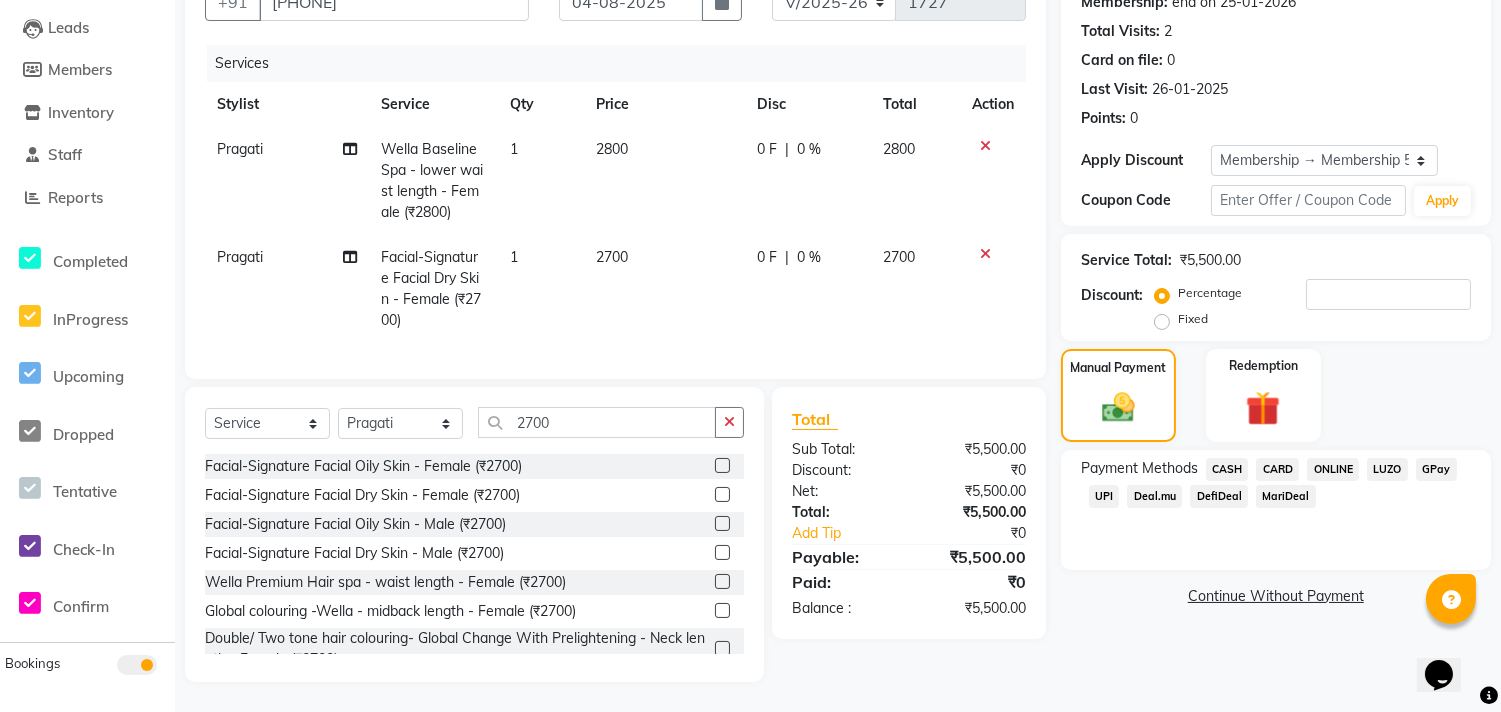 click on "ONLINE" 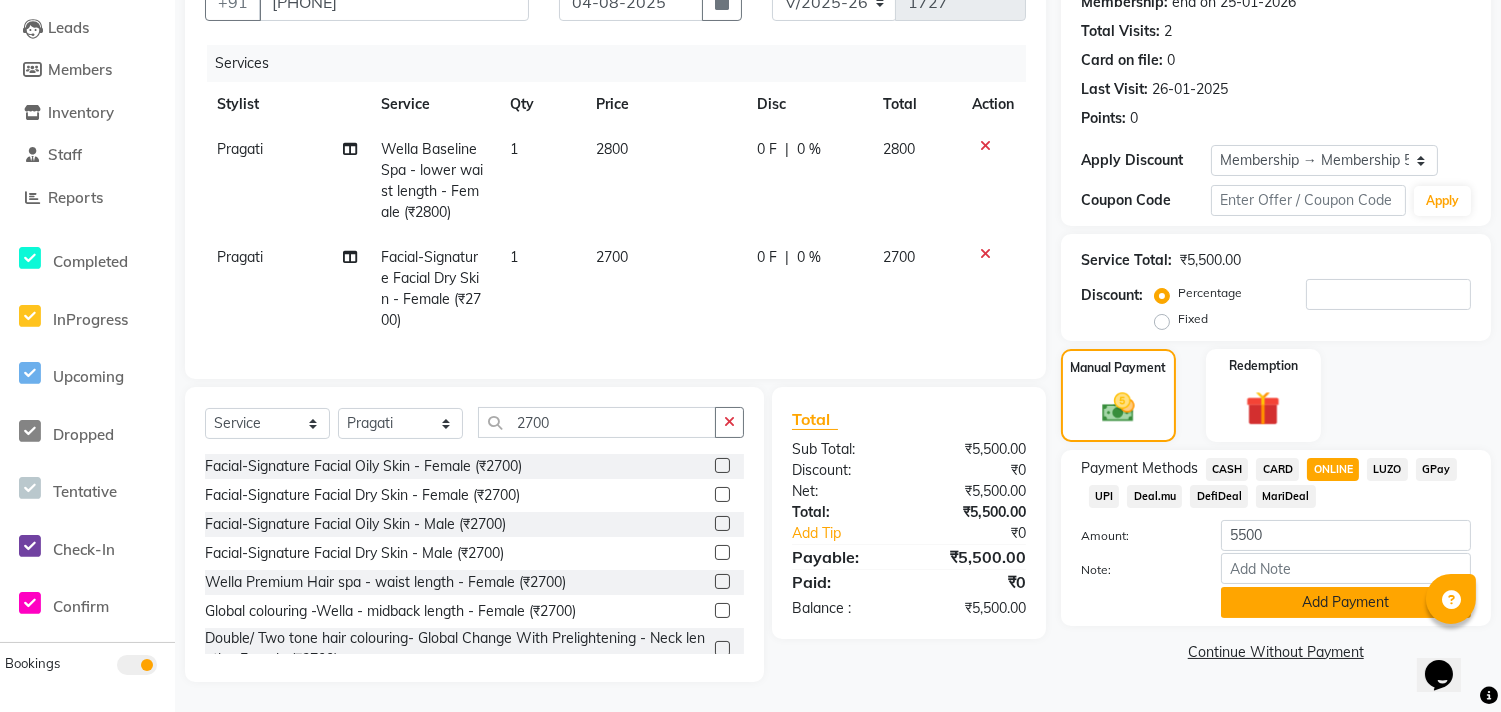 click on "Add Payment" 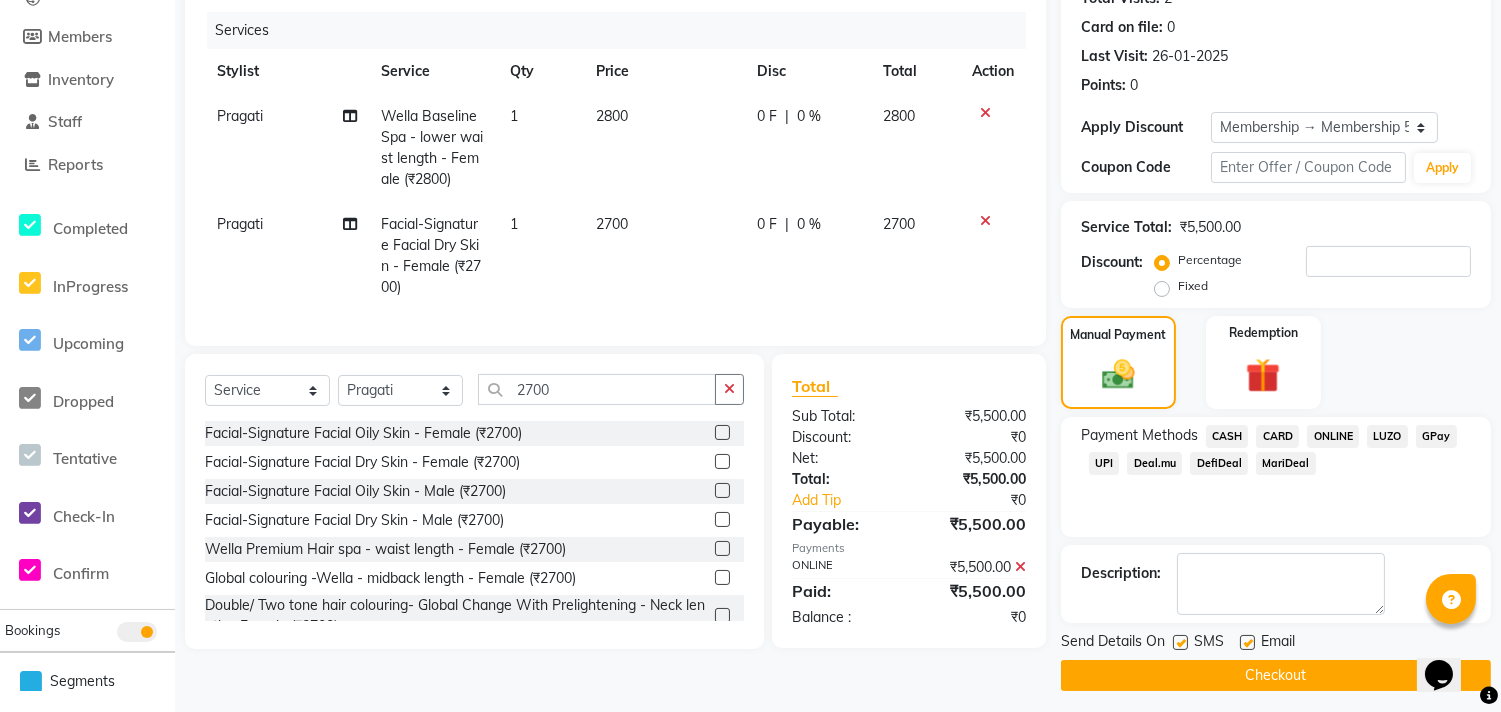 scroll, scrollTop: 244, scrollLeft: 0, axis: vertical 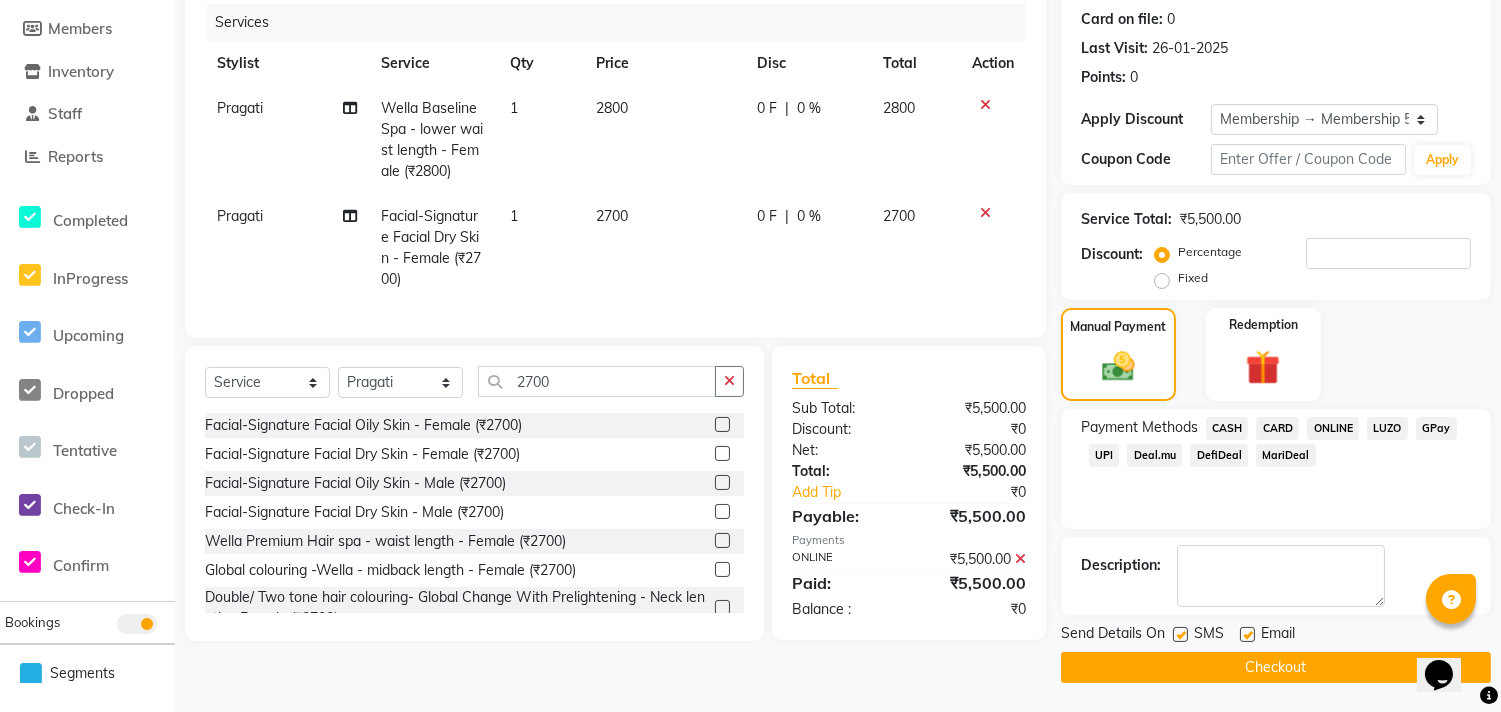 click on "Checkout" 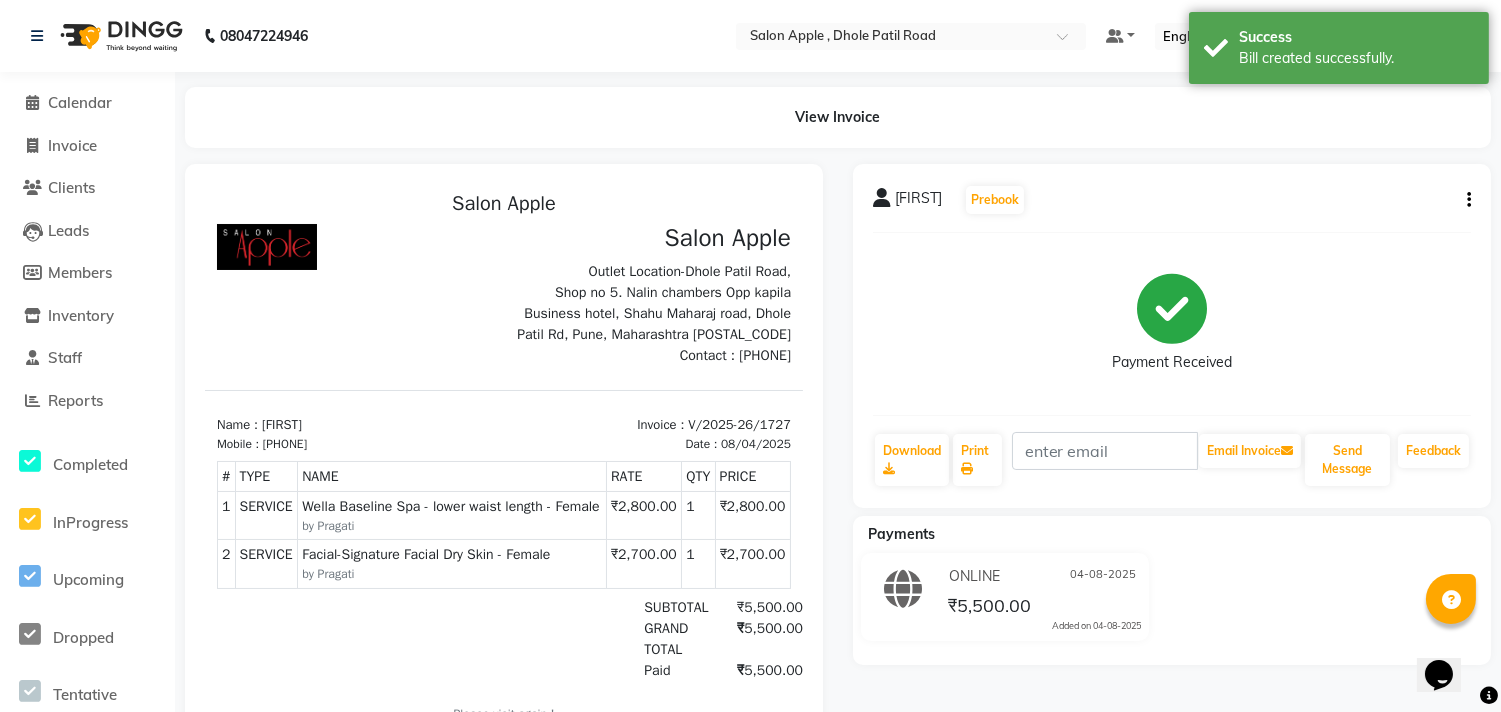 scroll, scrollTop: 0, scrollLeft: 0, axis: both 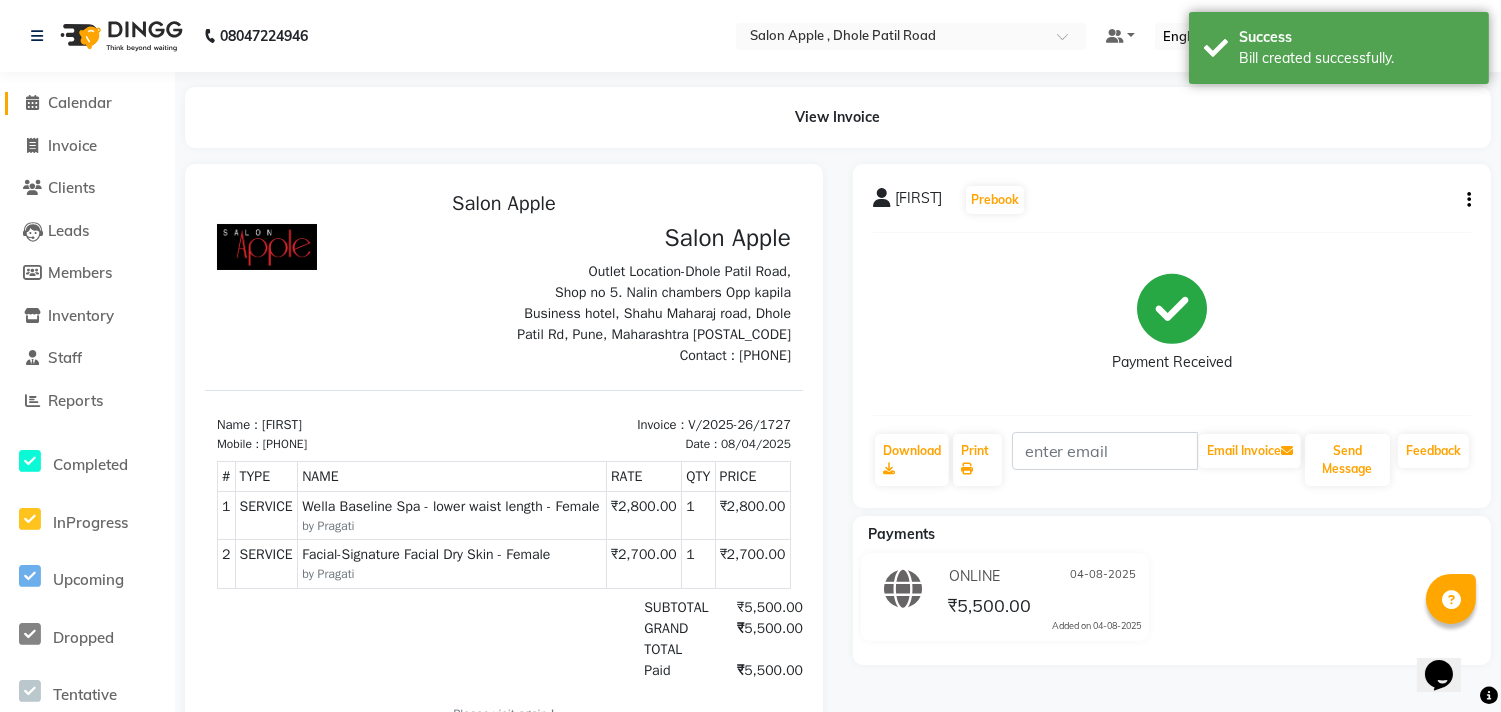 click on "Calendar" 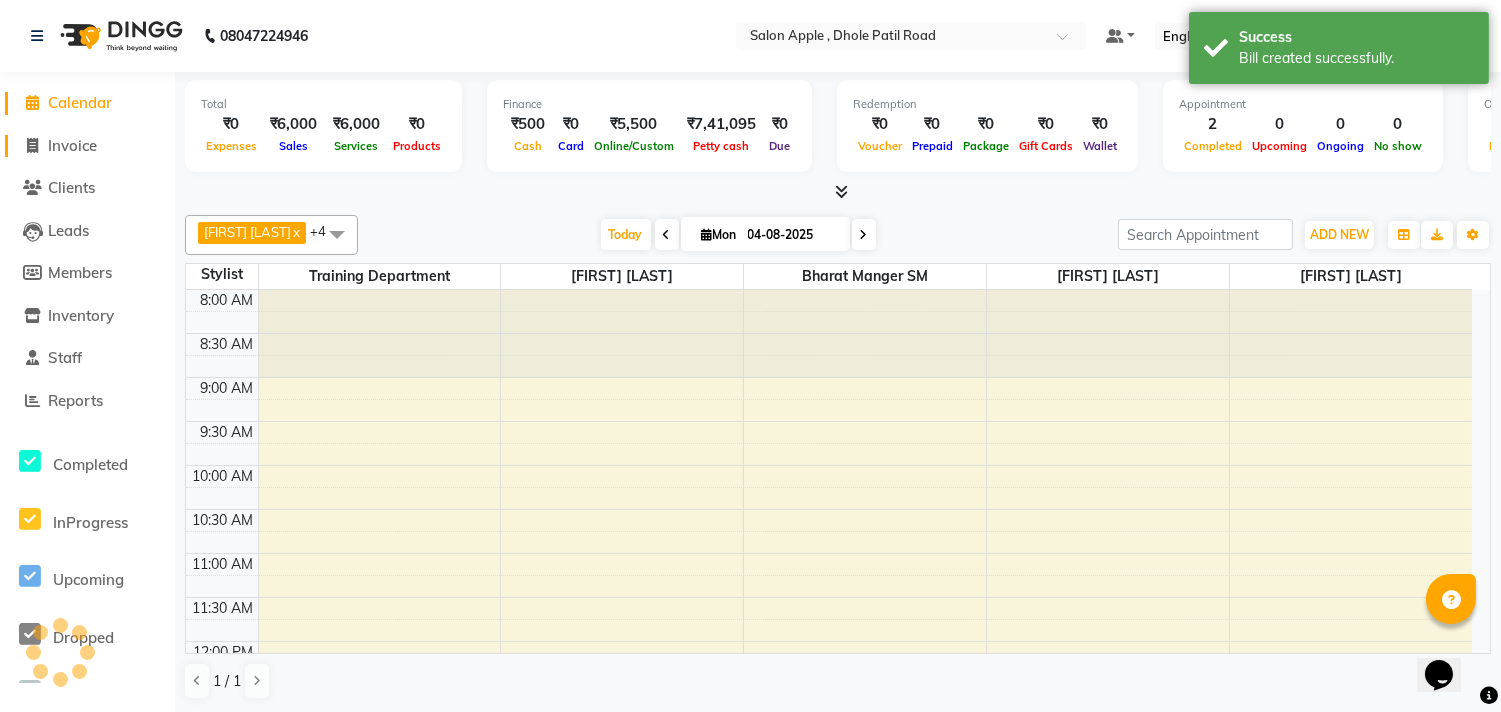 click on "Invoice" 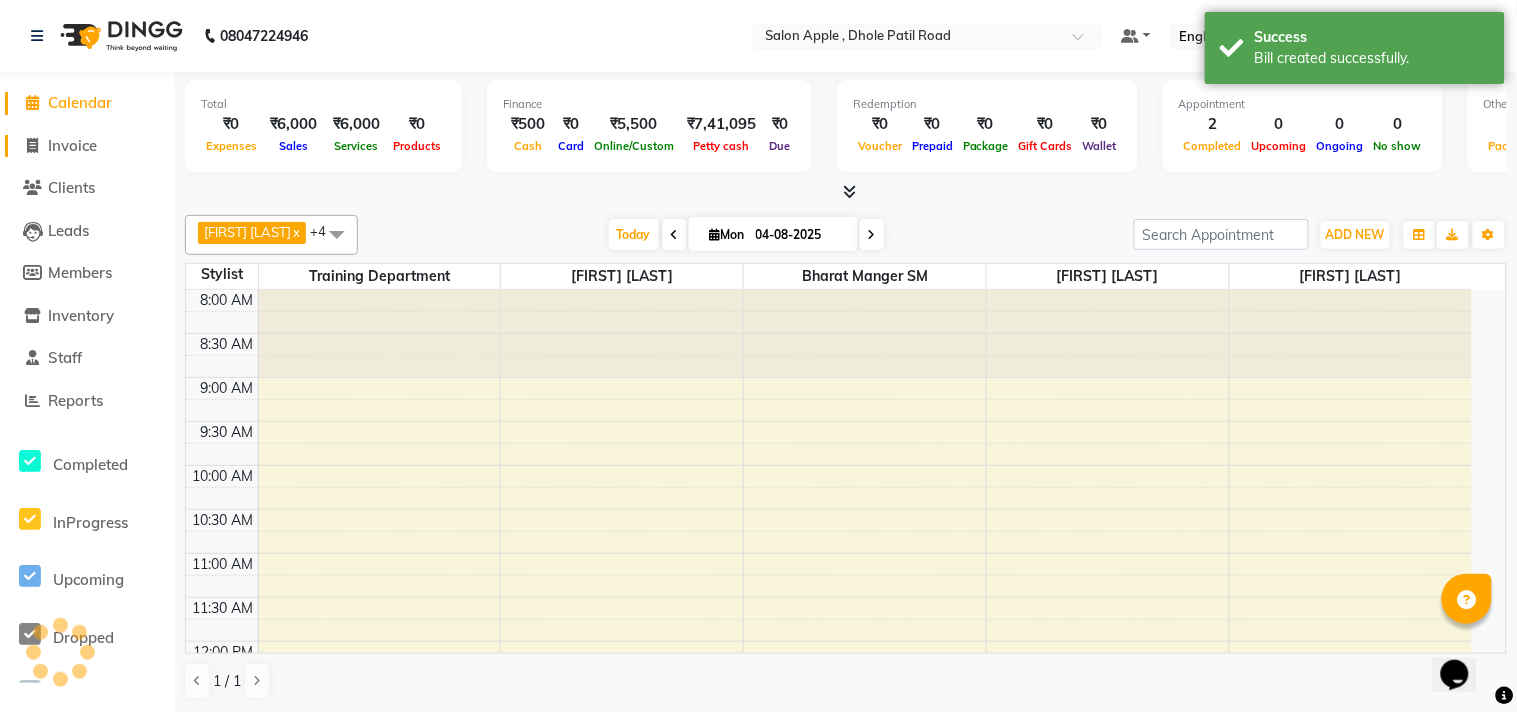 select on "521" 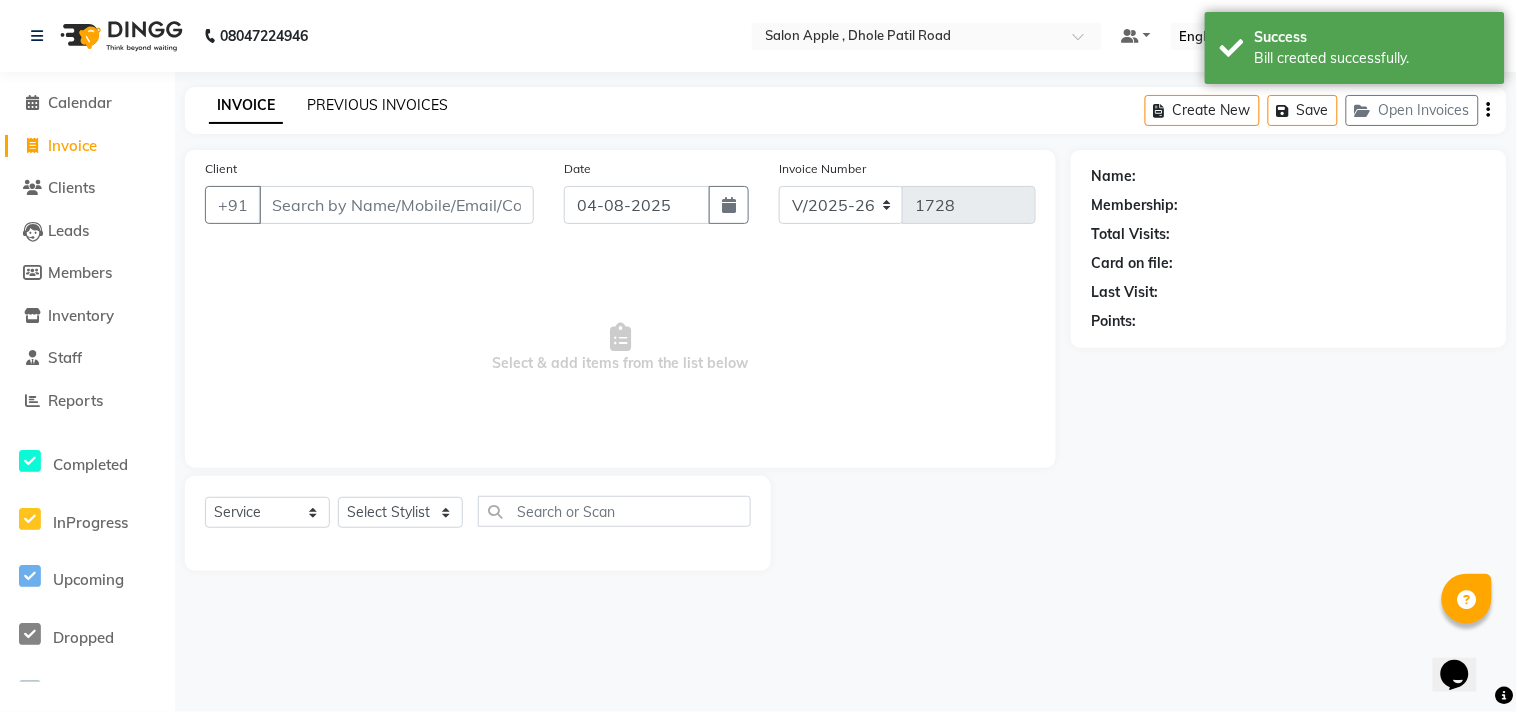 drag, startPoint x: 364, startPoint y: 86, endPoint x: 364, endPoint y: 101, distance: 15 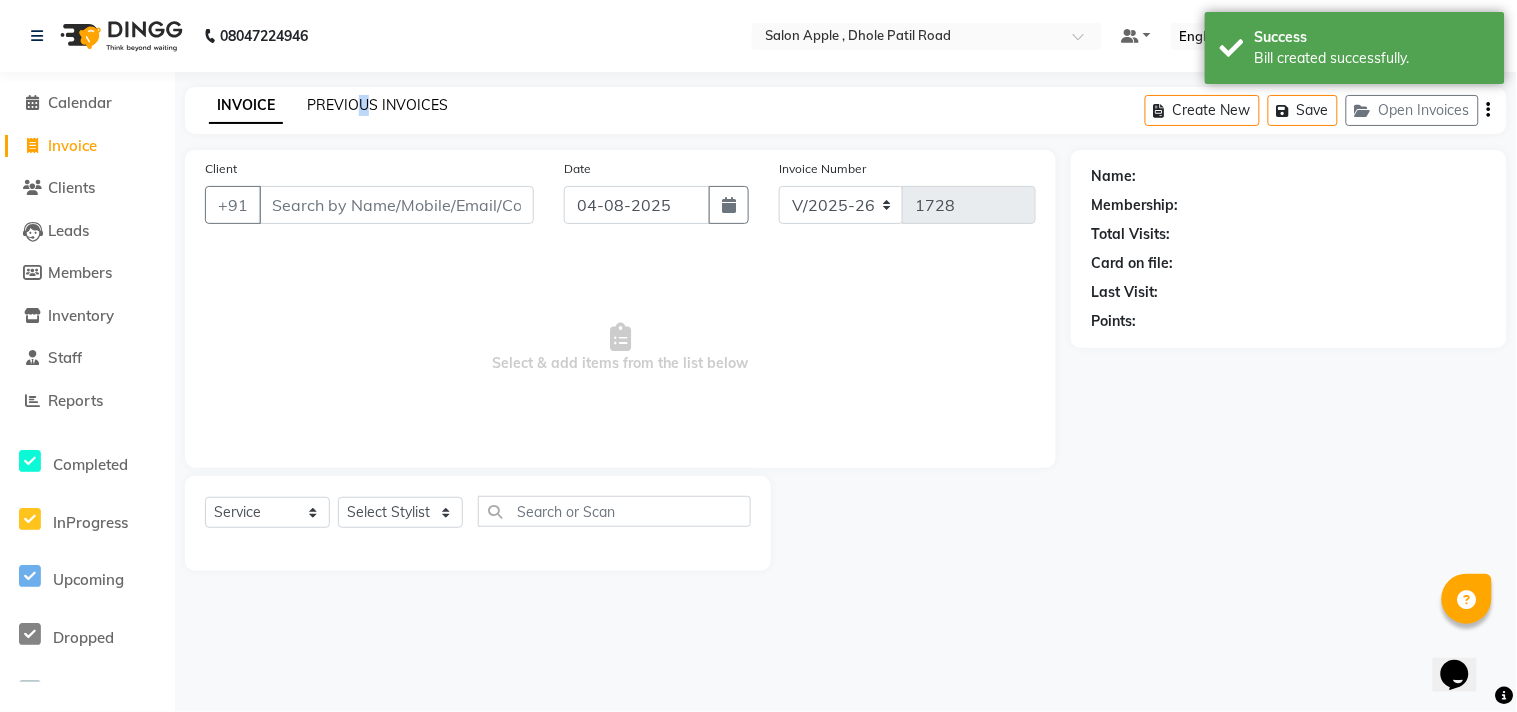 click on "PREVIOUS INVOICES" 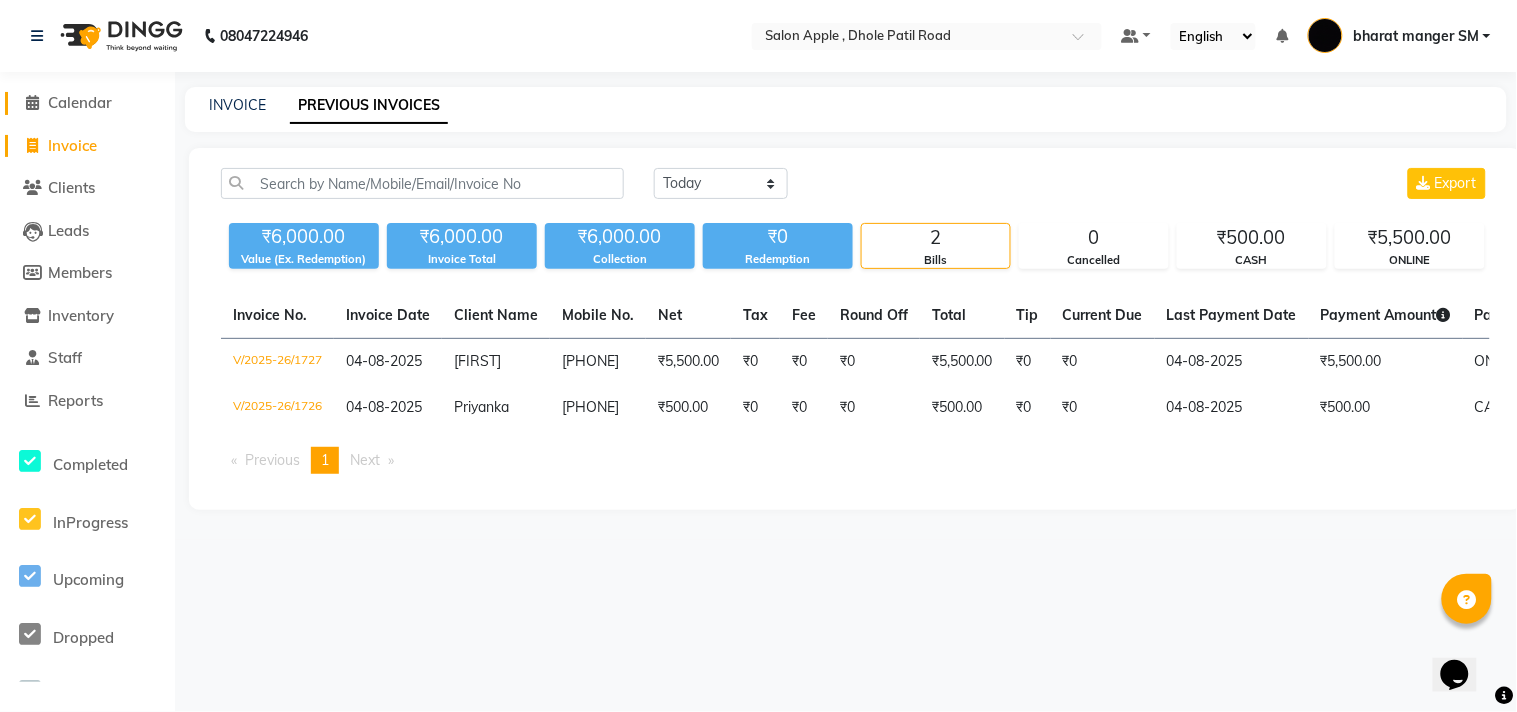 click on "Calendar" 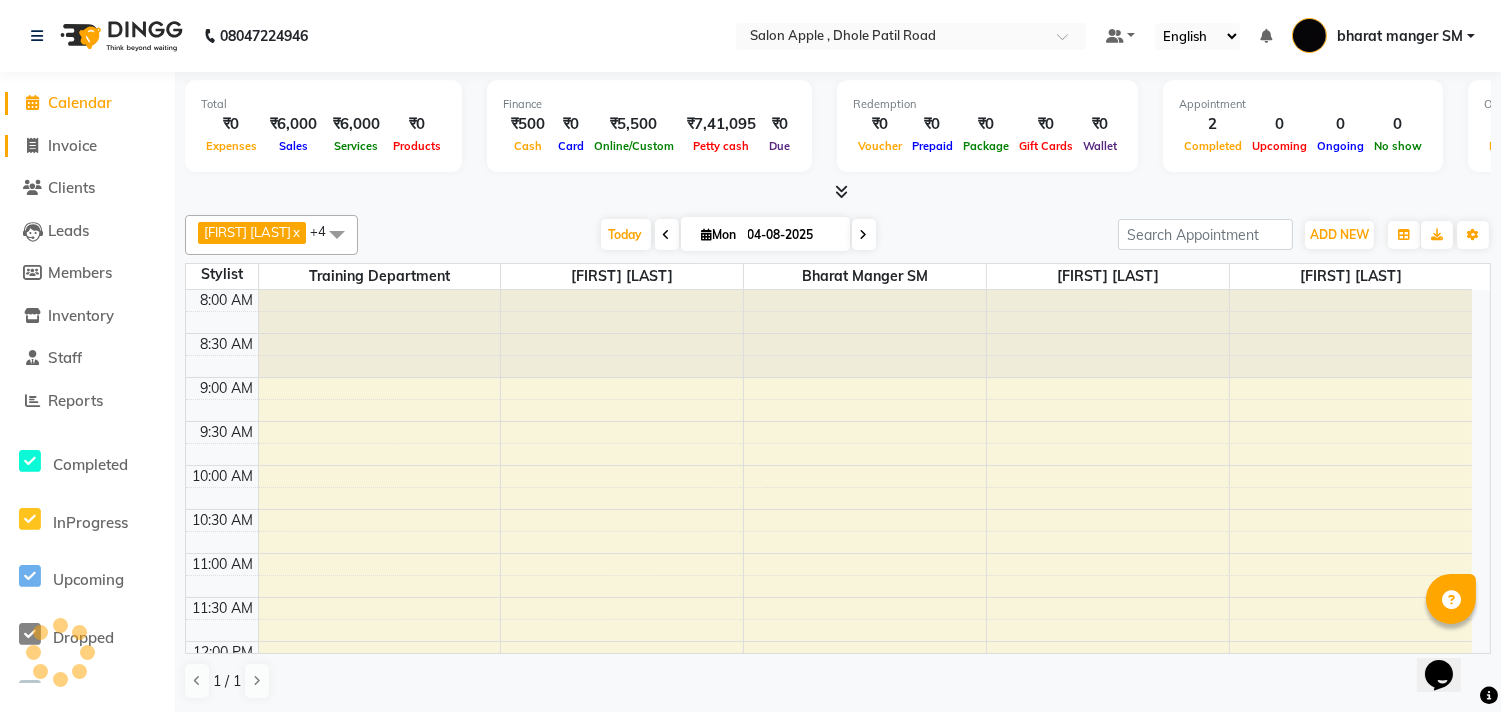 scroll, scrollTop: 835, scrollLeft: 0, axis: vertical 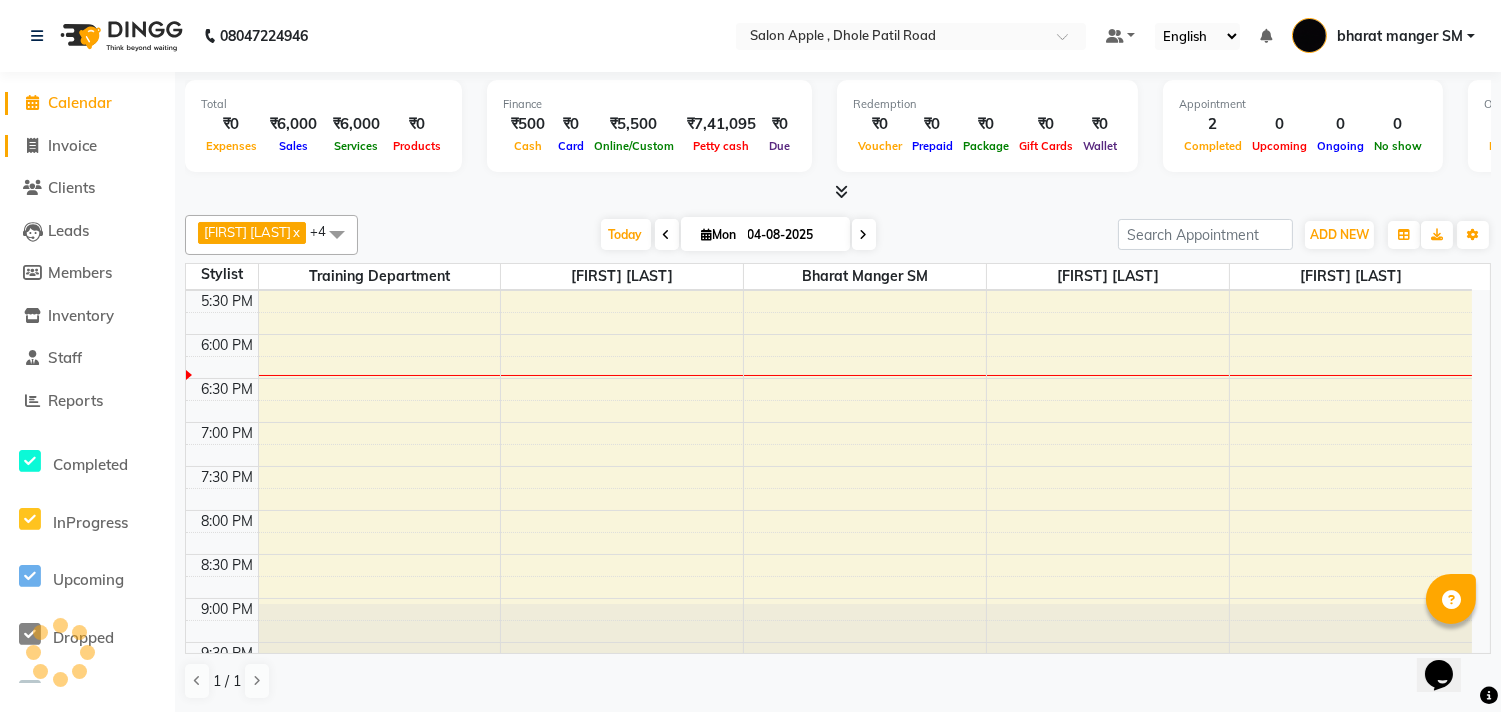 click on "Invoice" 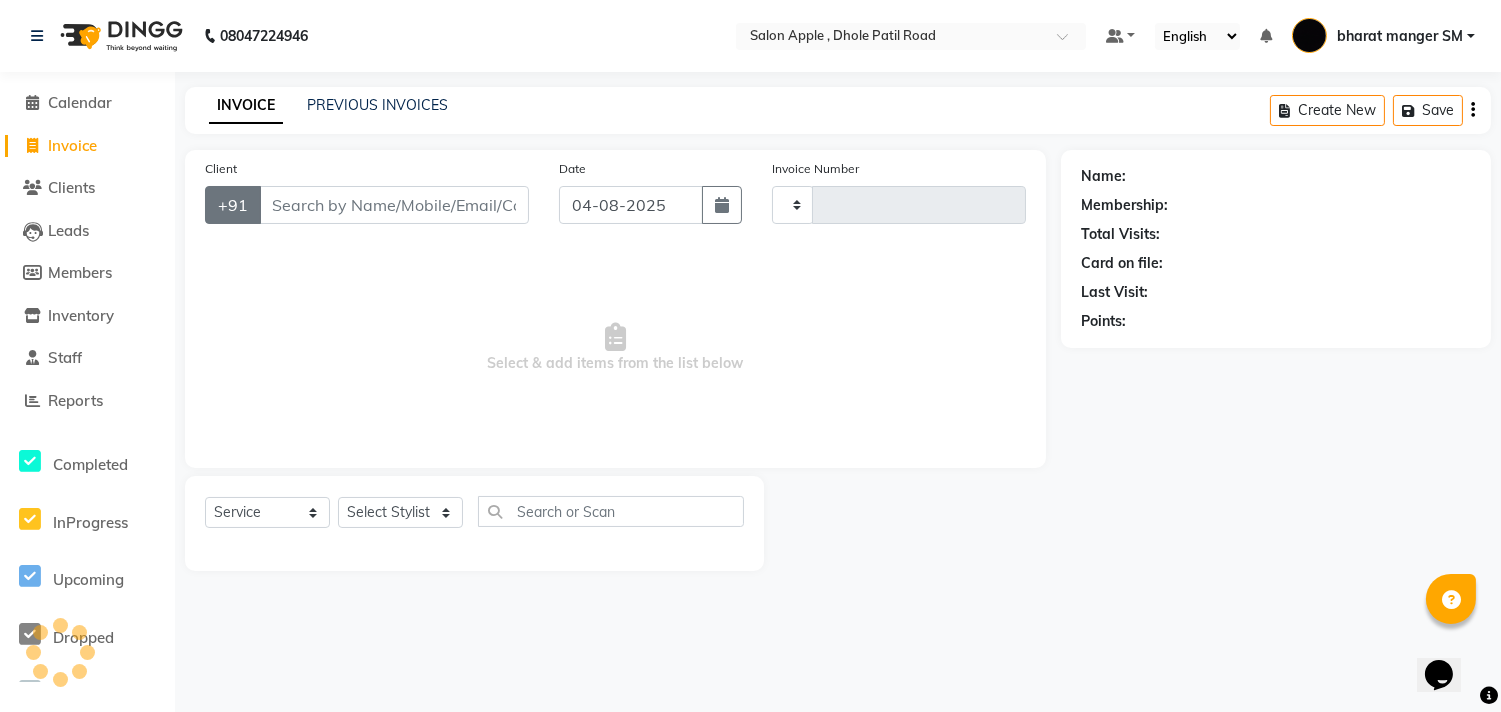 type on "1728" 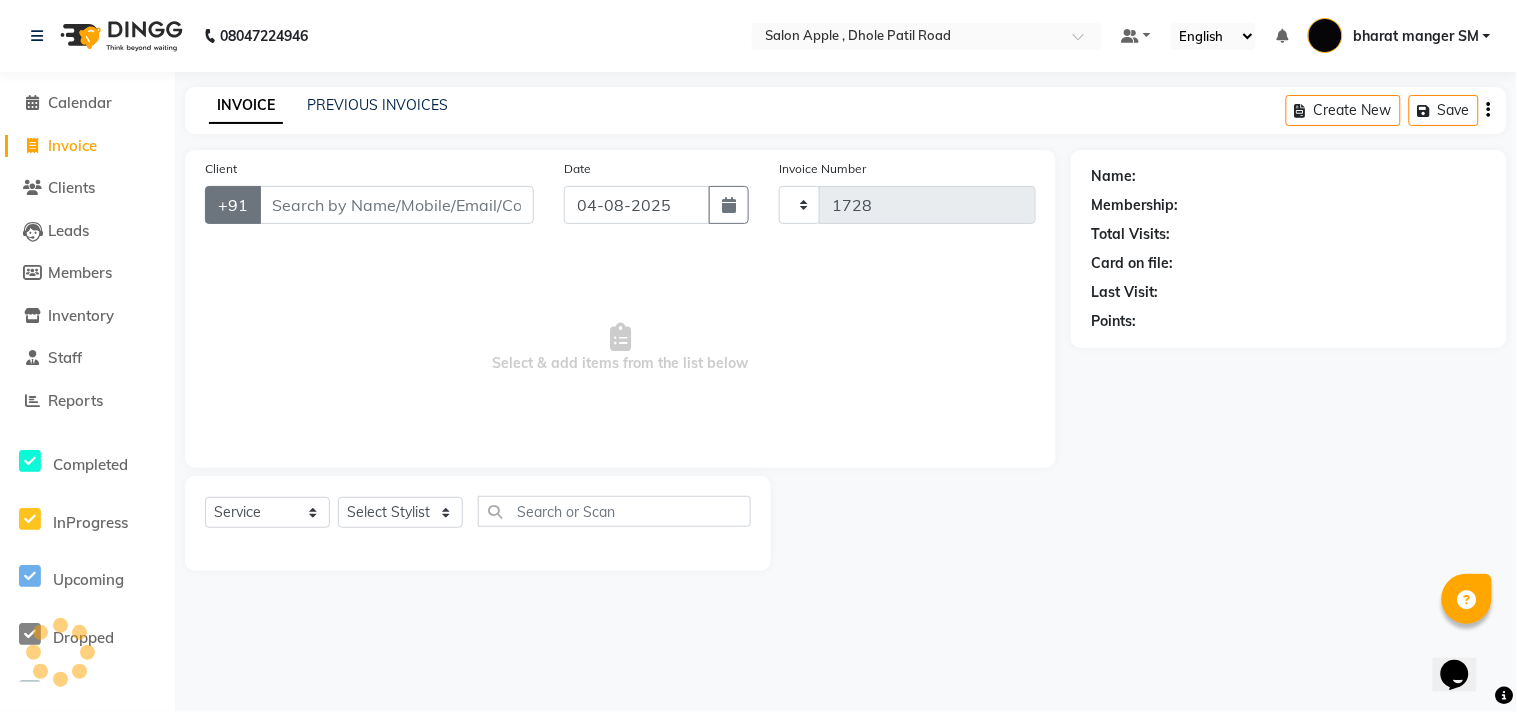 select on "521" 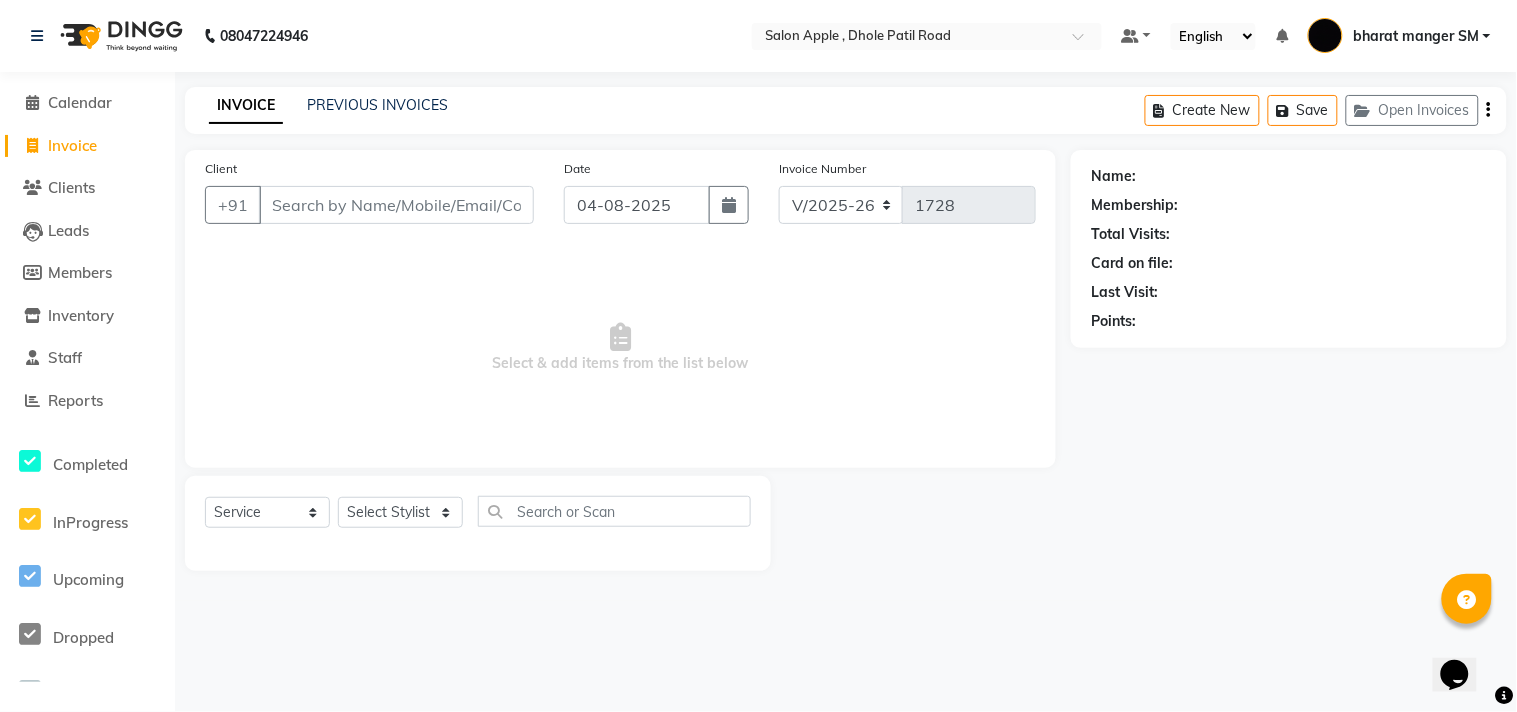click on "Client" at bounding box center (396, 205) 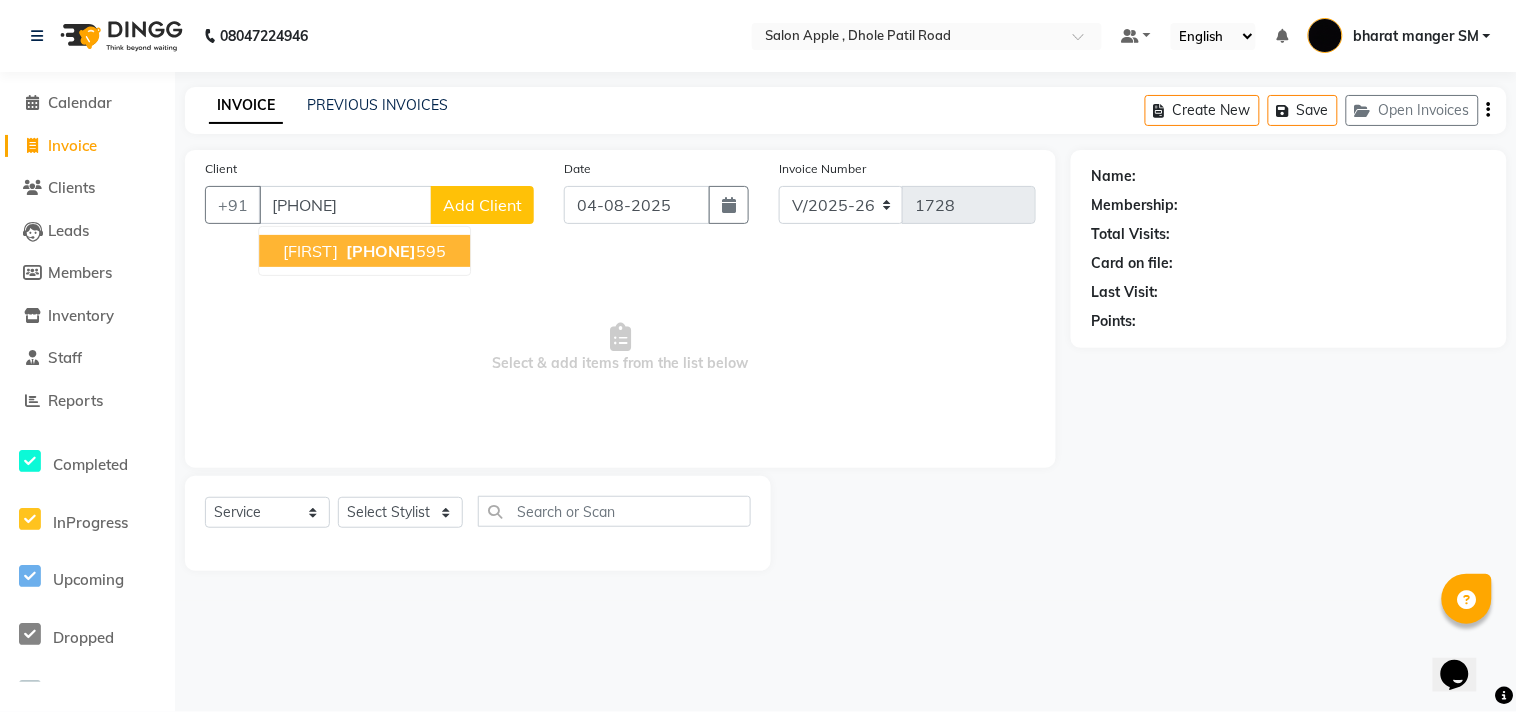 drag, startPoint x: 377, startPoint y: 251, endPoint x: 416, endPoint y: 420, distance: 173.44164 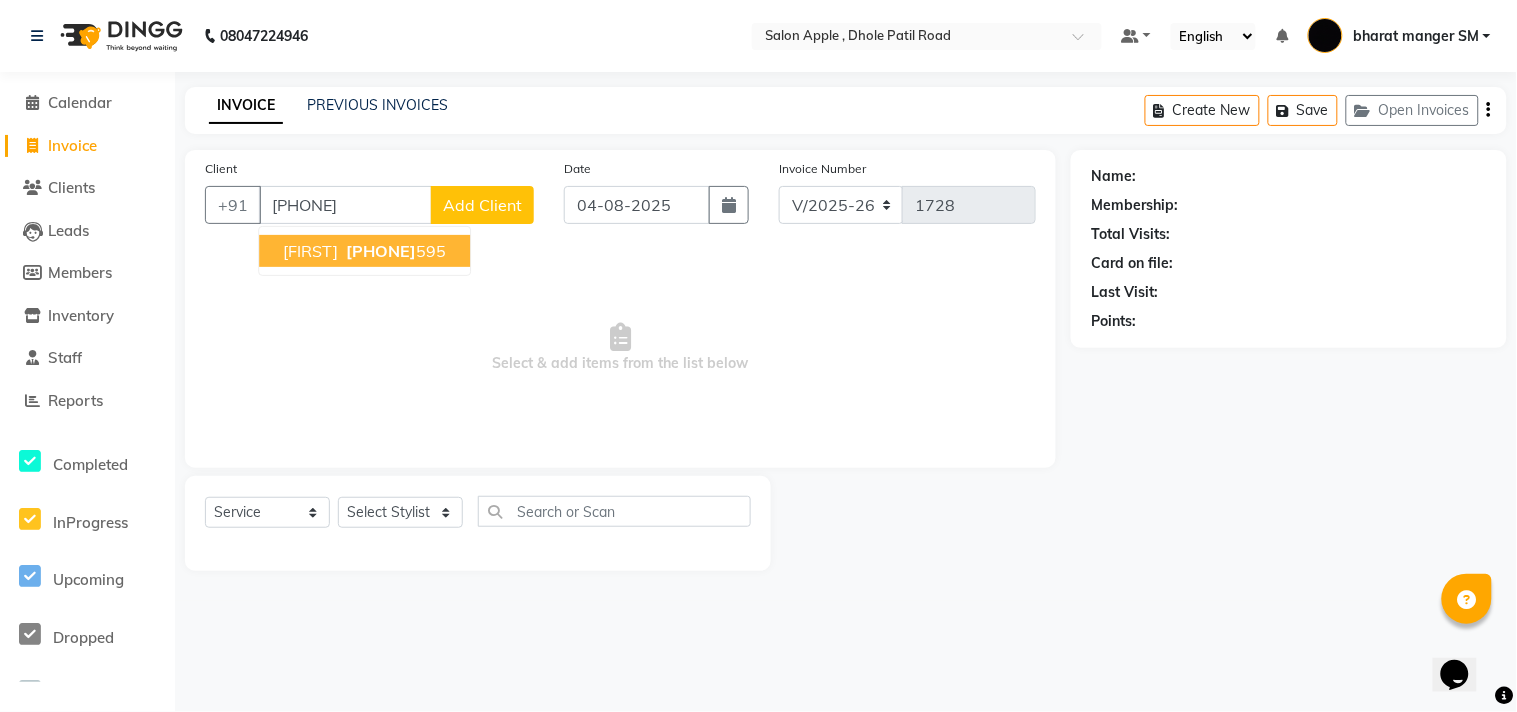 type on "[PHONE]" 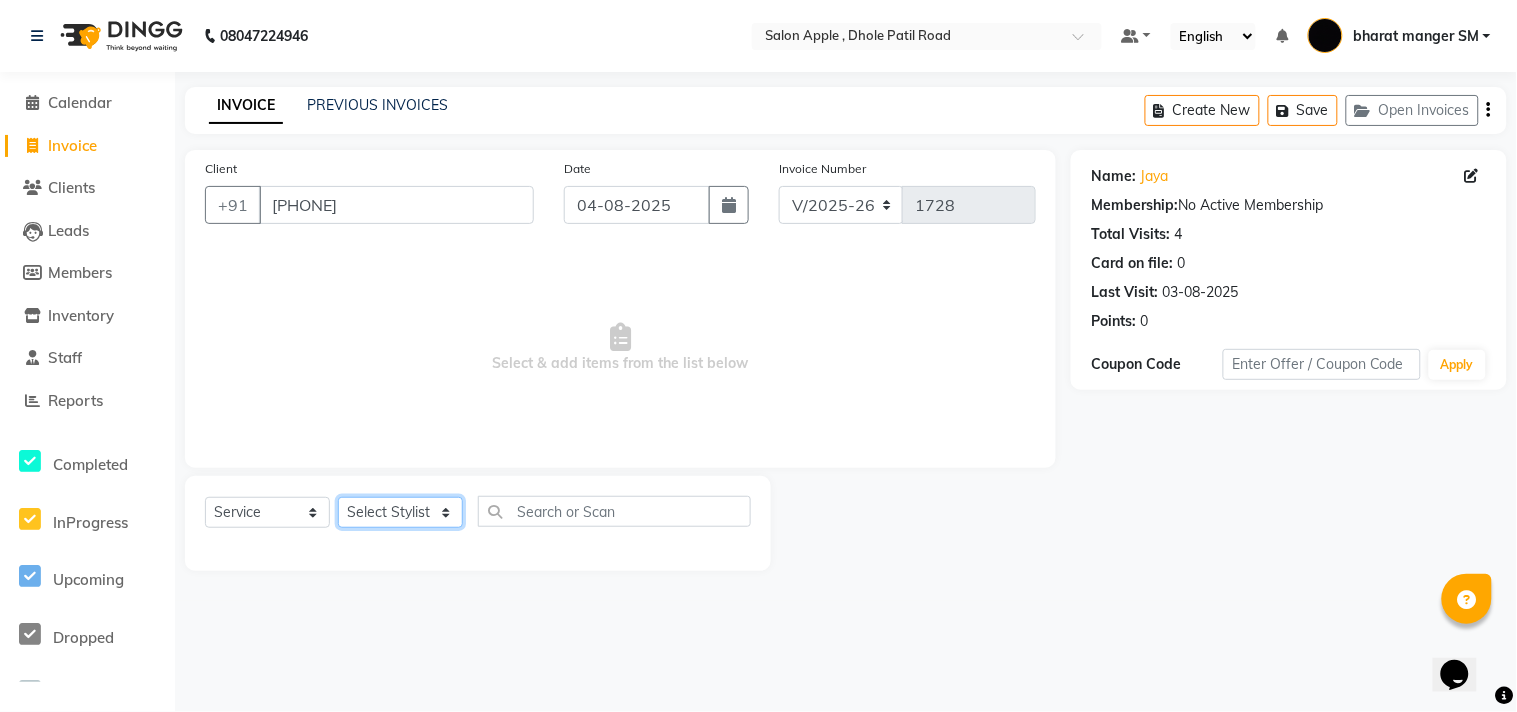 click on "Select Stylist [FIRST] [LAST] [FIRST] [LAST] [FIRST] [LAST] [FIRST] [LAST] [FIRST] [LAST] [FIRST] [LAST] [FIRST] [LAST] [FIRST] [LAST]" 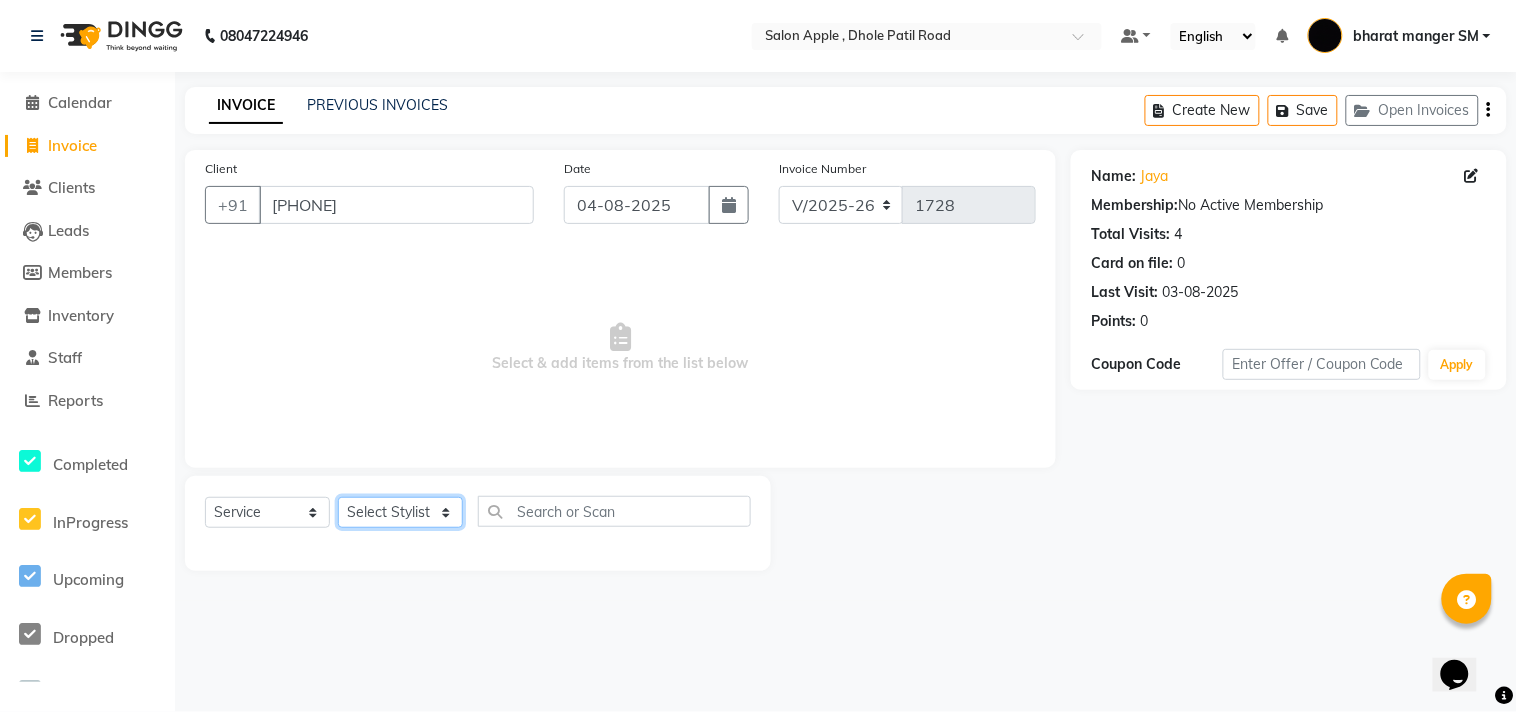 select on "85503" 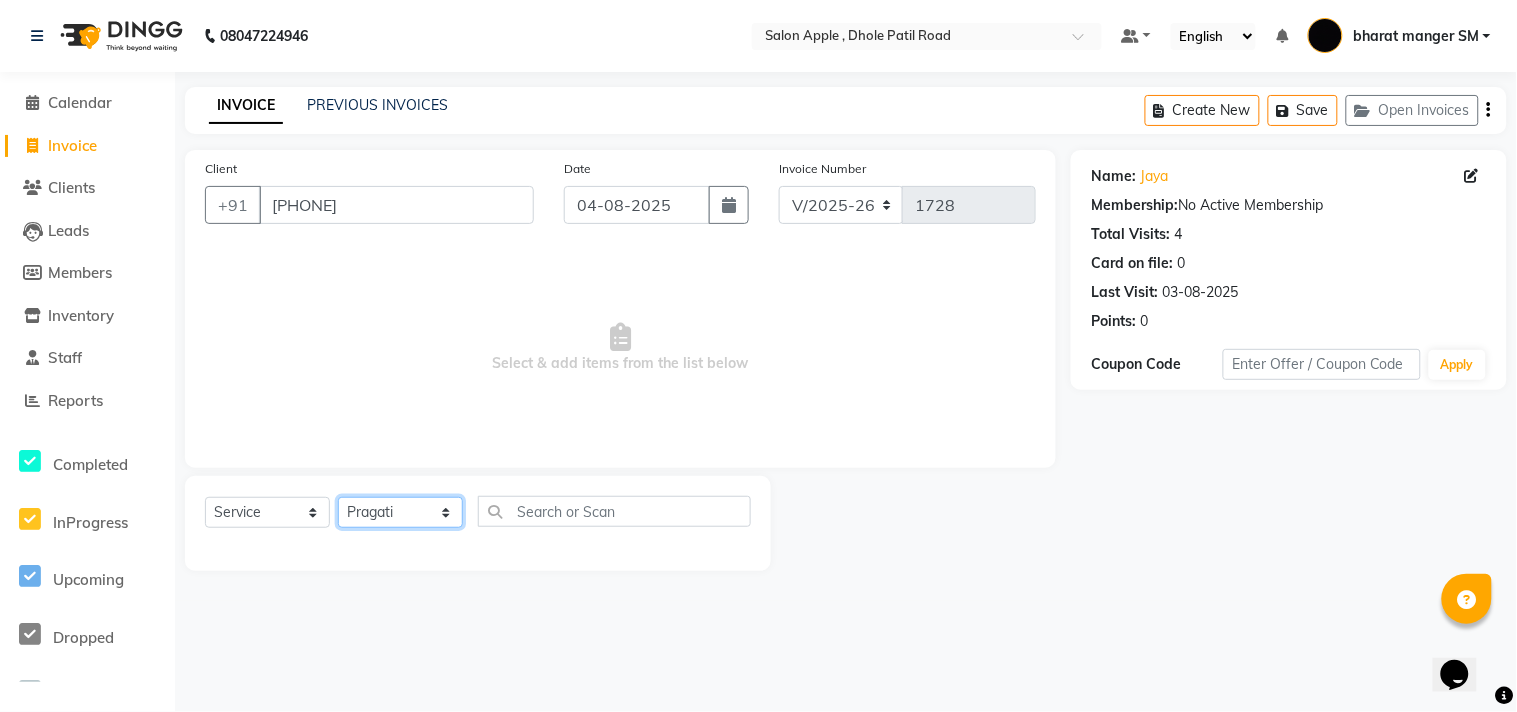 click on "Select Stylist [FIRST] [LAST] [FIRST] [LAST] [FIRST] [LAST] [FIRST] [LAST] [FIRST] [LAST] [FIRST] [LAST] [FIRST] [LAST] [FIRST] [LAST]" 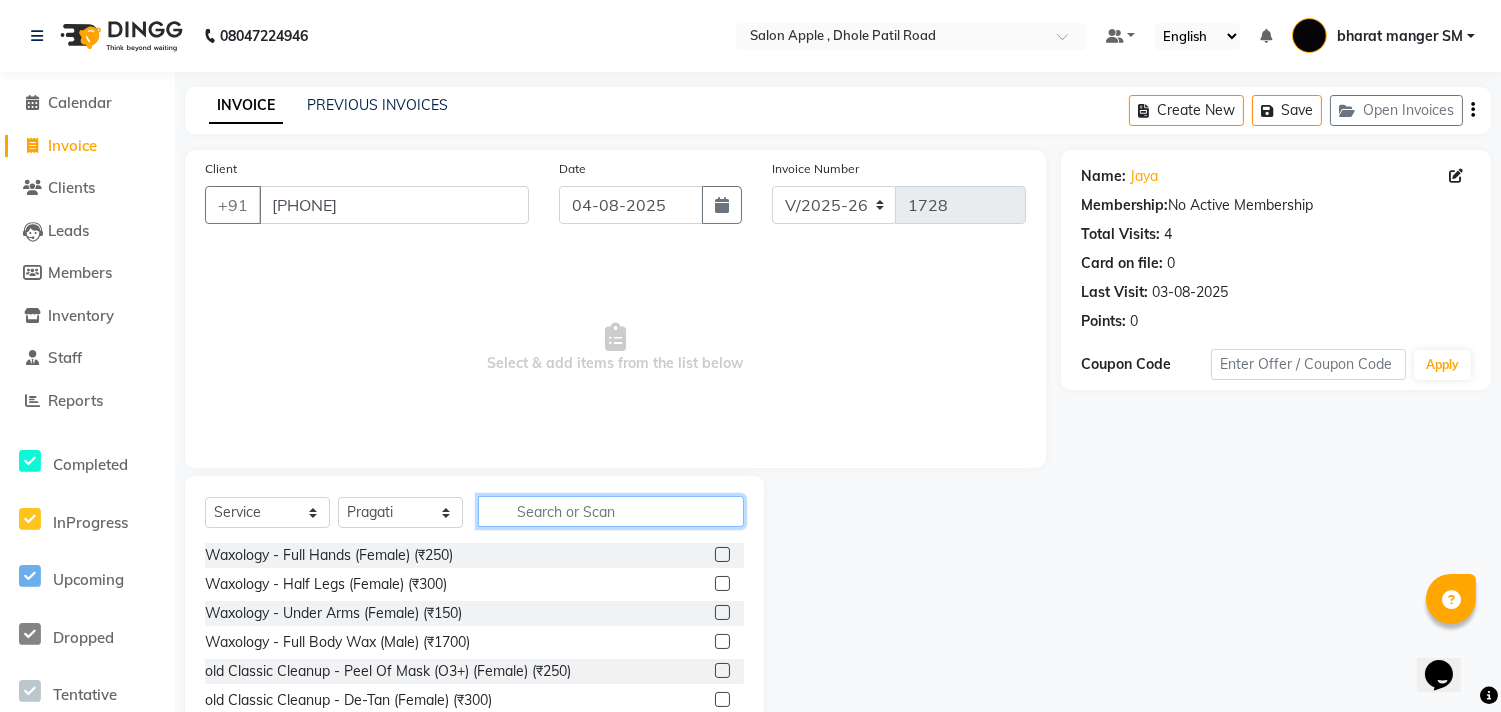 click 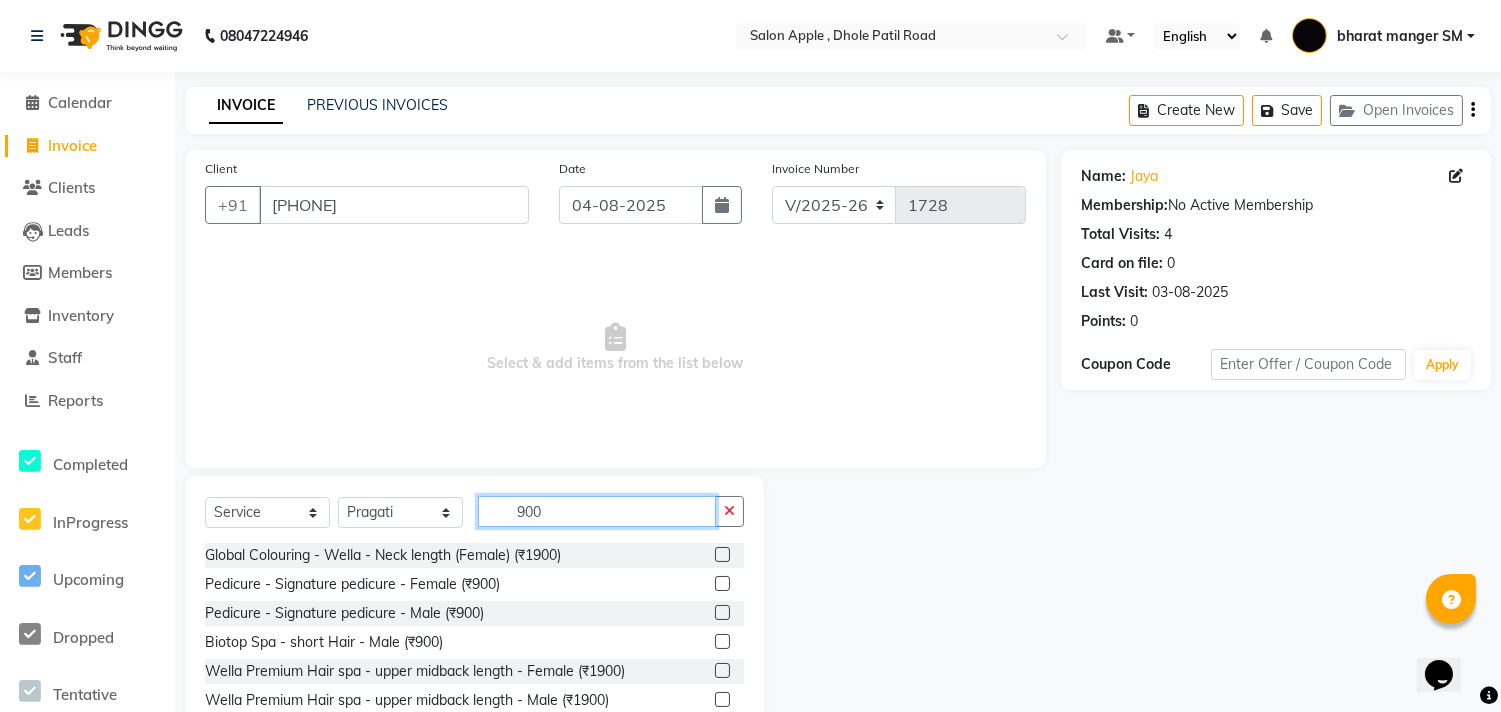type on "900" 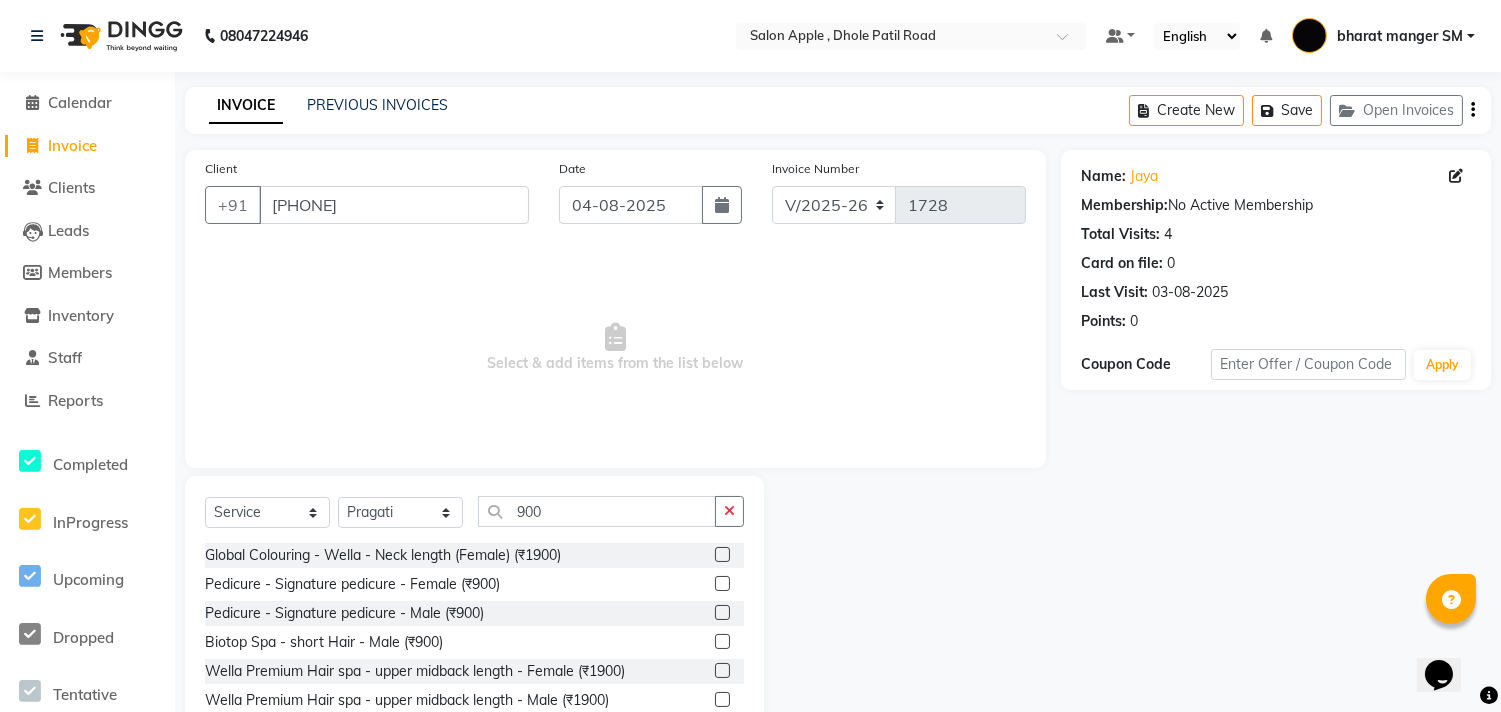 click 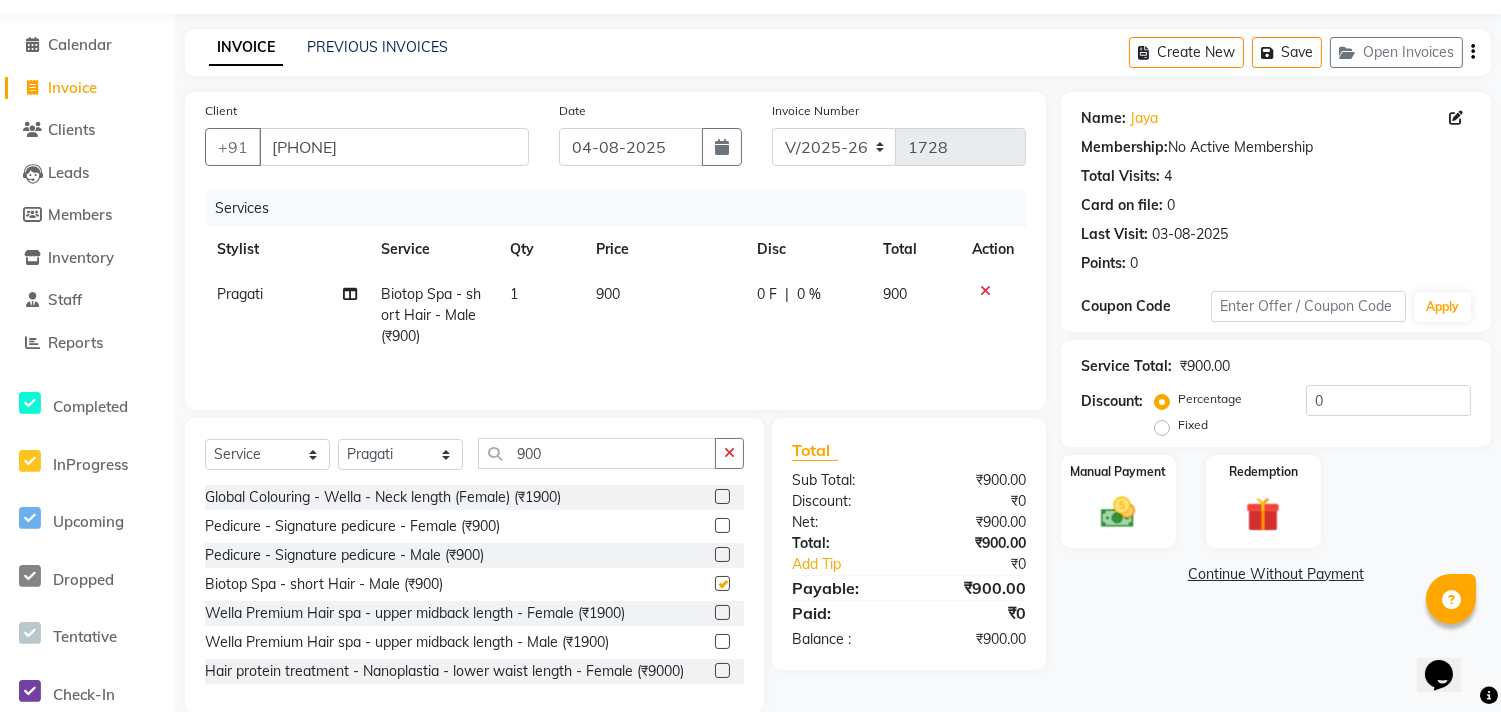 checkbox on "false" 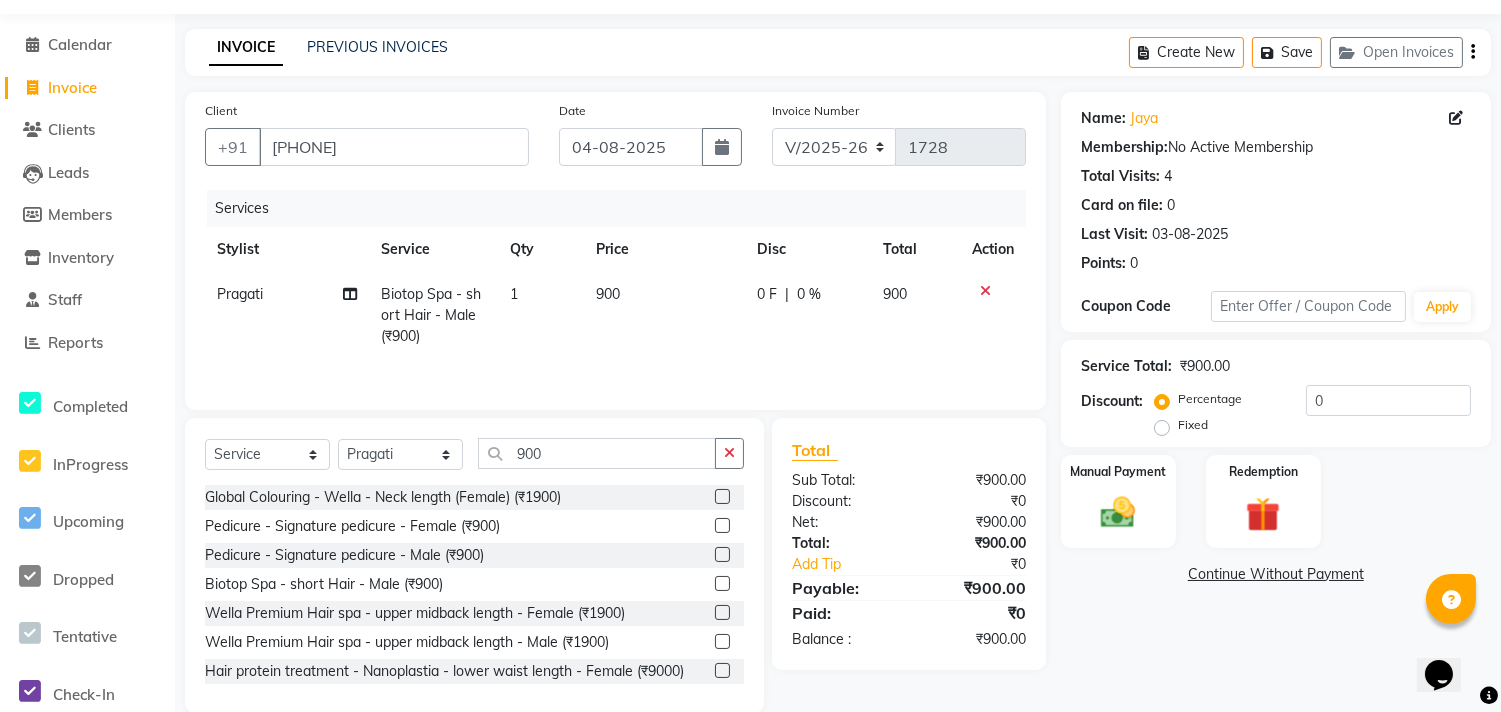 scroll, scrollTop: 91, scrollLeft: 0, axis: vertical 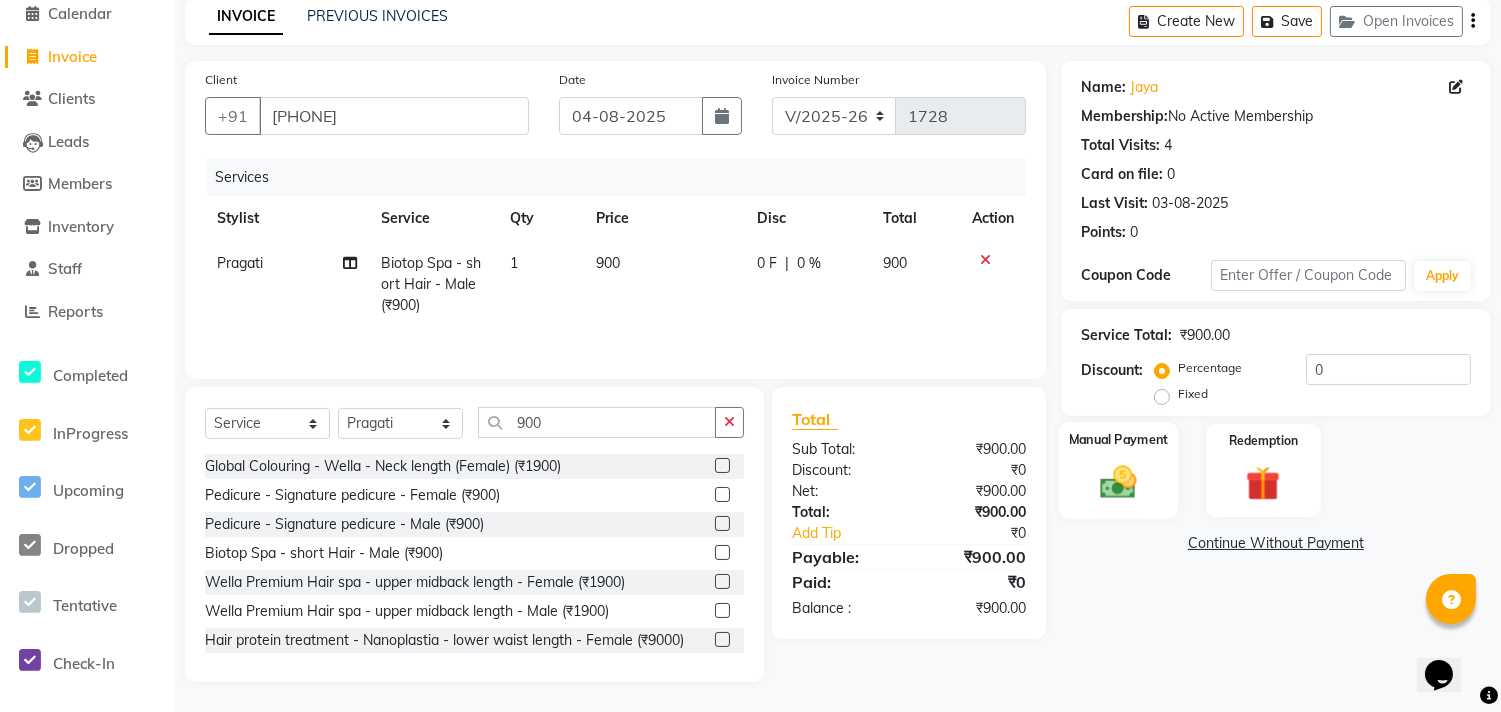 click 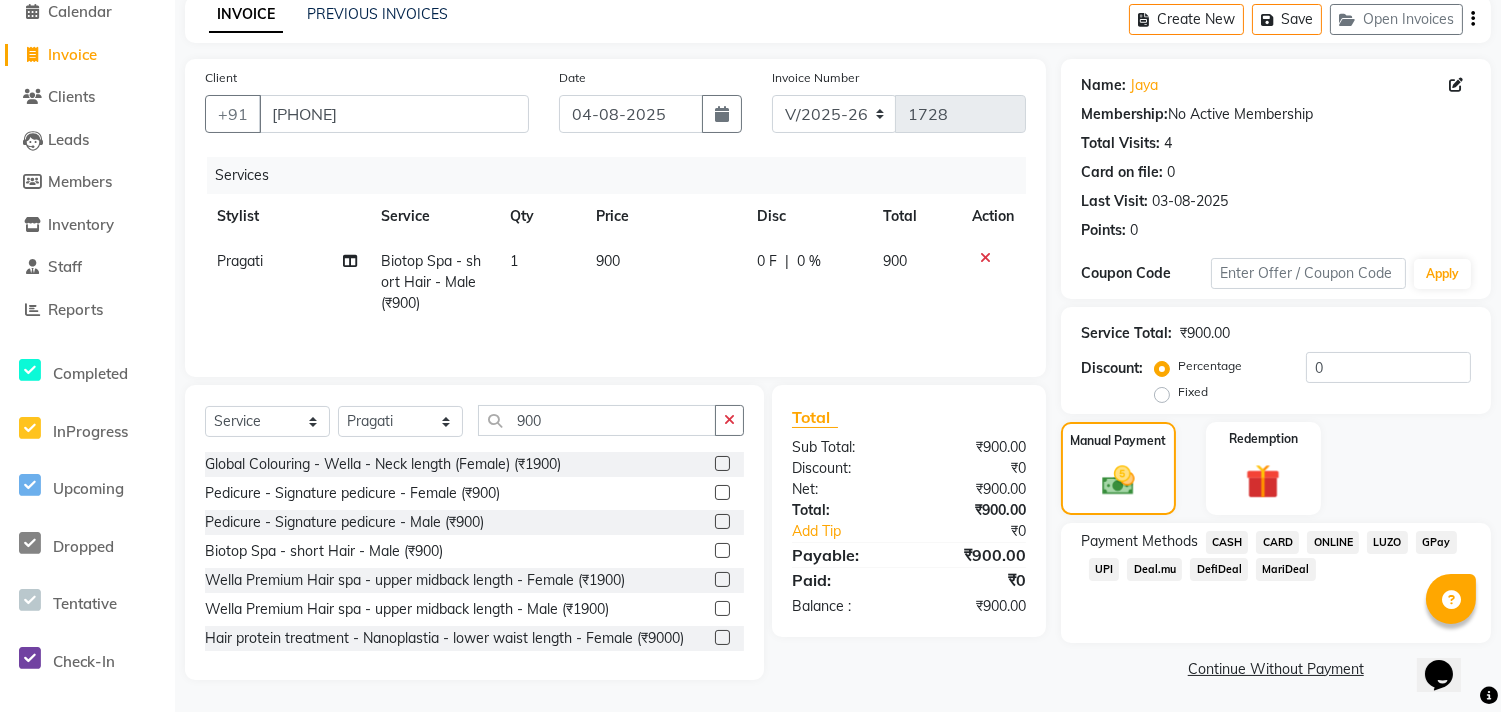 click on "CASH" 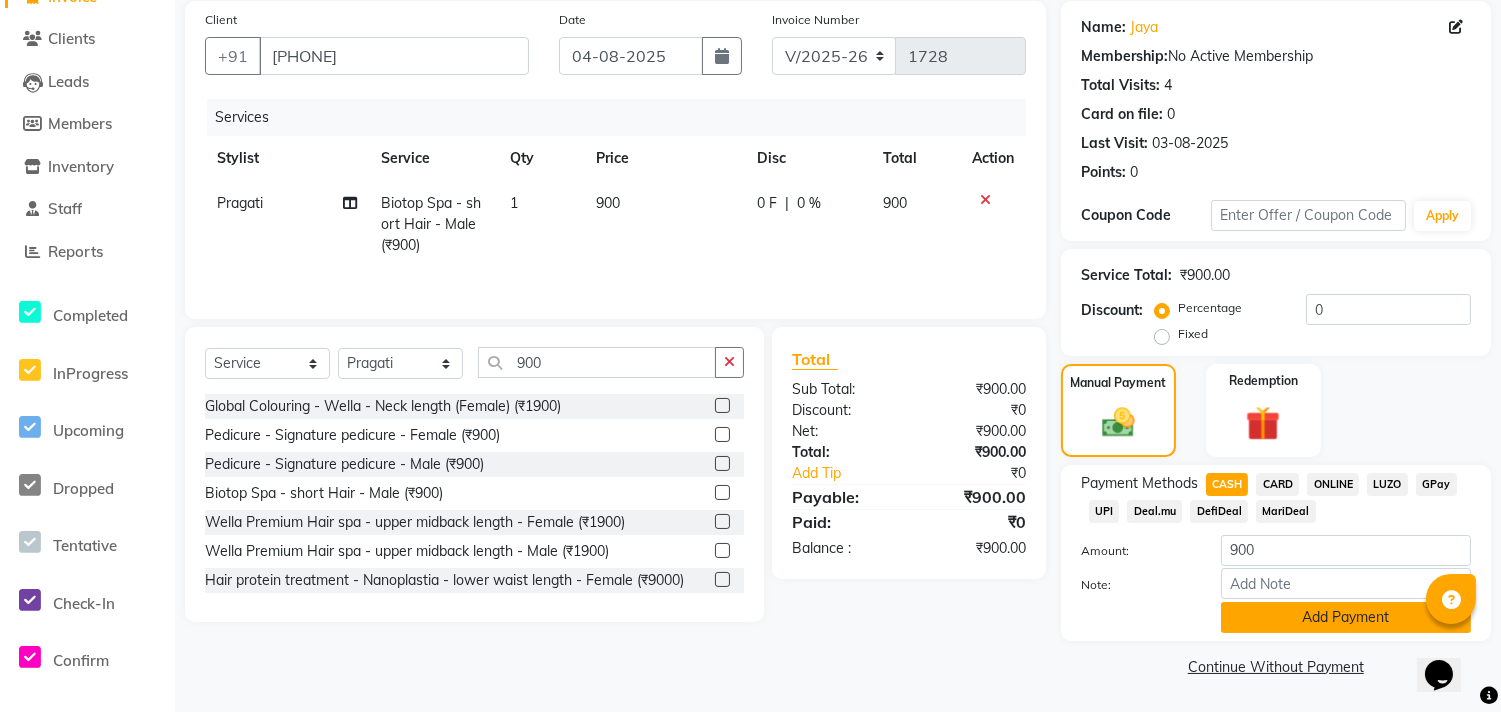 click on "Add Payment" 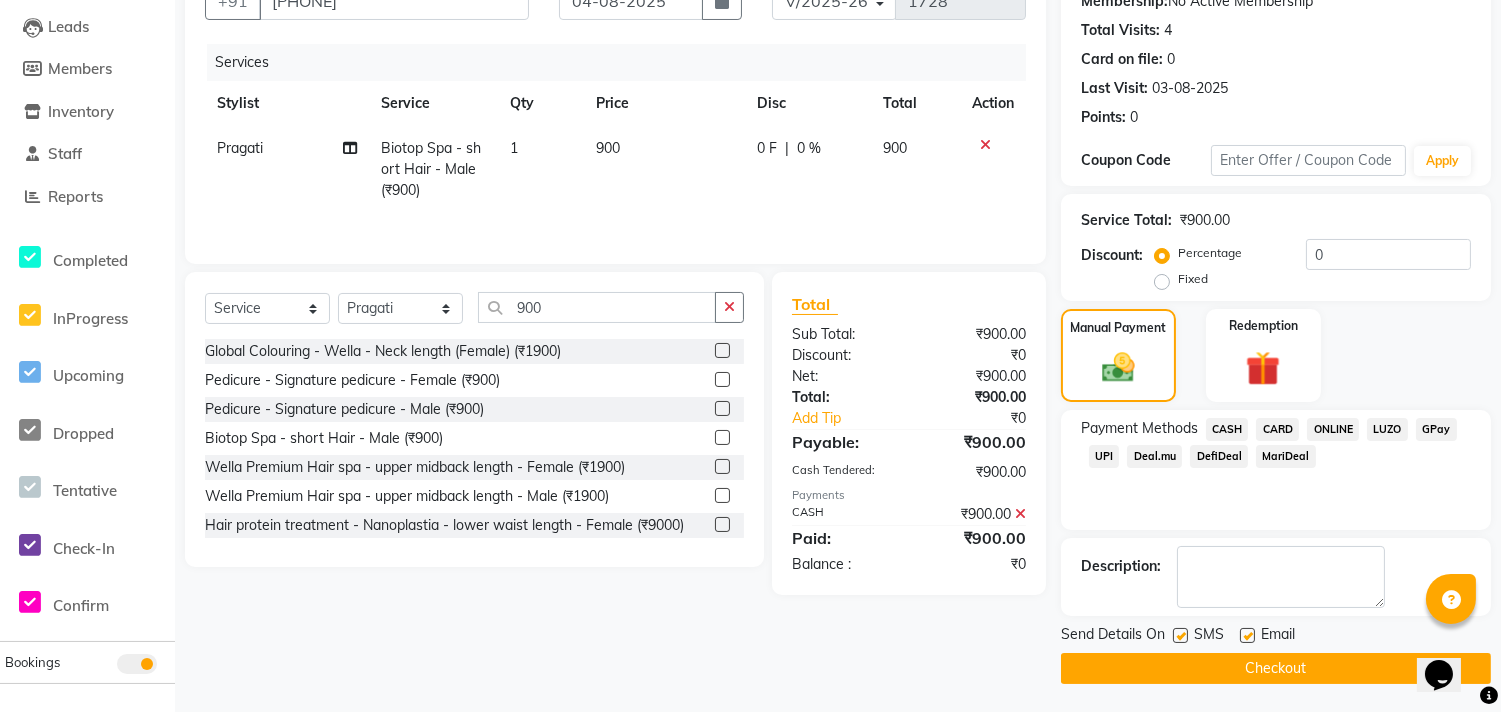scroll, scrollTop: 205, scrollLeft: 0, axis: vertical 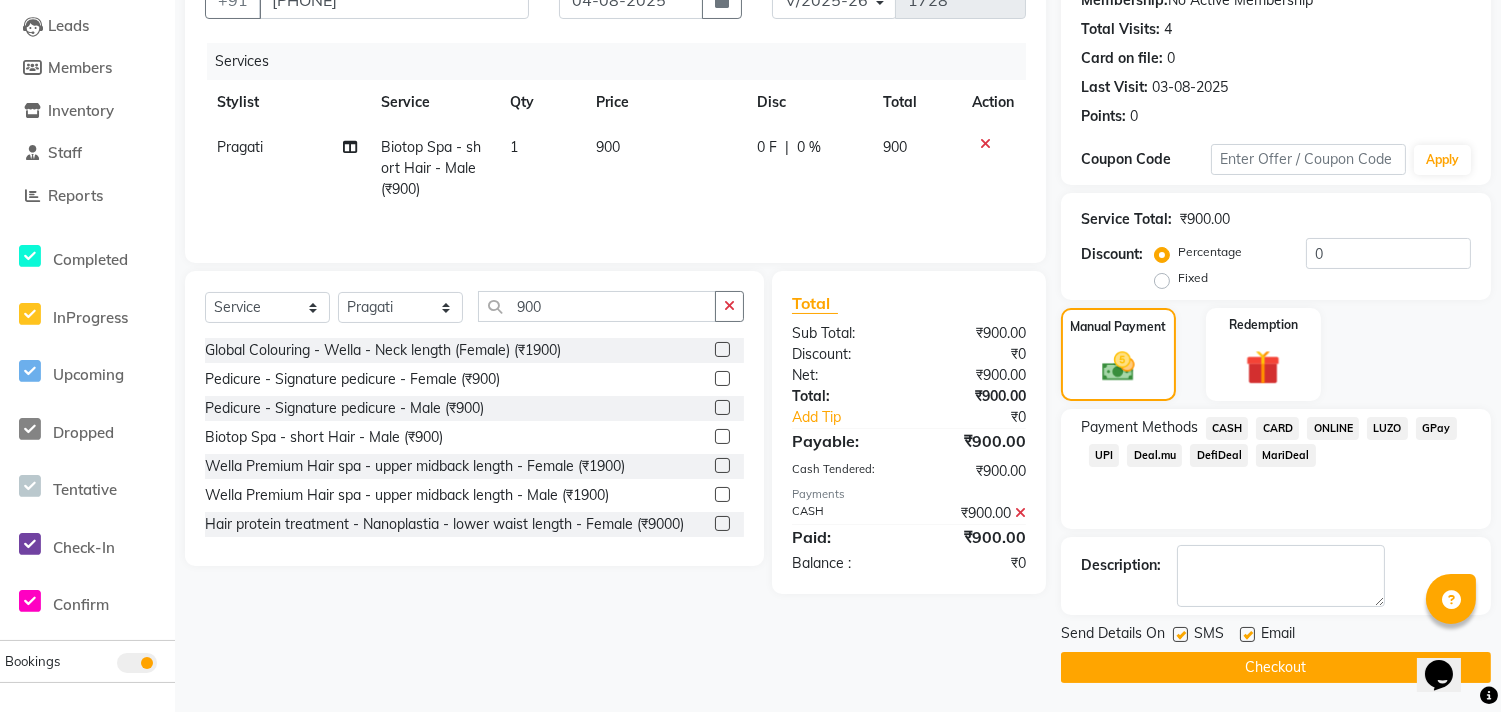 click on "Checkout" 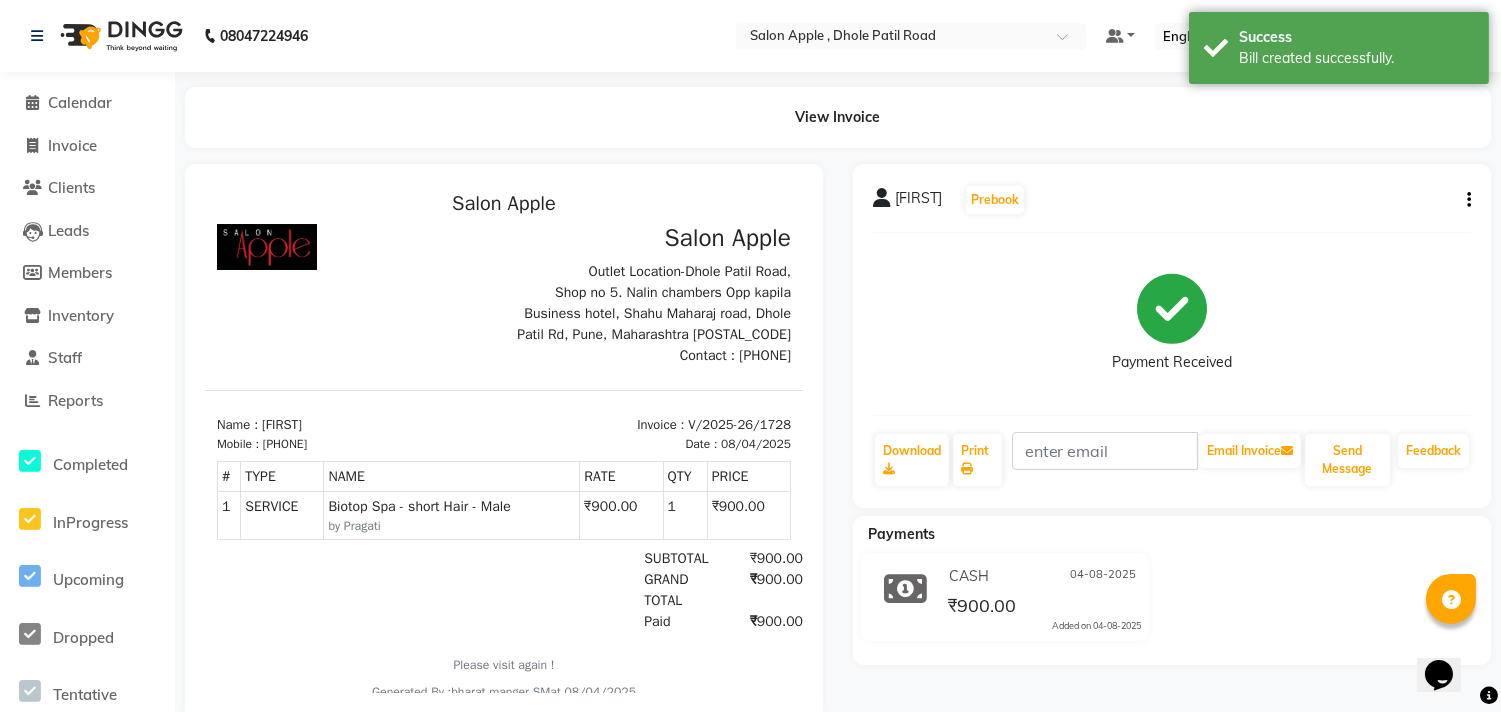 scroll, scrollTop: 0, scrollLeft: 0, axis: both 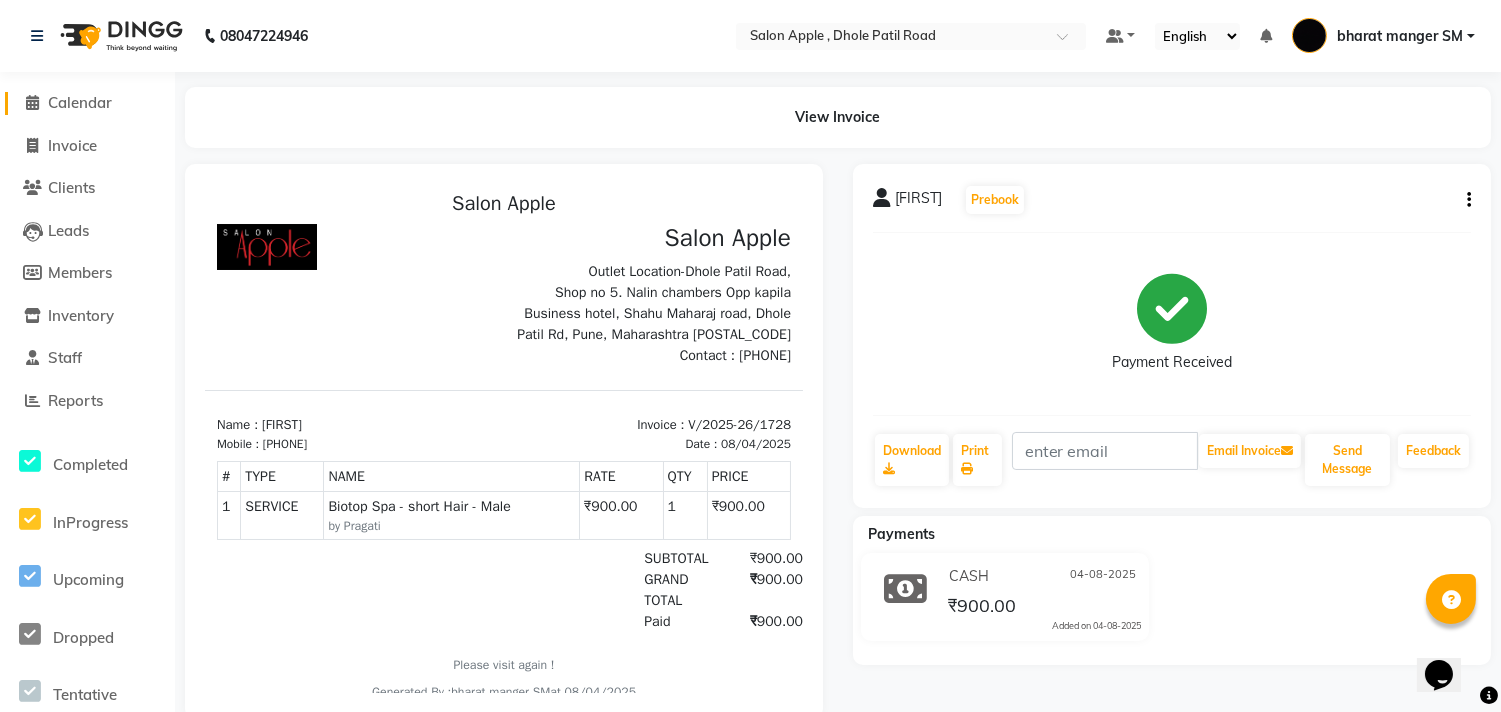 click on "Calendar" 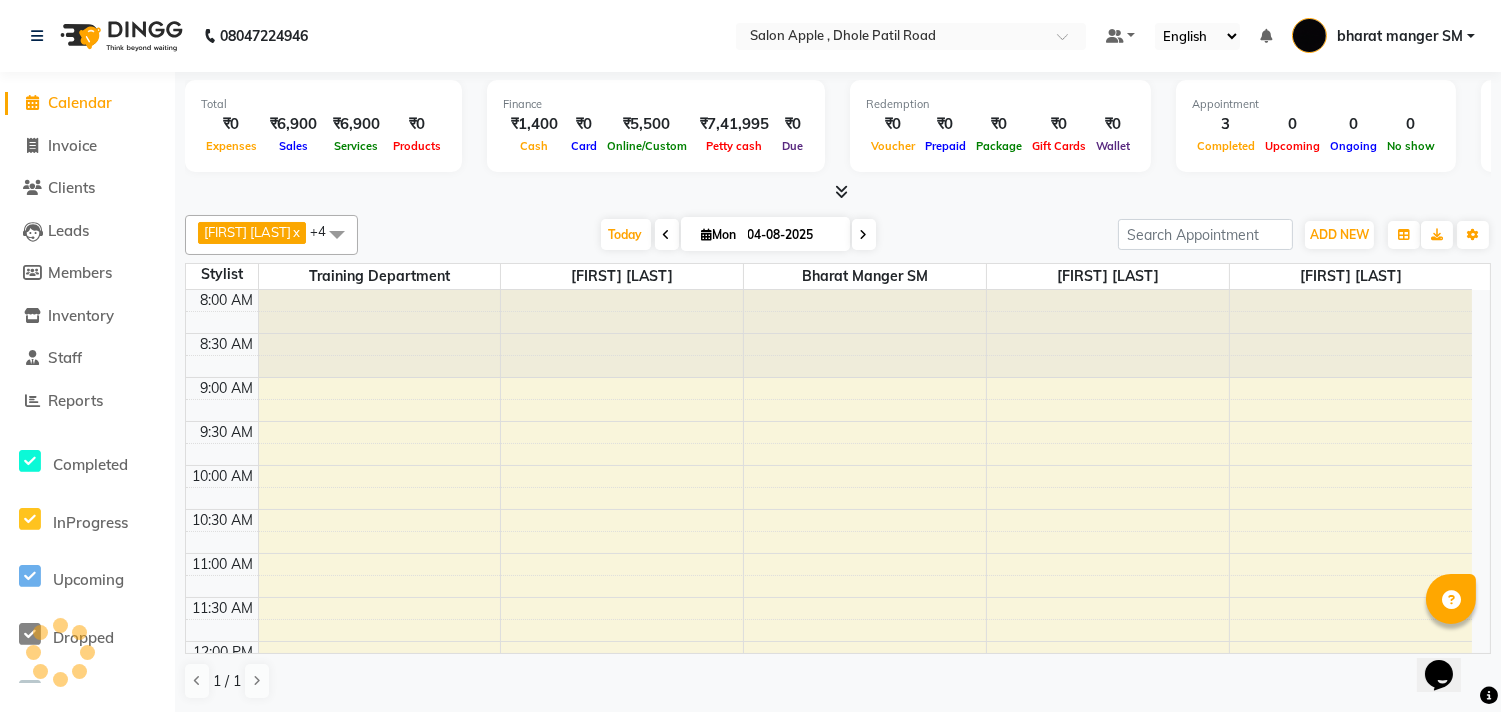 scroll, scrollTop: 0, scrollLeft: 0, axis: both 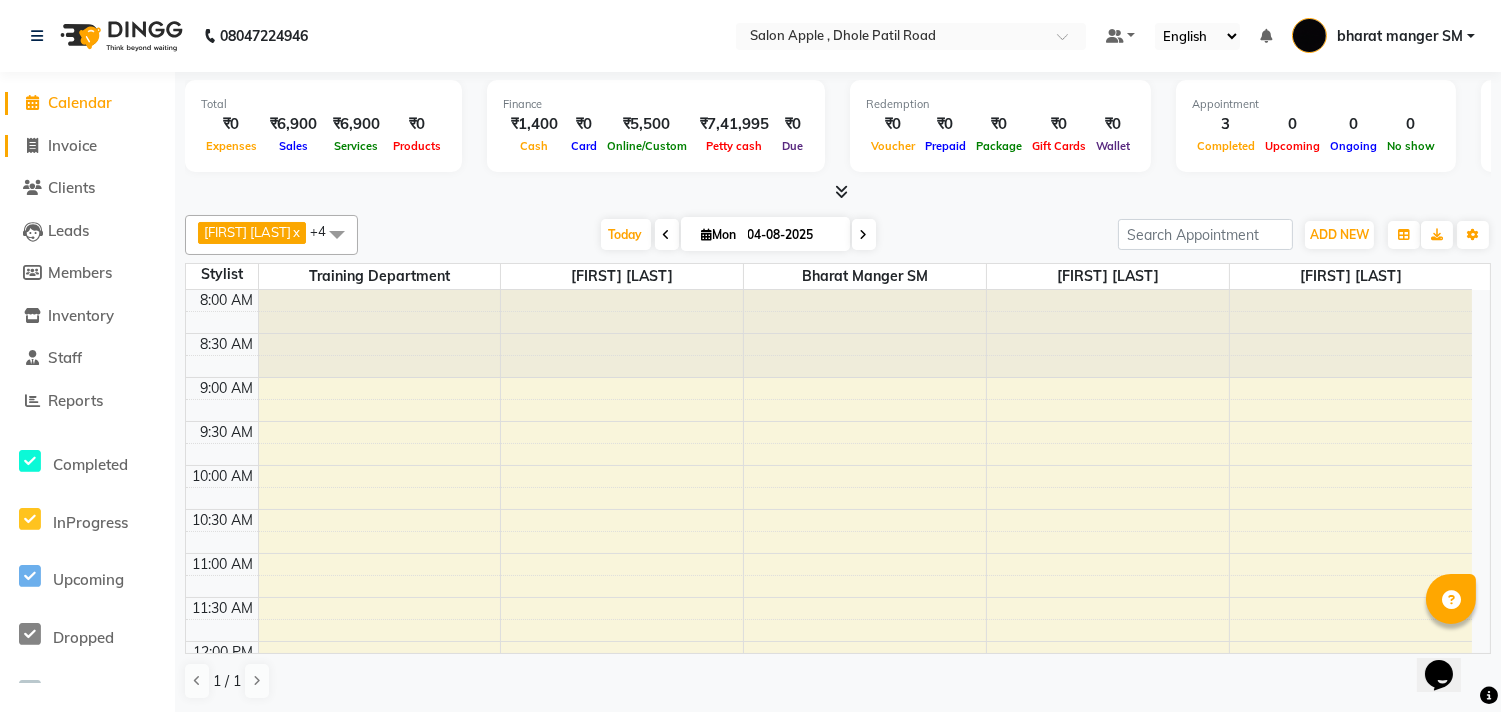 click on "Invoice" 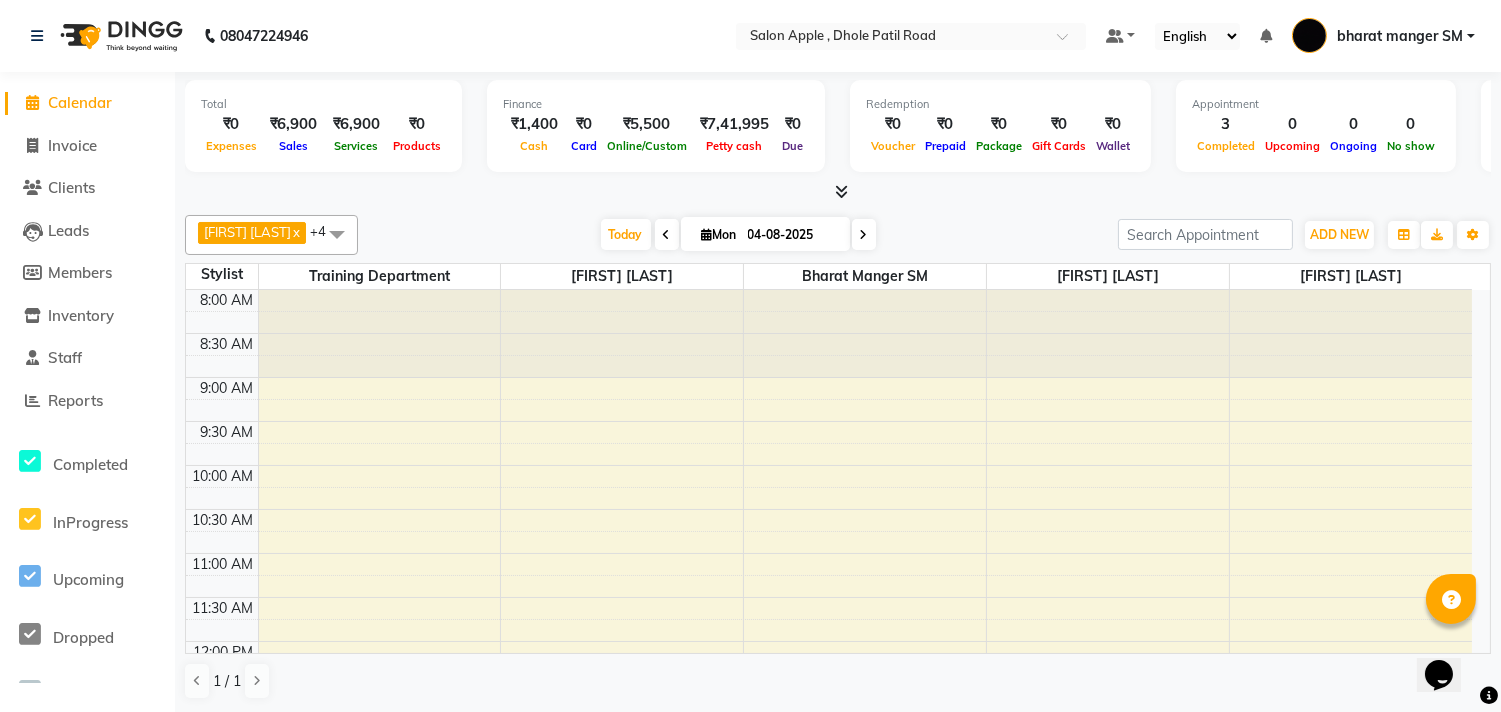 select on "service" 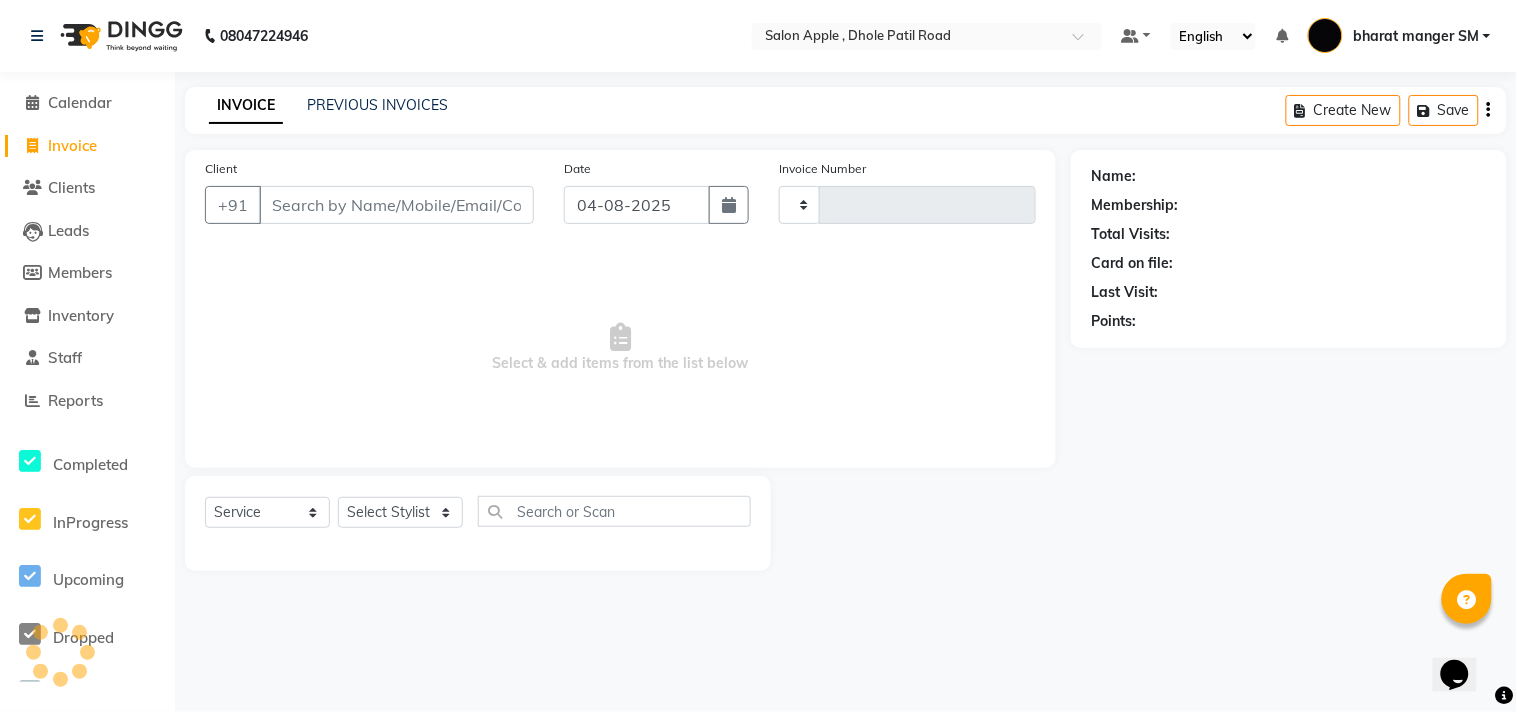 type on "1729" 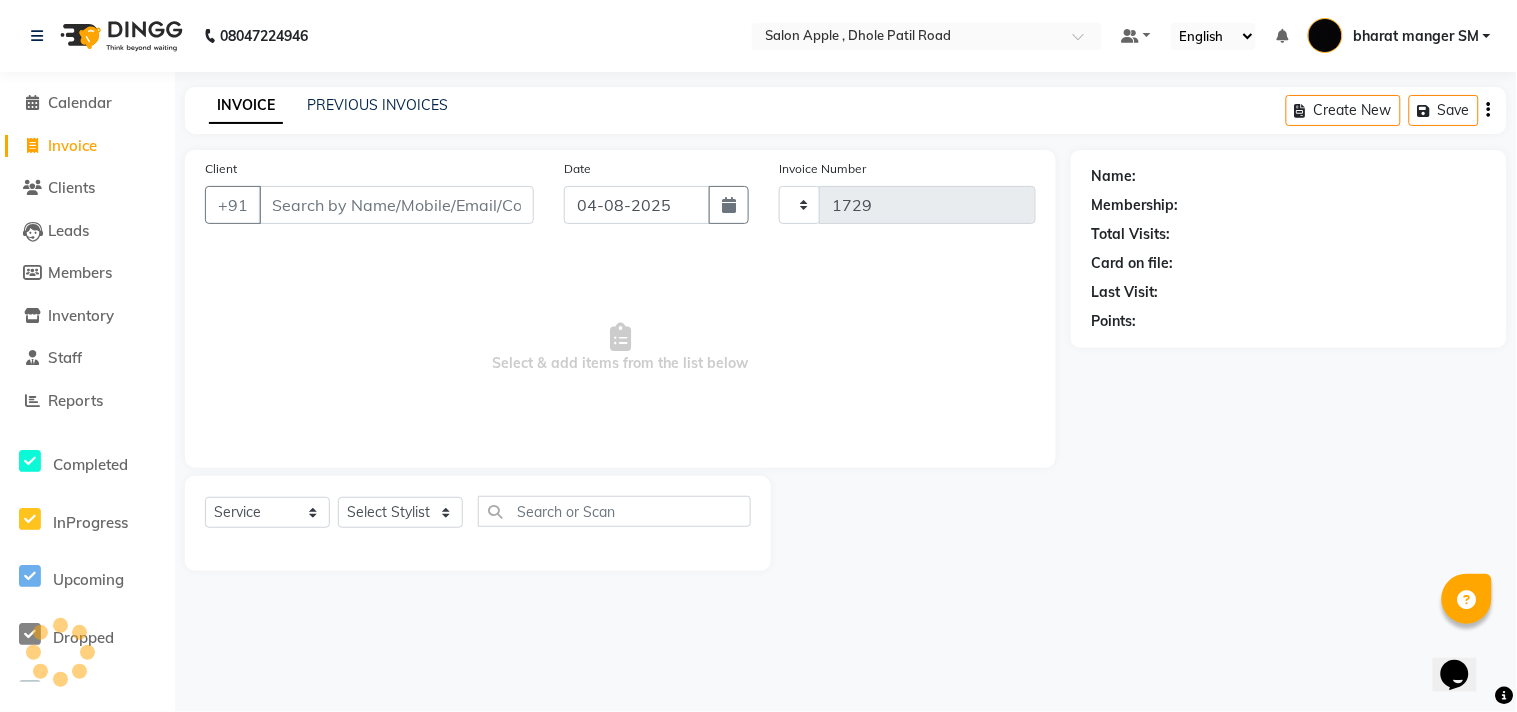 select on "521" 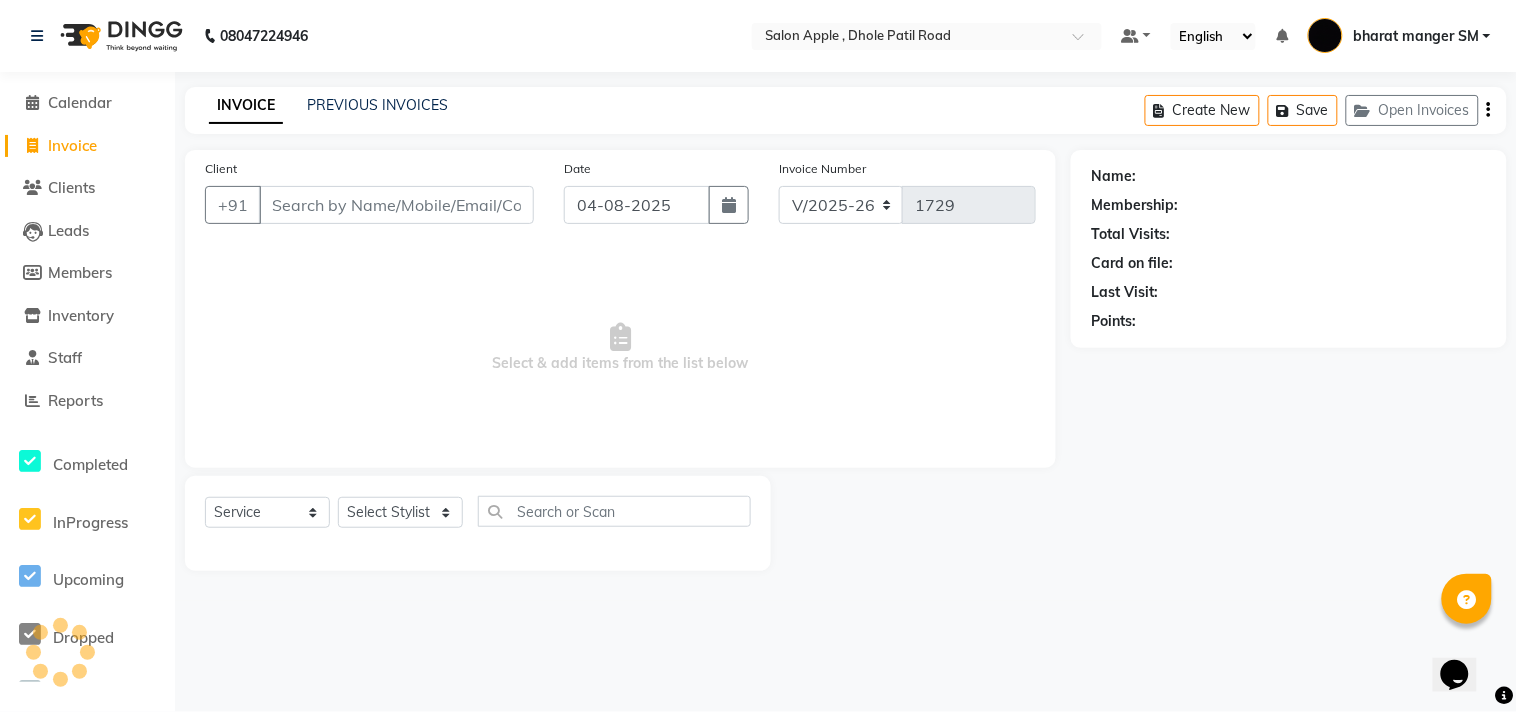 drag, startPoint x: 305, startPoint y: 211, endPoint x: 312, endPoint y: 201, distance: 12.206555 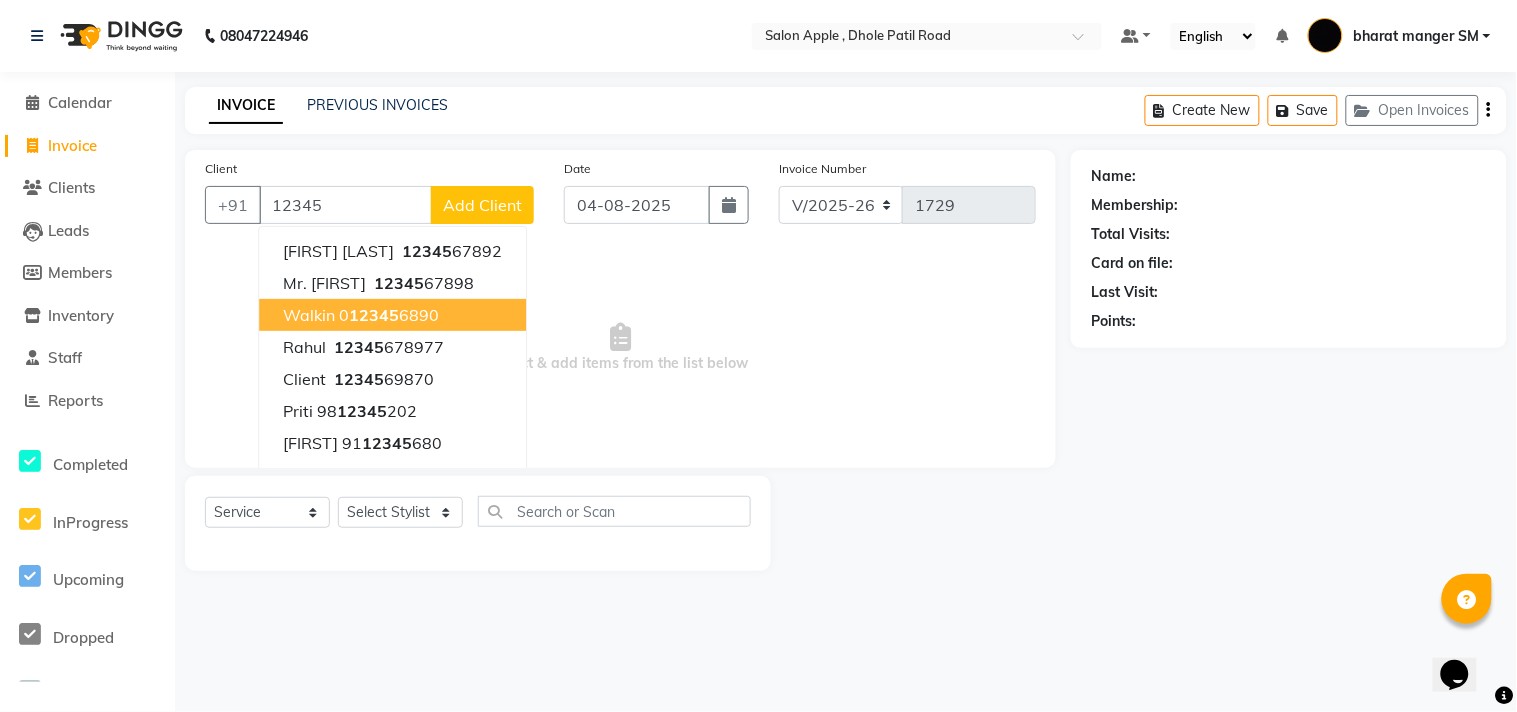 click on "0 12345 6890" at bounding box center (389, 315) 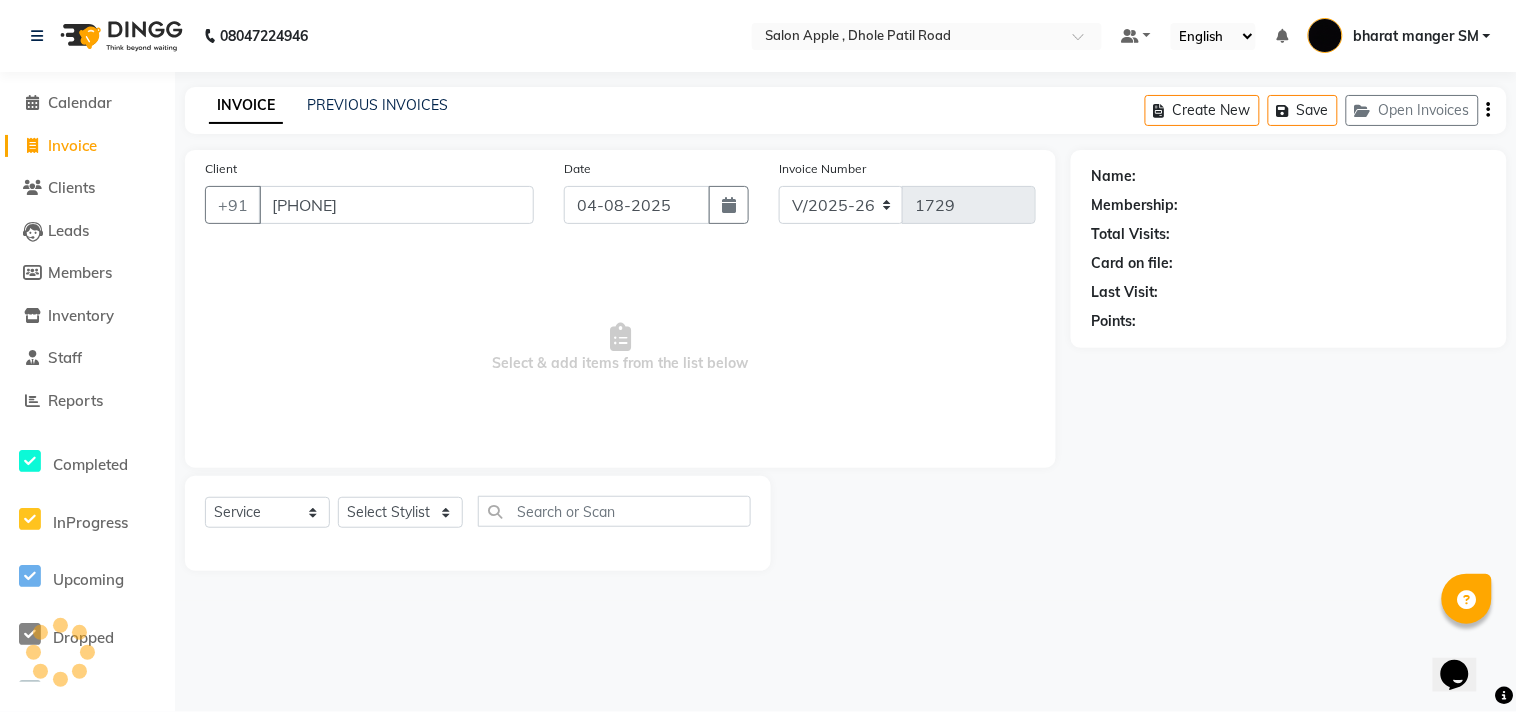 type on "[PHONE]" 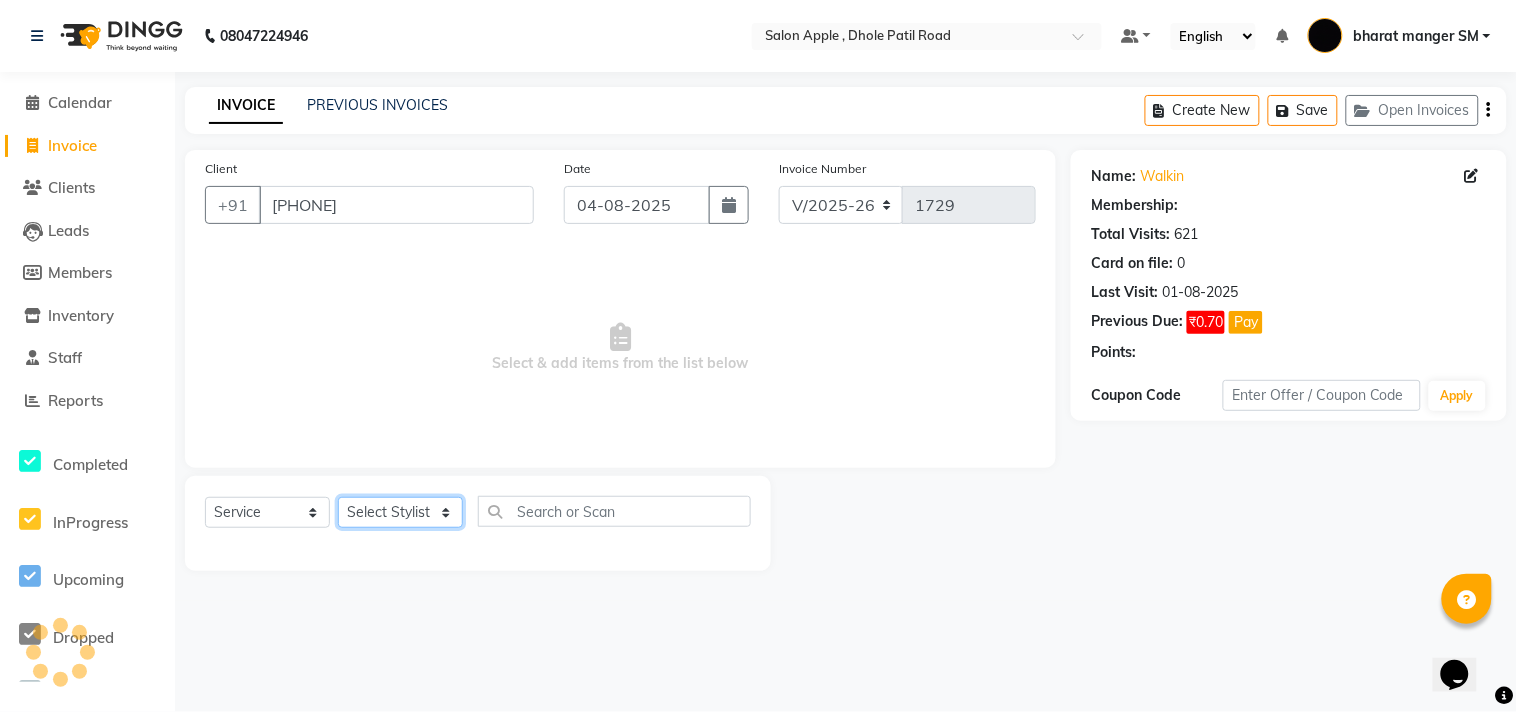 click on "Select Stylist [FIRST] [LAST] [FIRST] [LAST] [FIRST] [LAST] [FIRST] [LAST] [FIRST] [LAST] [FIRST] [LAST] [FIRST] [LAST] [FIRST] [LAST]" 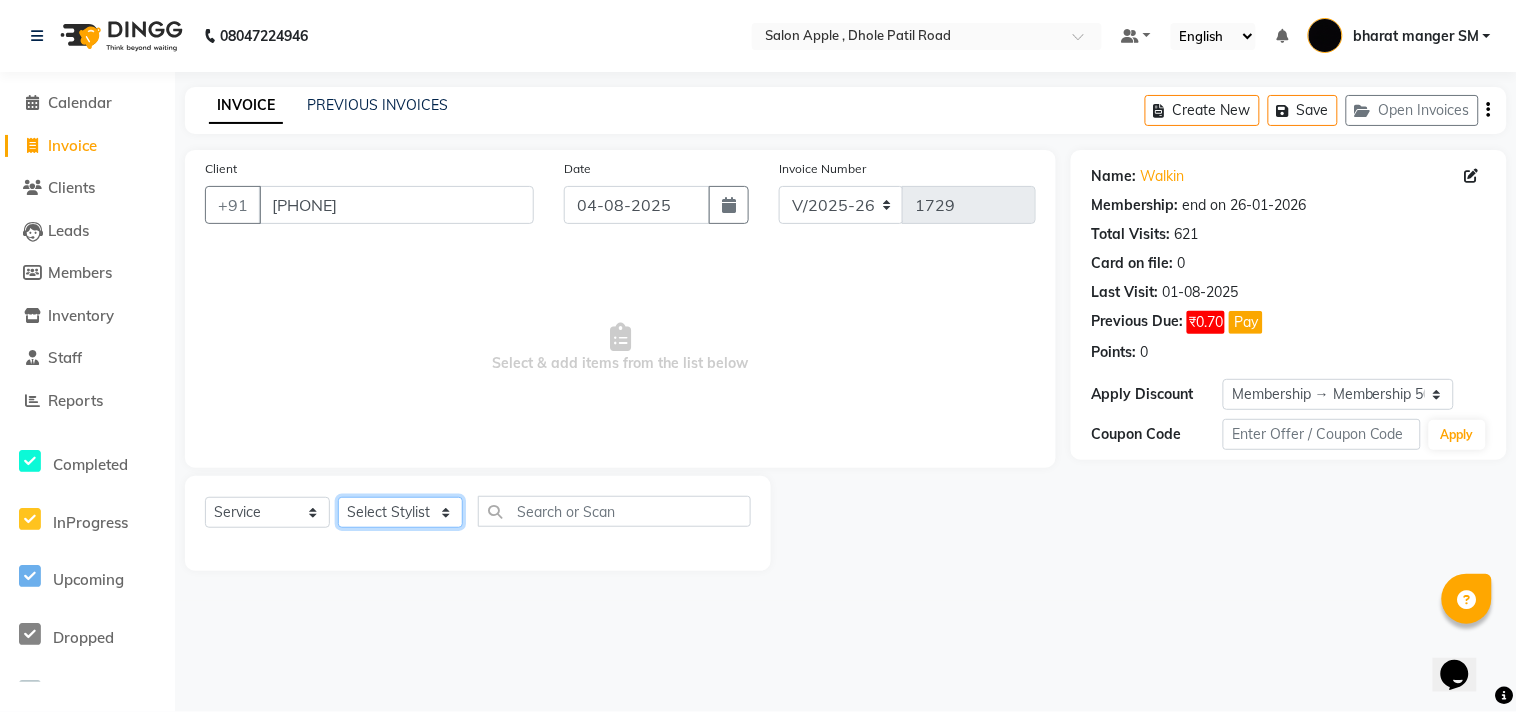 select on "24657" 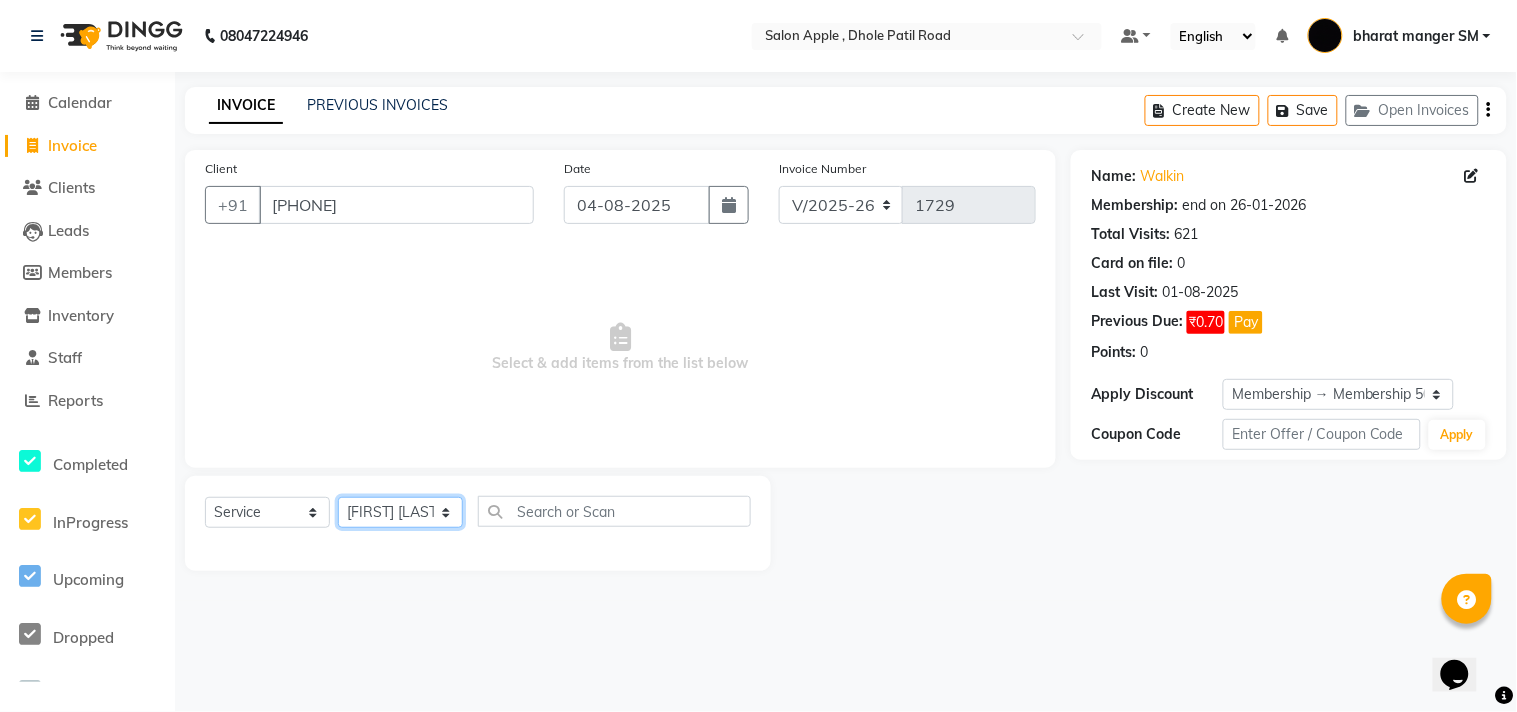 click on "Select Stylist [FIRST] [LAST] [FIRST] [LAST] [FIRST] [LAST] [FIRST] [LAST] [FIRST] [LAST] [FIRST] [LAST] [FIRST] [LAST] [FIRST] [LAST]" 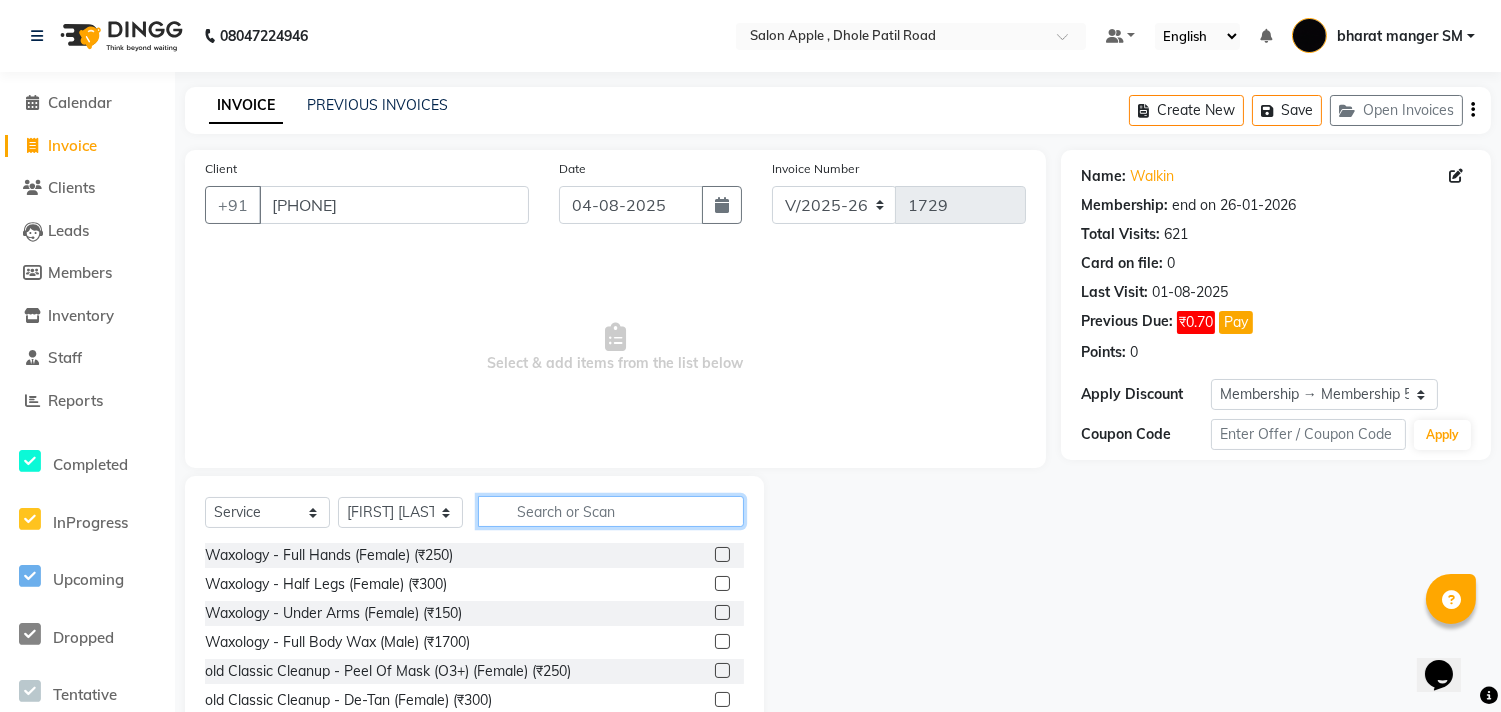 click 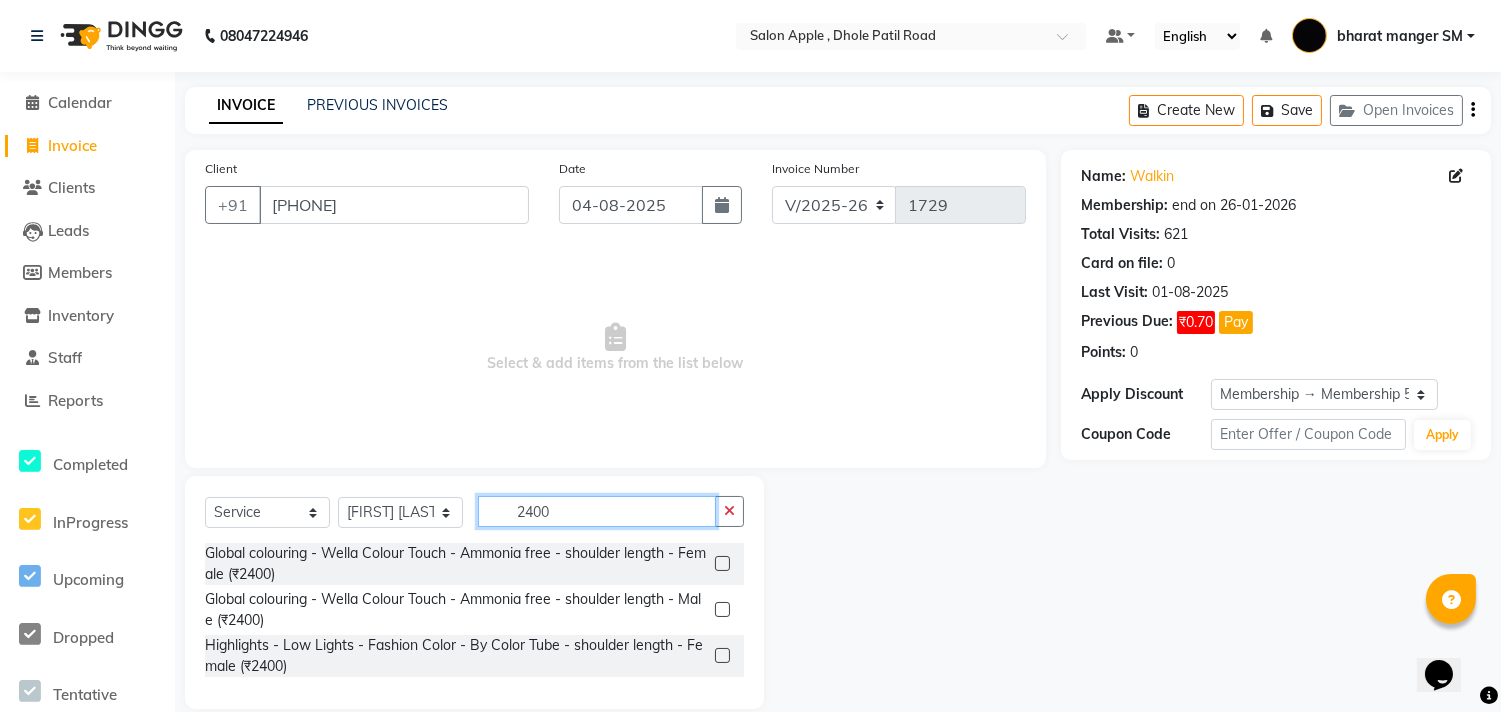 type on "2400" 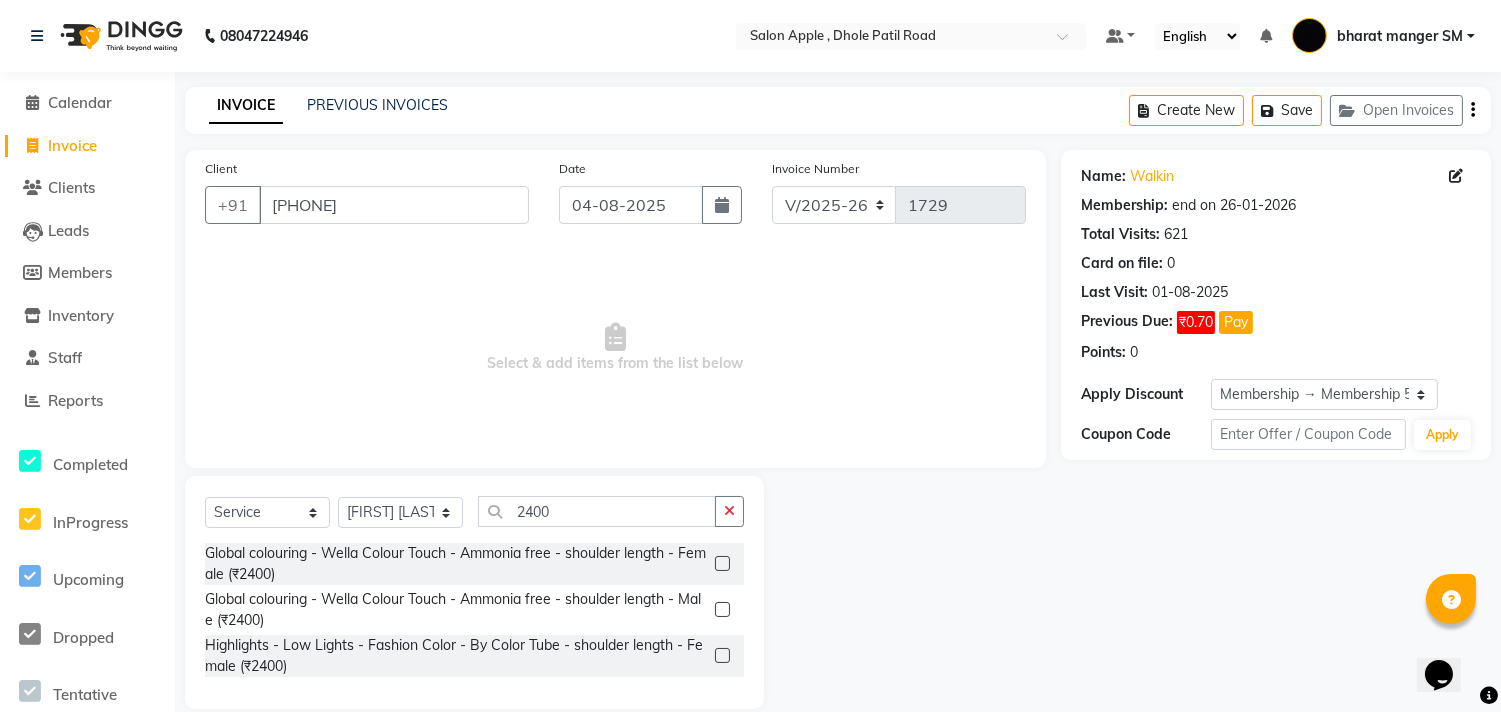 click 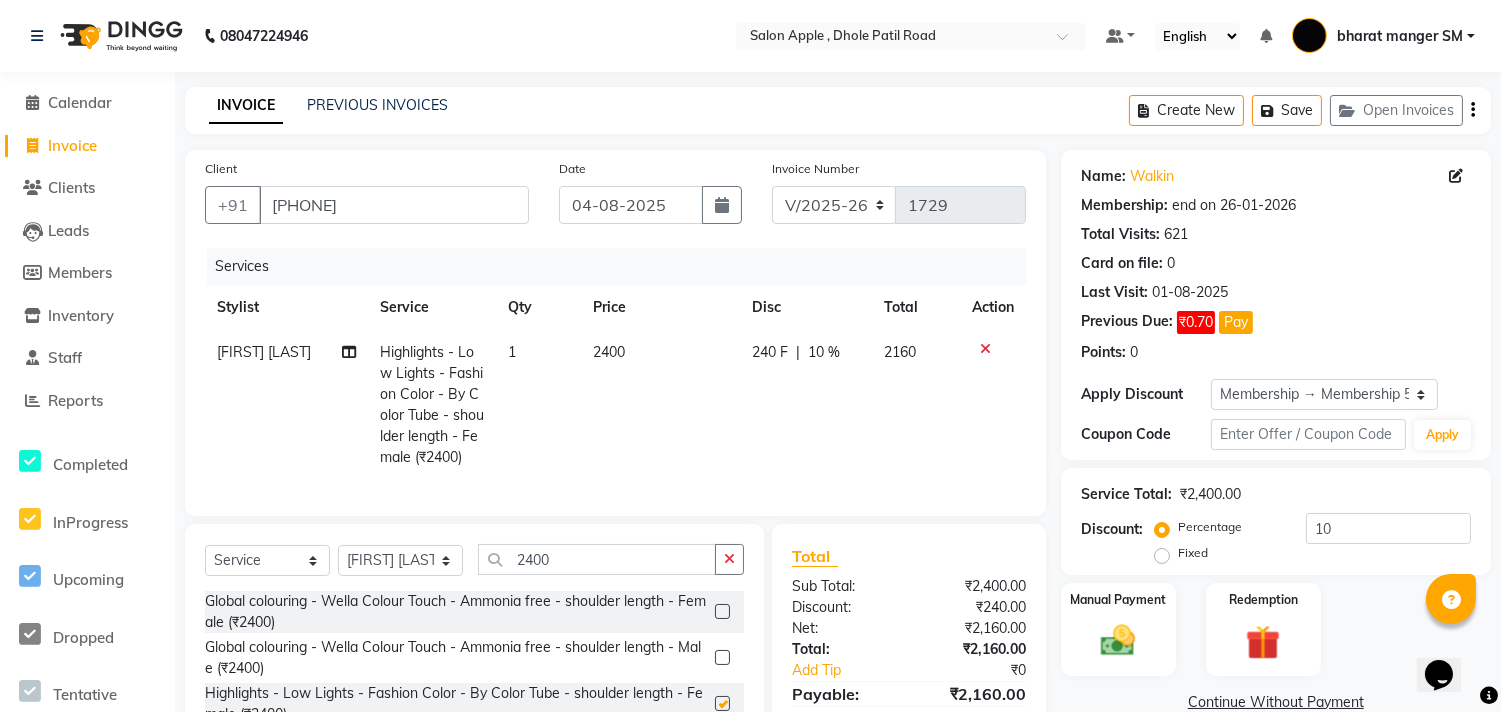 checkbox on "false" 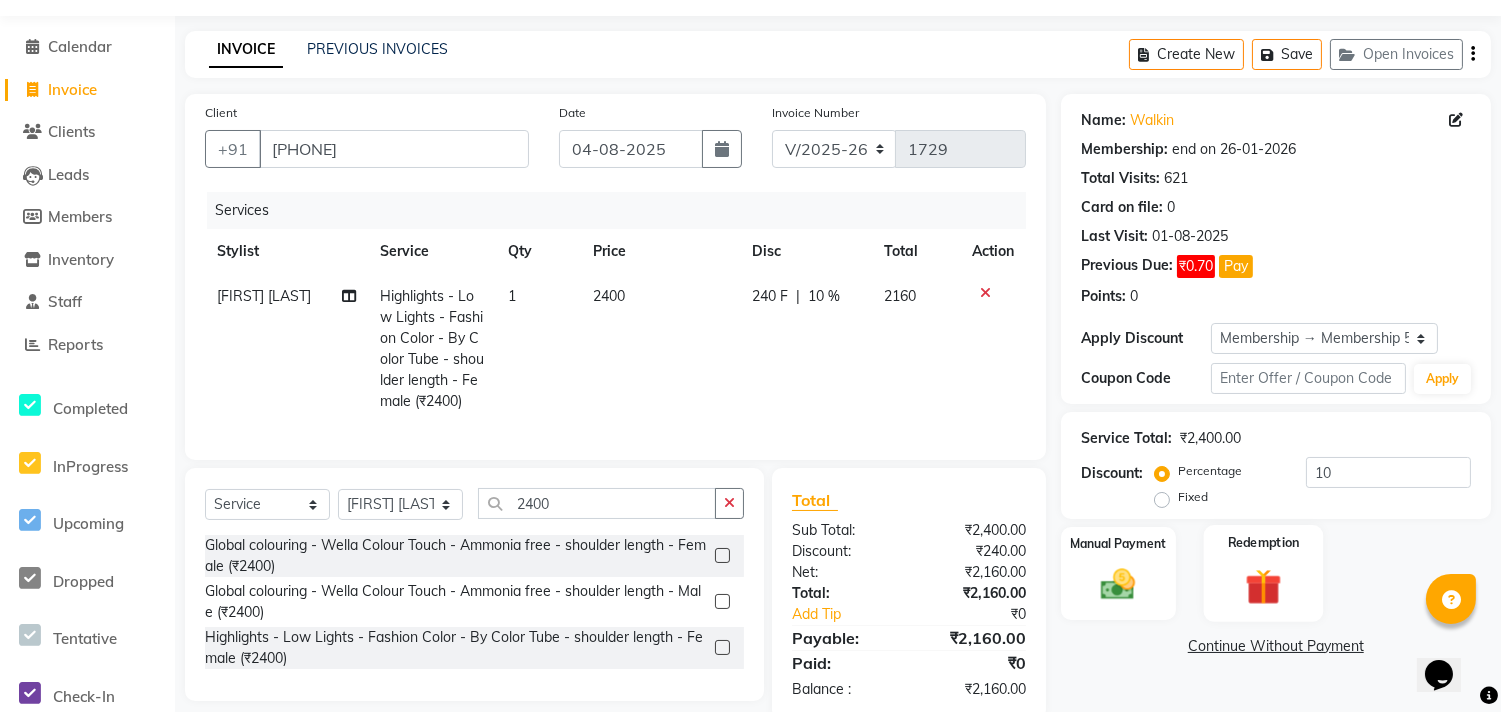 scroll, scrollTop: 111, scrollLeft: 0, axis: vertical 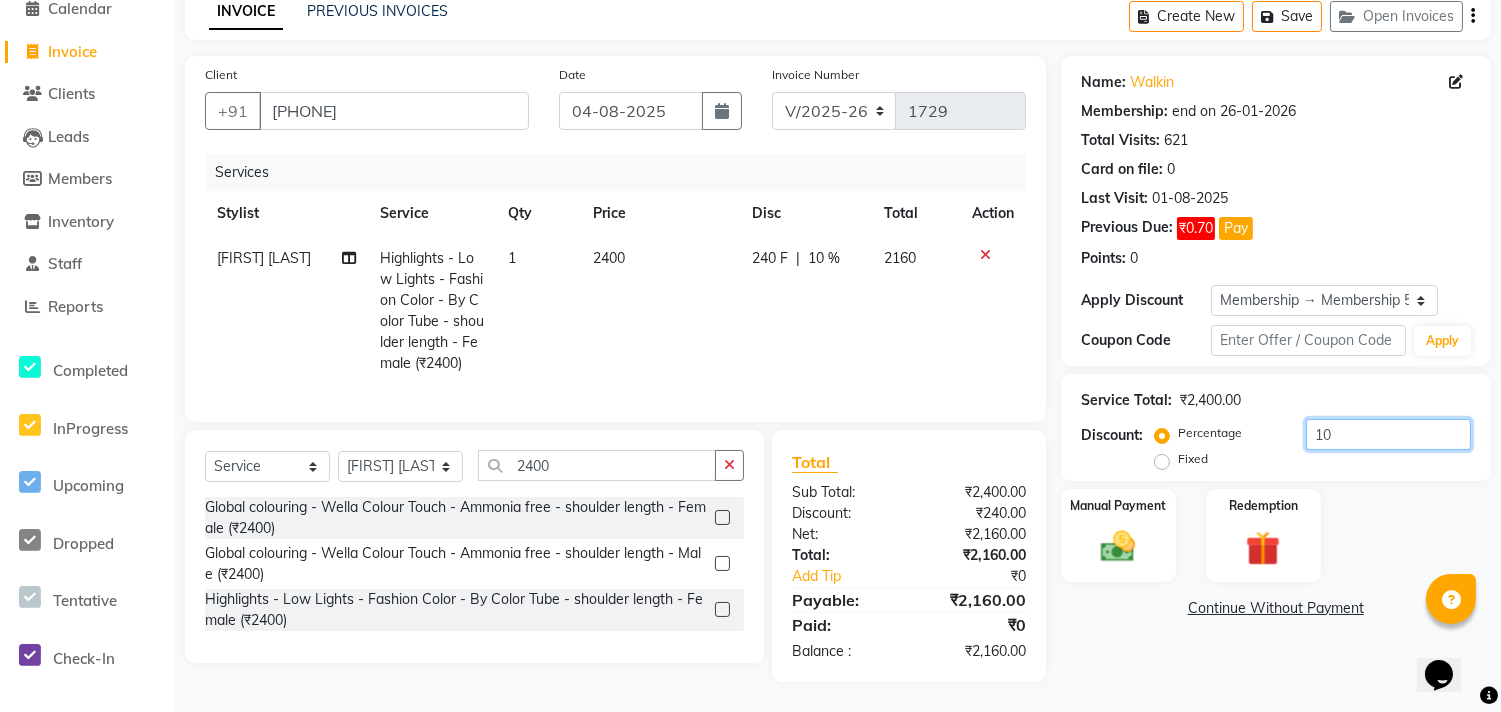 click on "10" 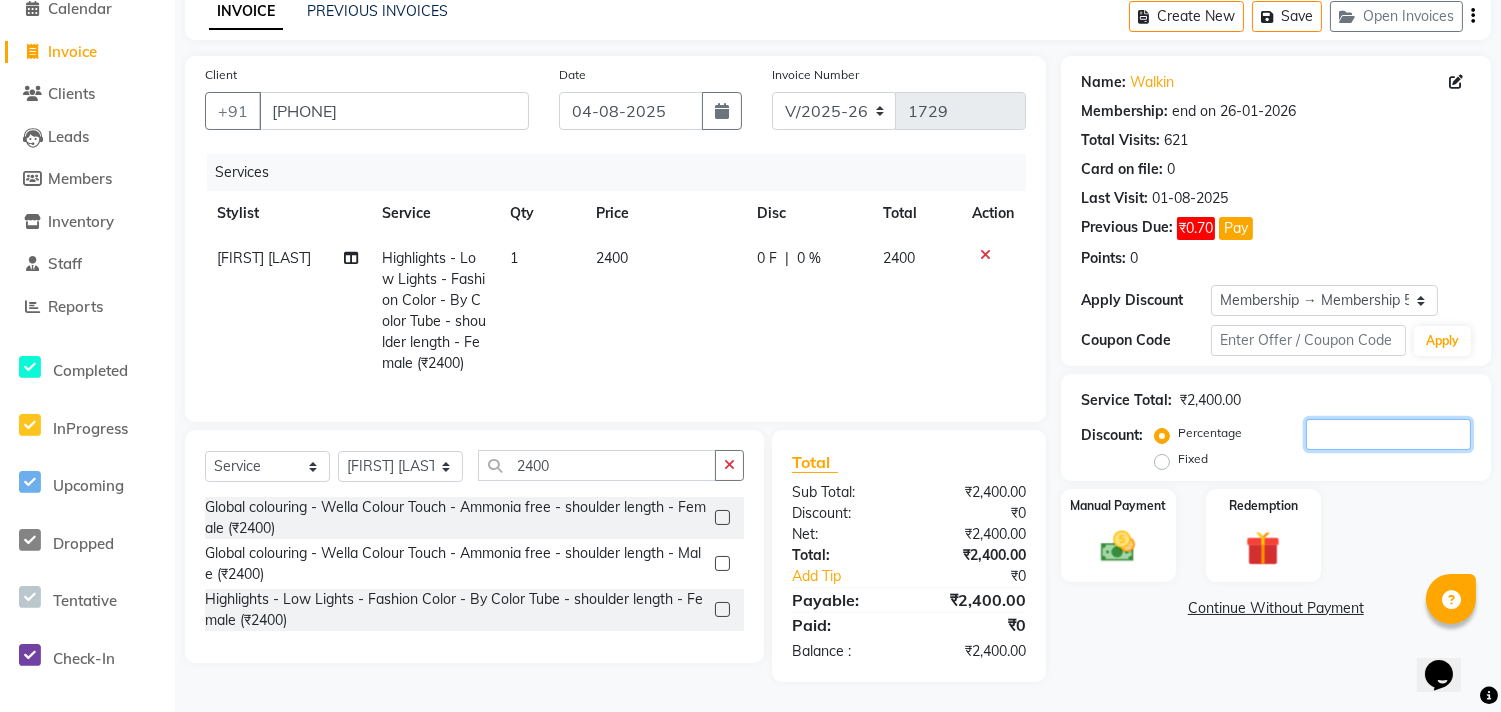 type 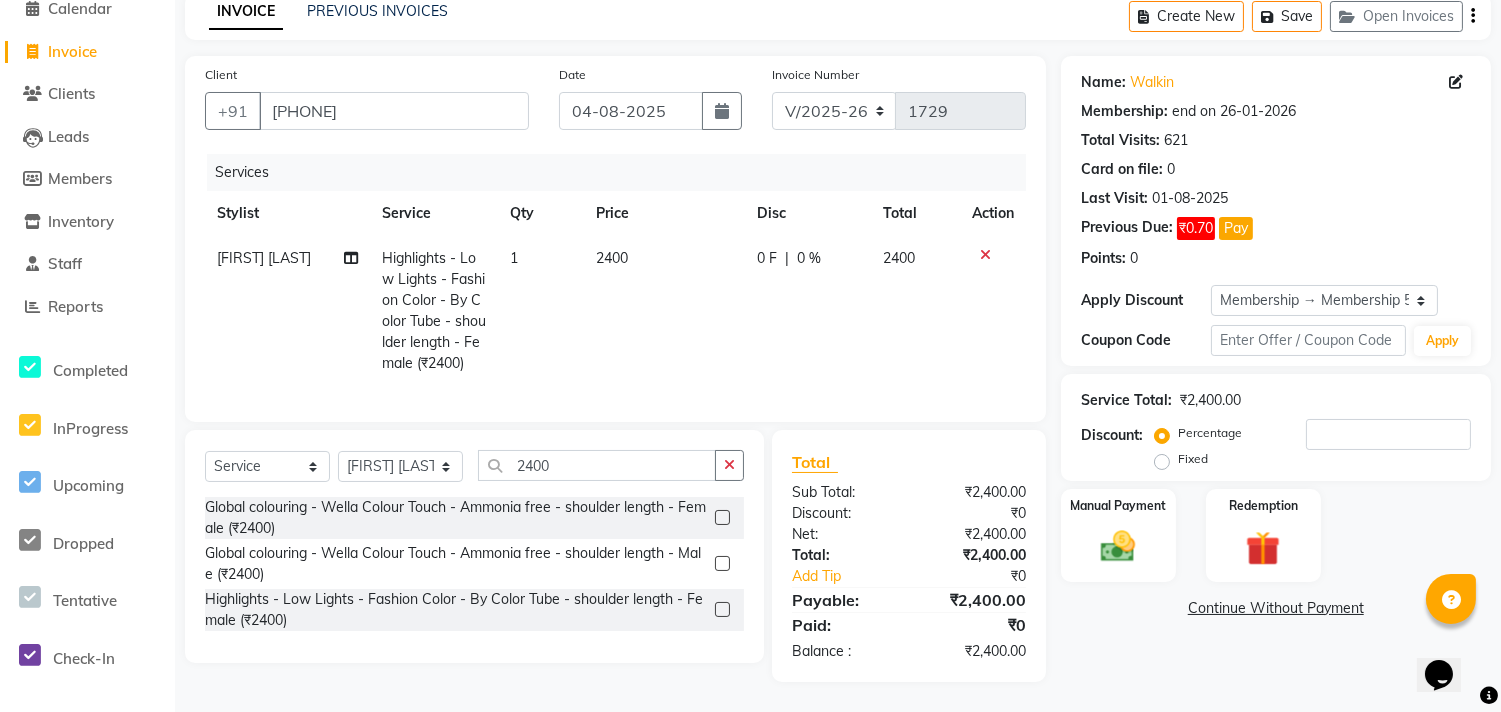 drag, startPoint x: 1155, startPoint y: 441, endPoint x: 1262, endPoint y: 487, distance: 116.46888 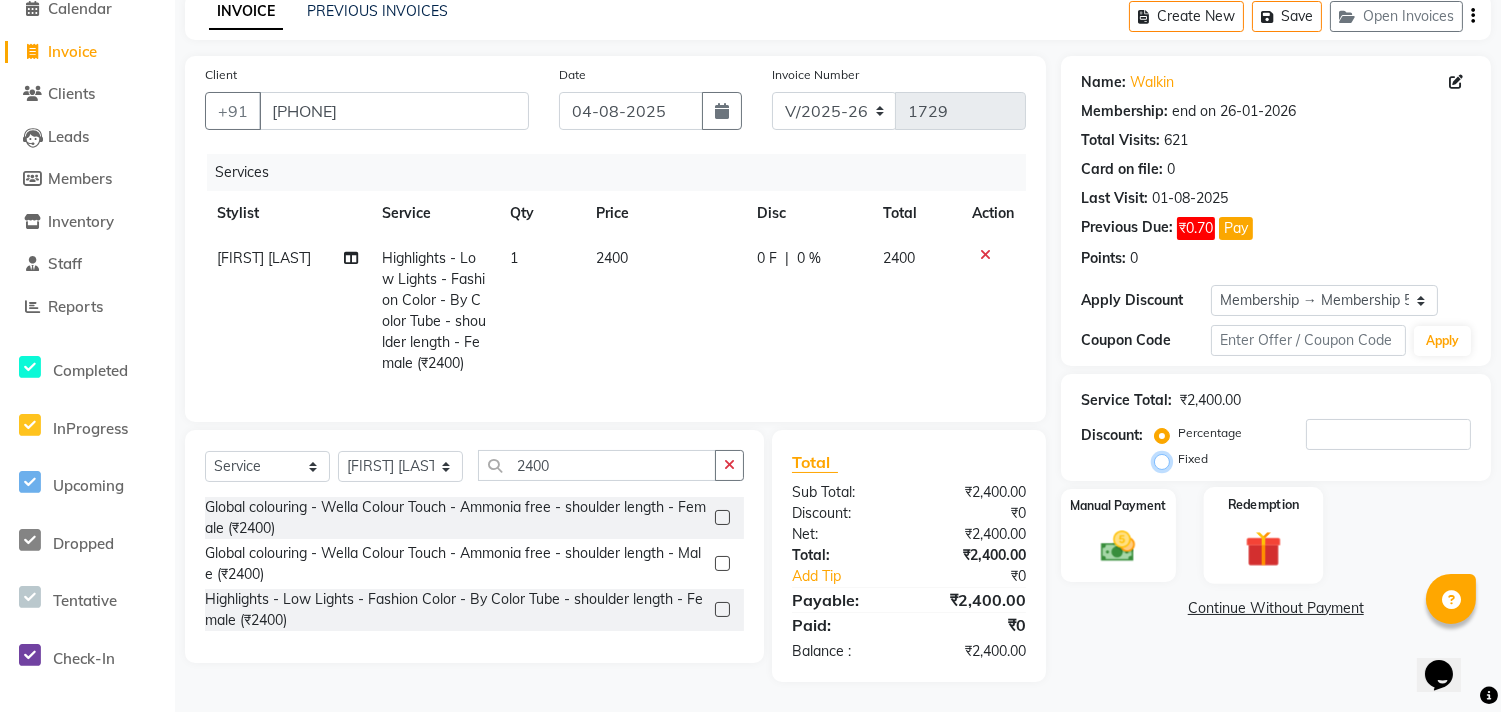 click on "Fixed" at bounding box center (1166, 459) 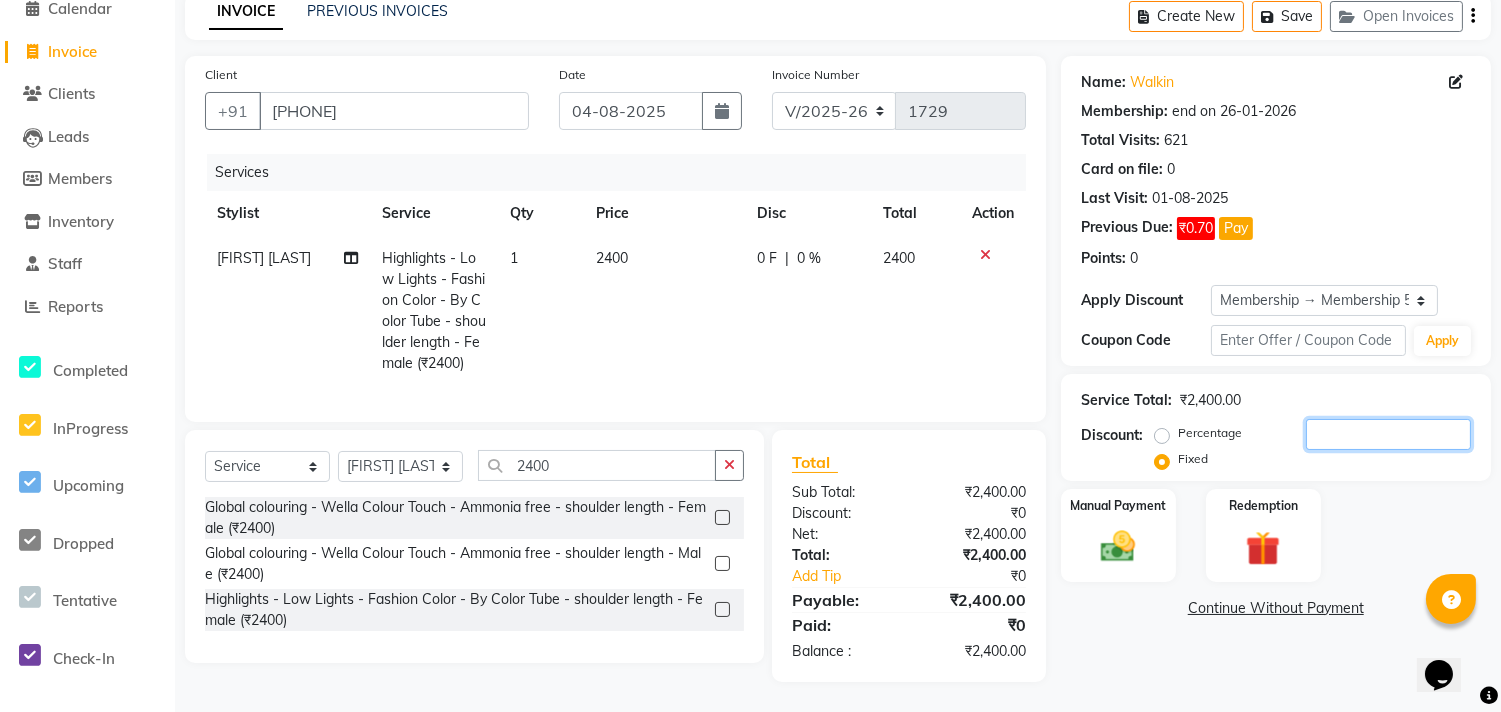 click 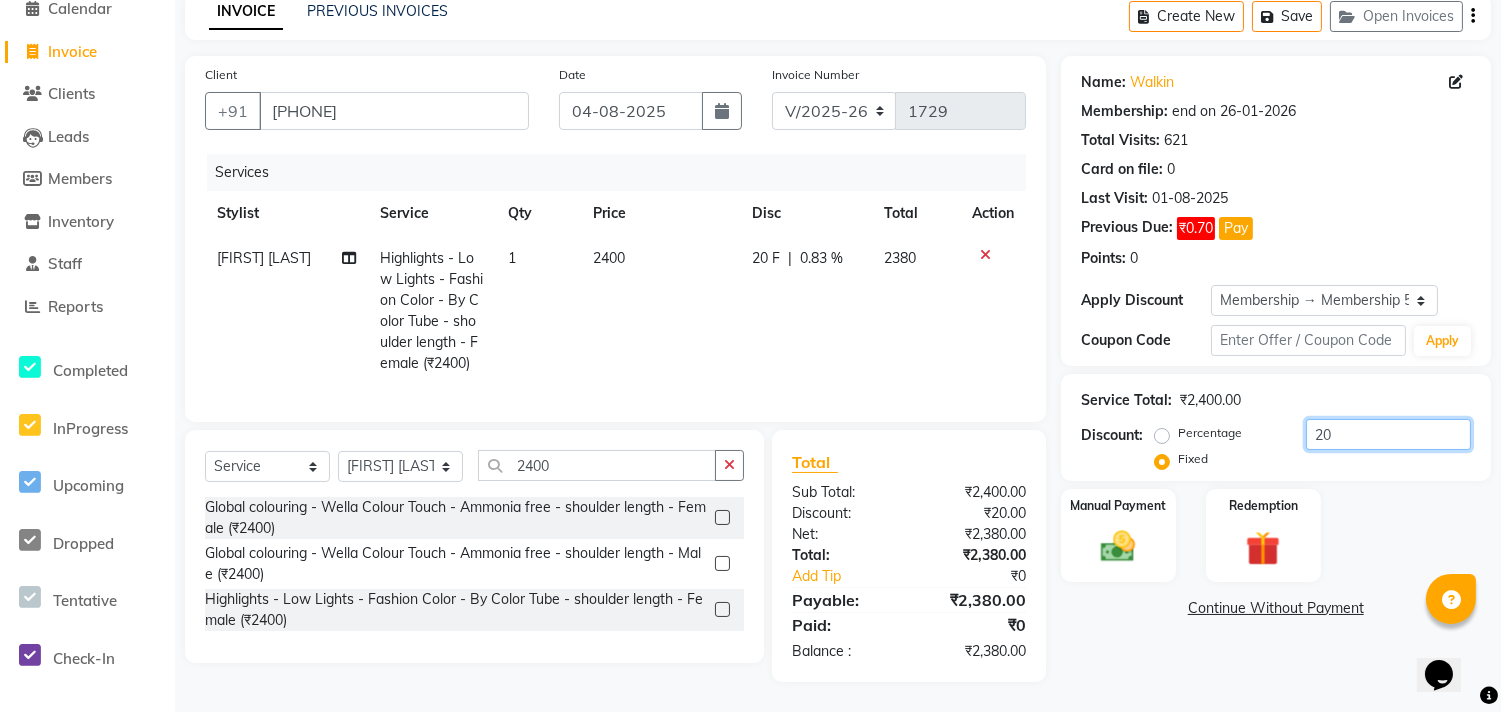 type on "2" 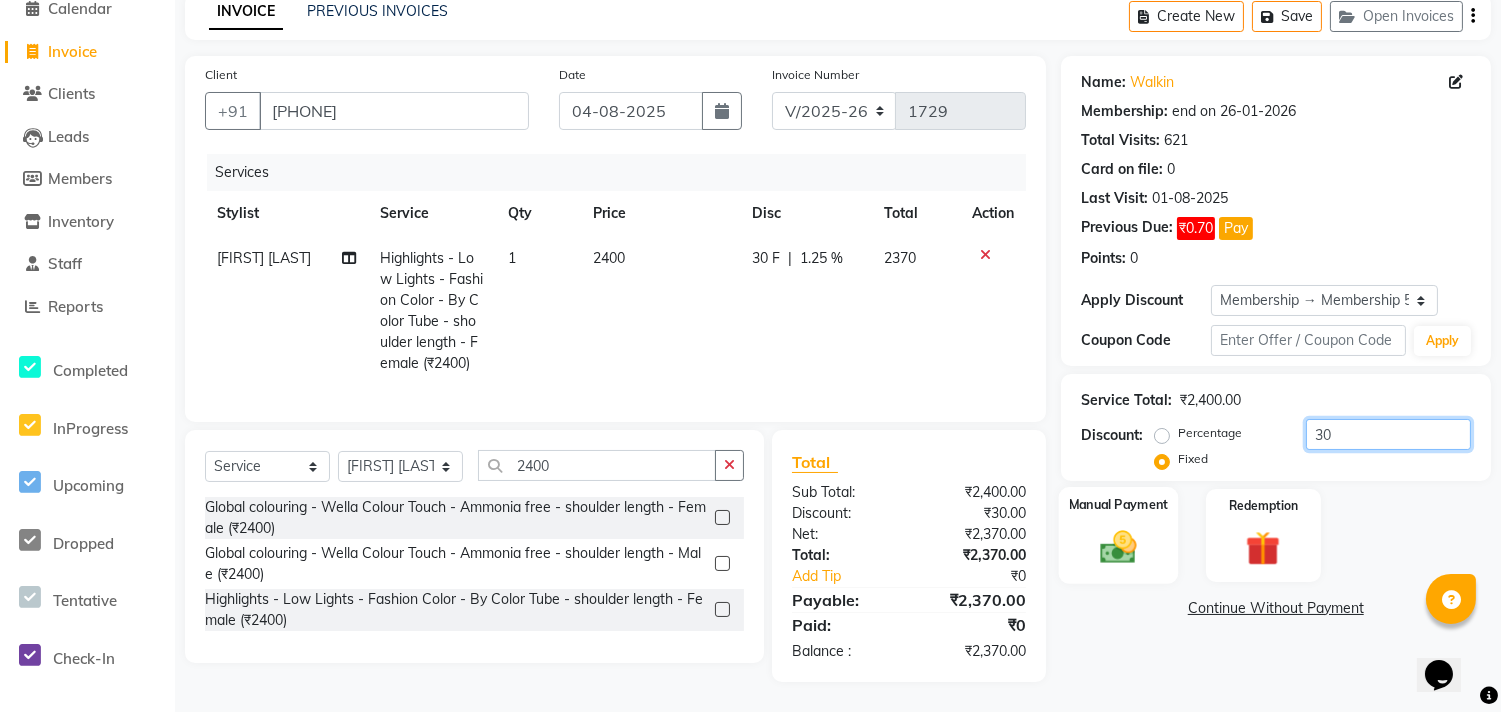 type on "30" 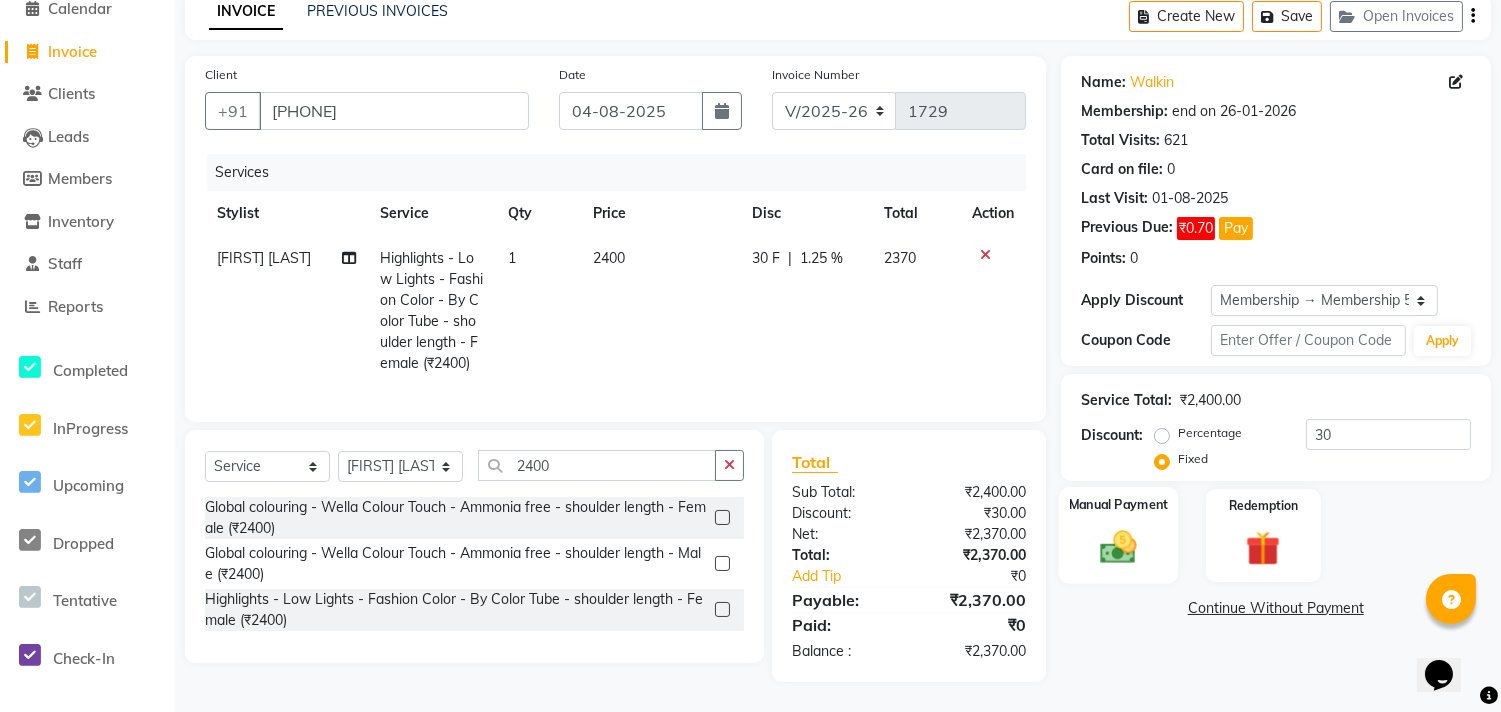 click 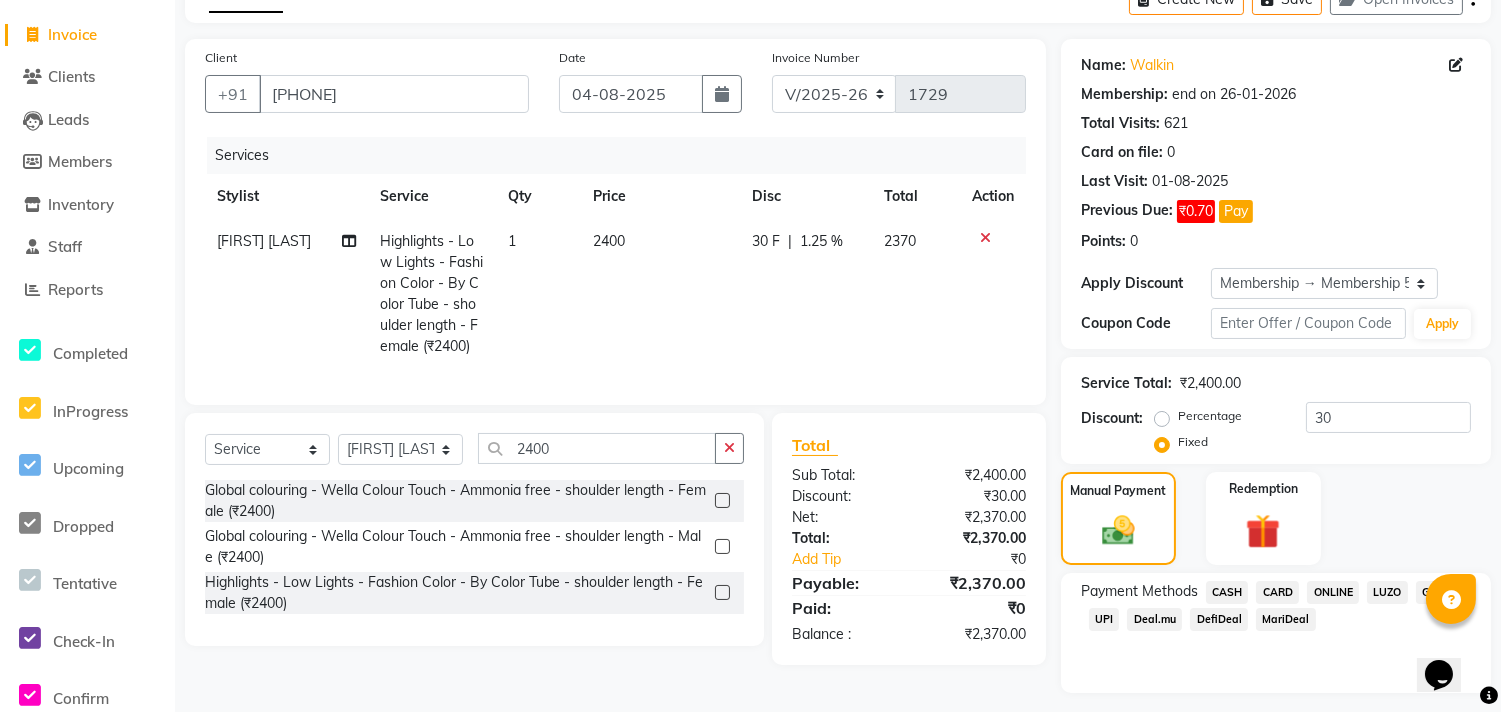 scroll, scrollTop: 162, scrollLeft: 0, axis: vertical 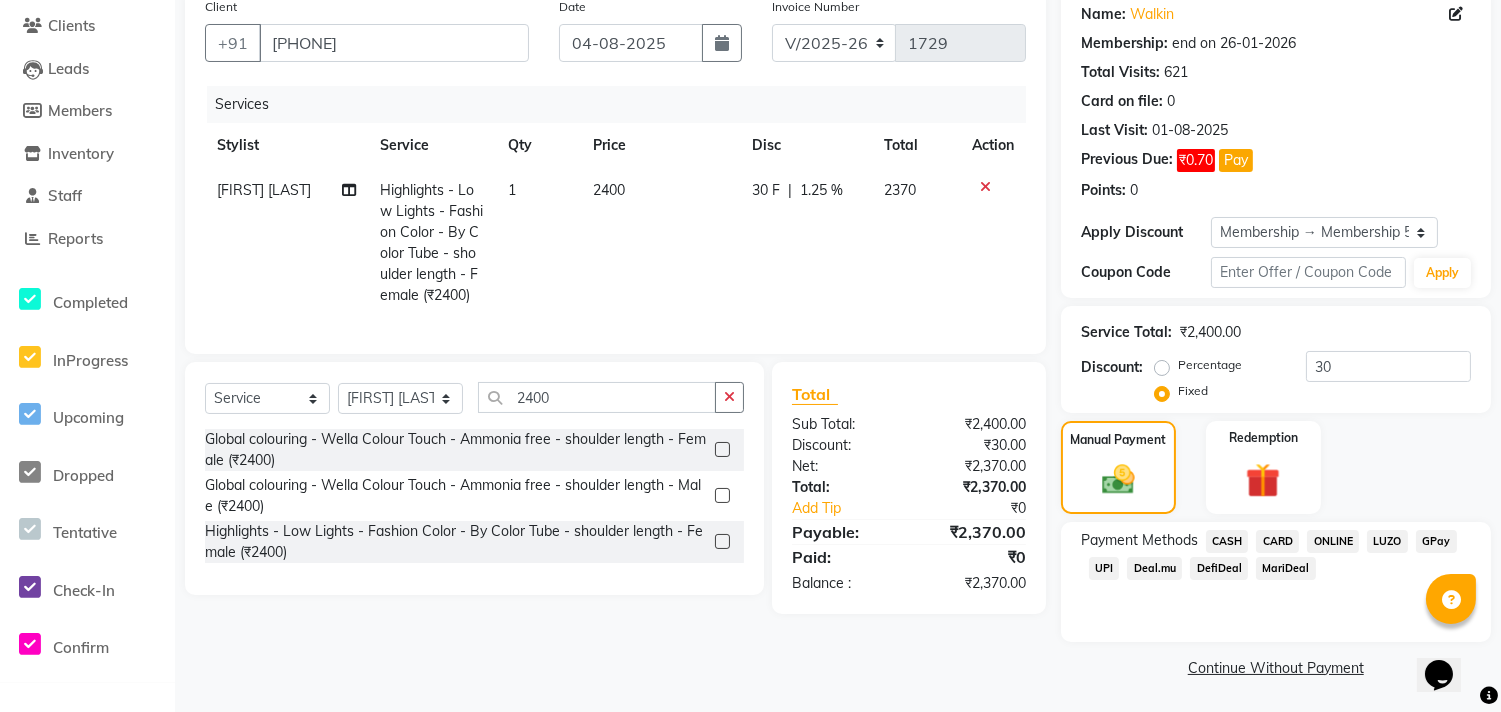 click on "CASH" 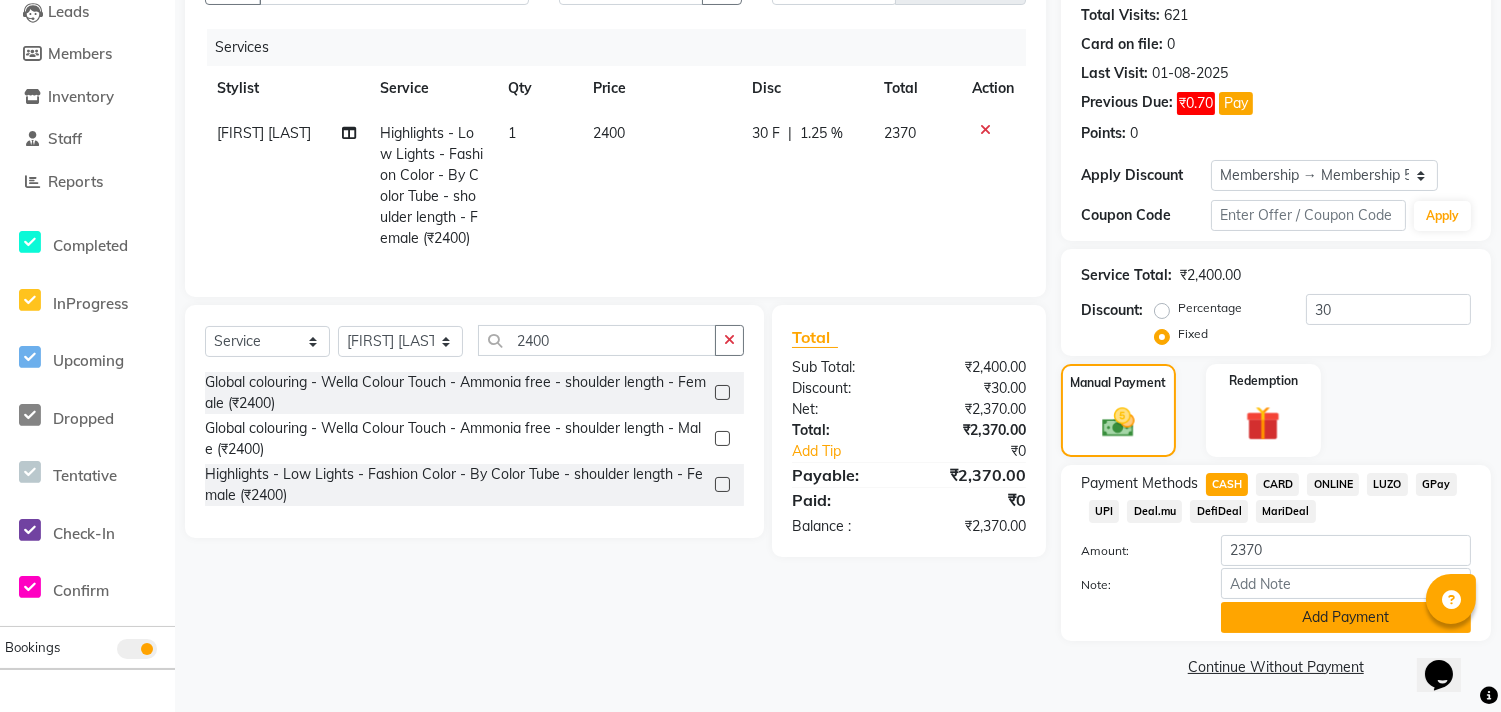 click on "Add Payment" 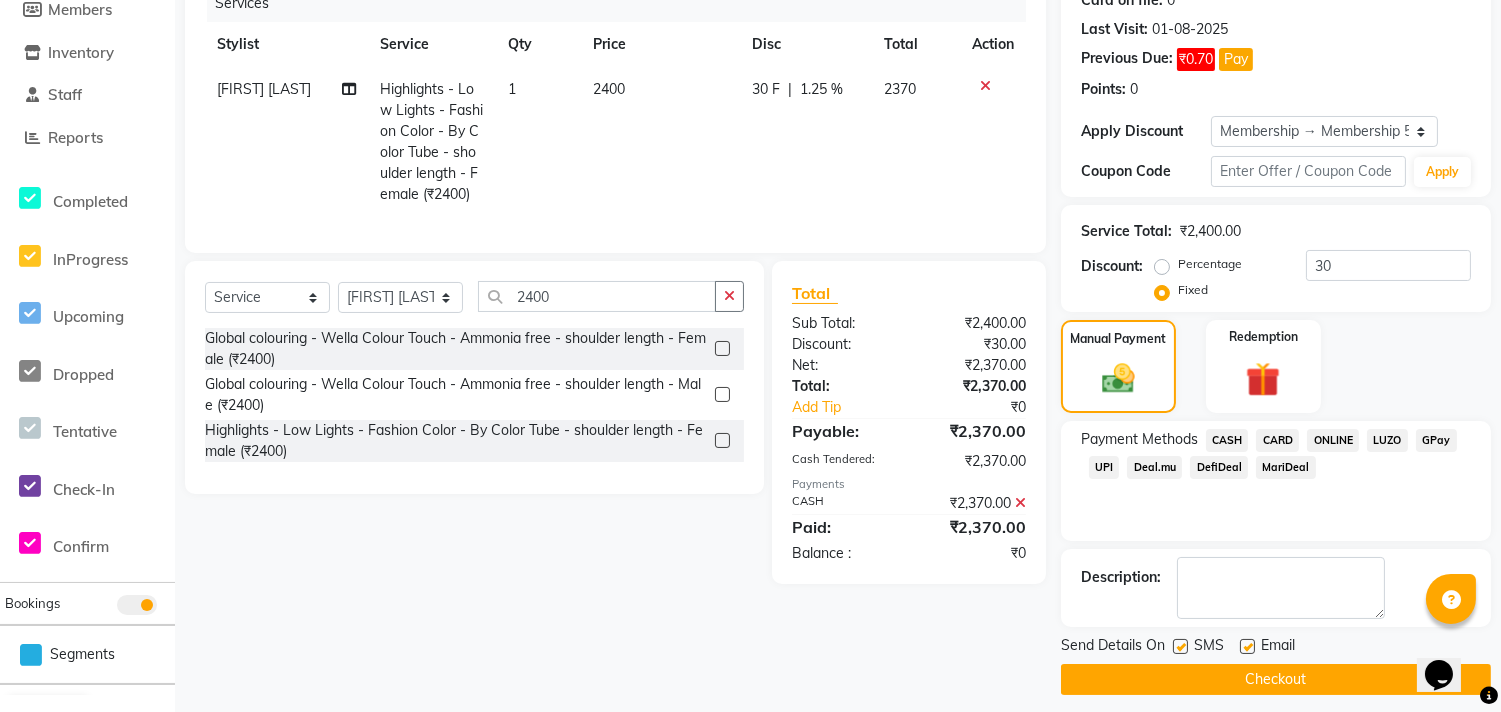 scroll, scrollTop: 275, scrollLeft: 0, axis: vertical 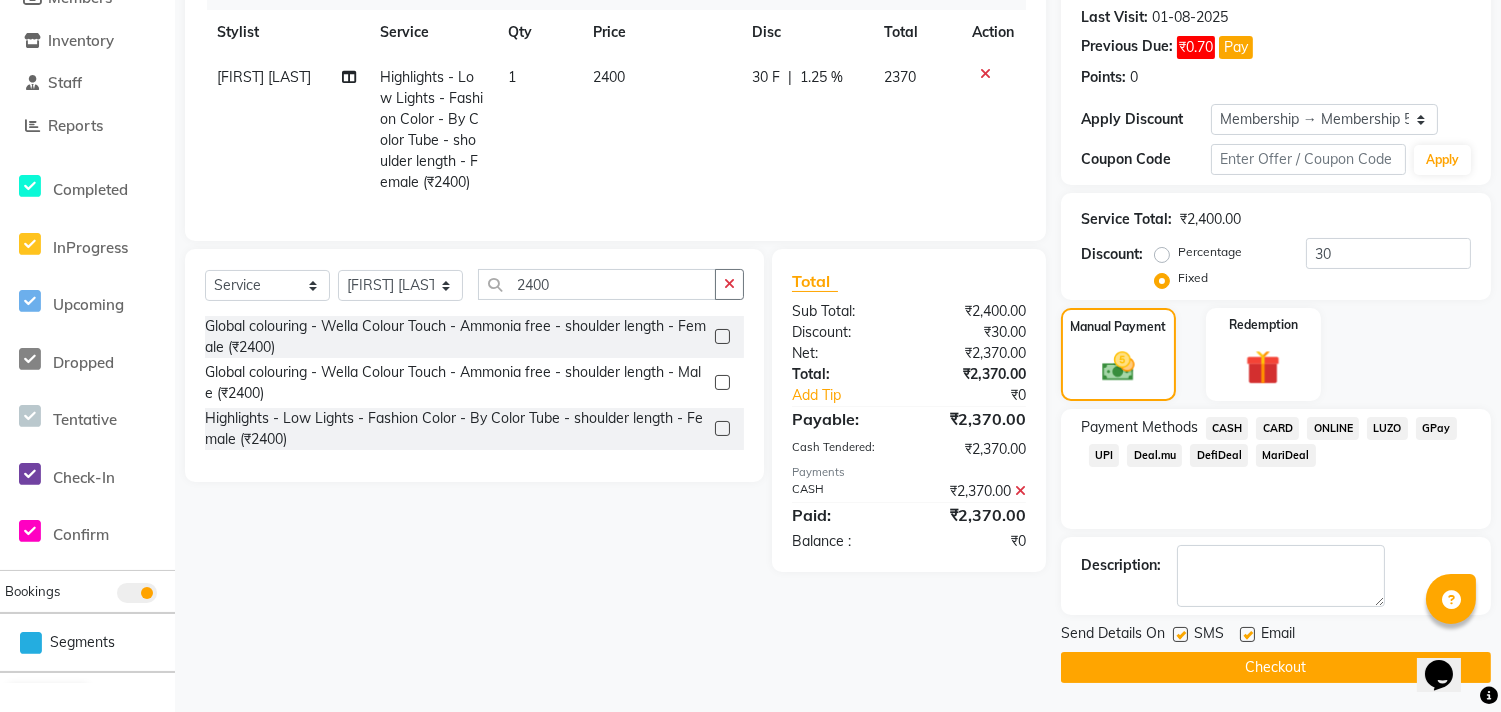 click on "Checkout" 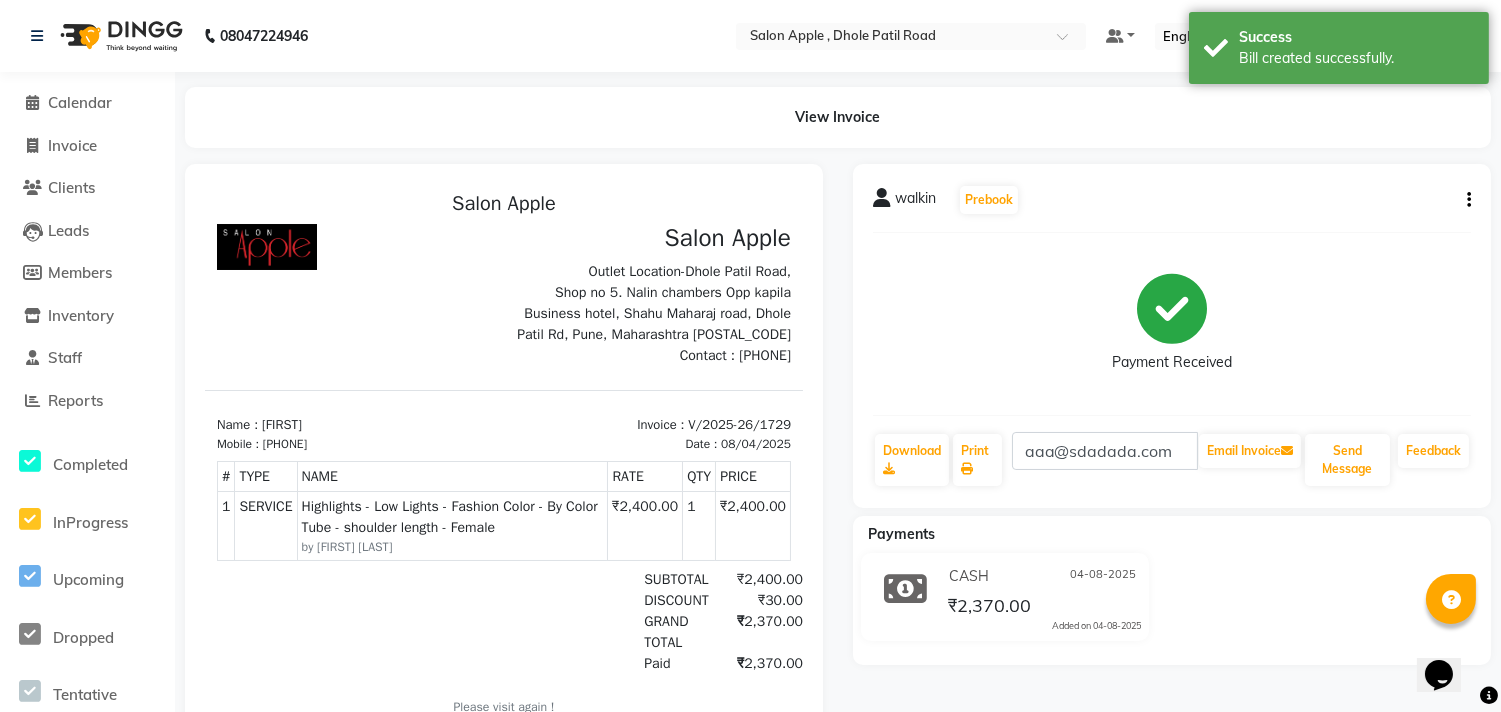 scroll, scrollTop: 0, scrollLeft: 0, axis: both 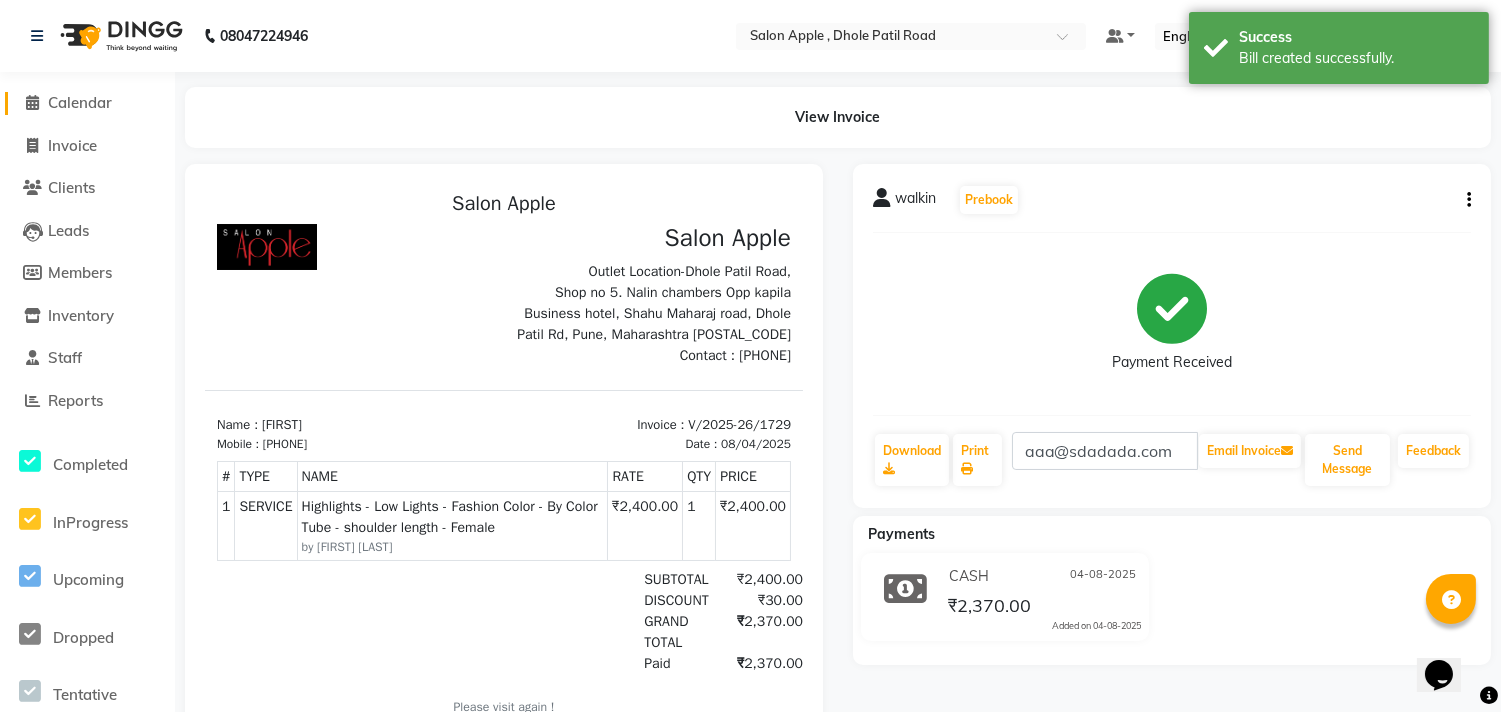 click on "Calendar" 